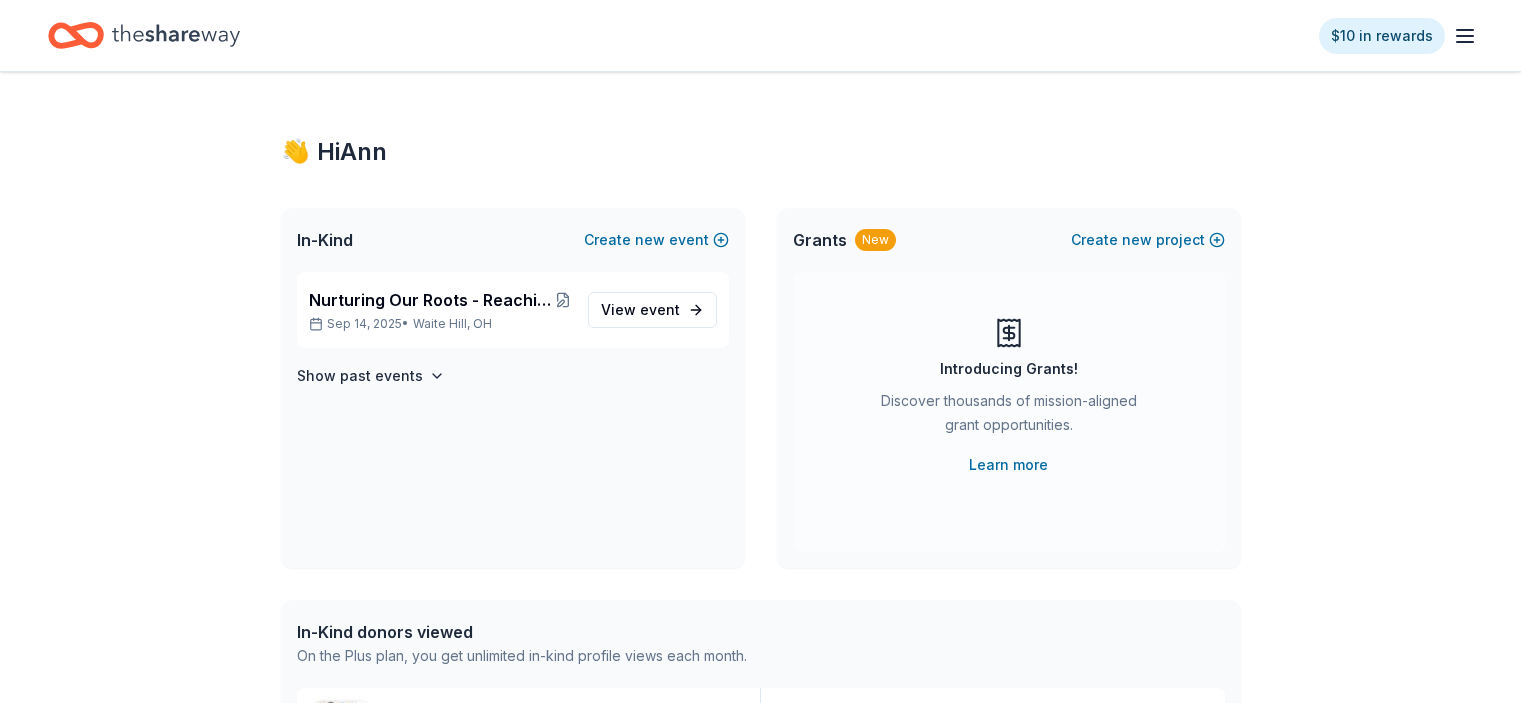 scroll, scrollTop: 0, scrollLeft: 0, axis: both 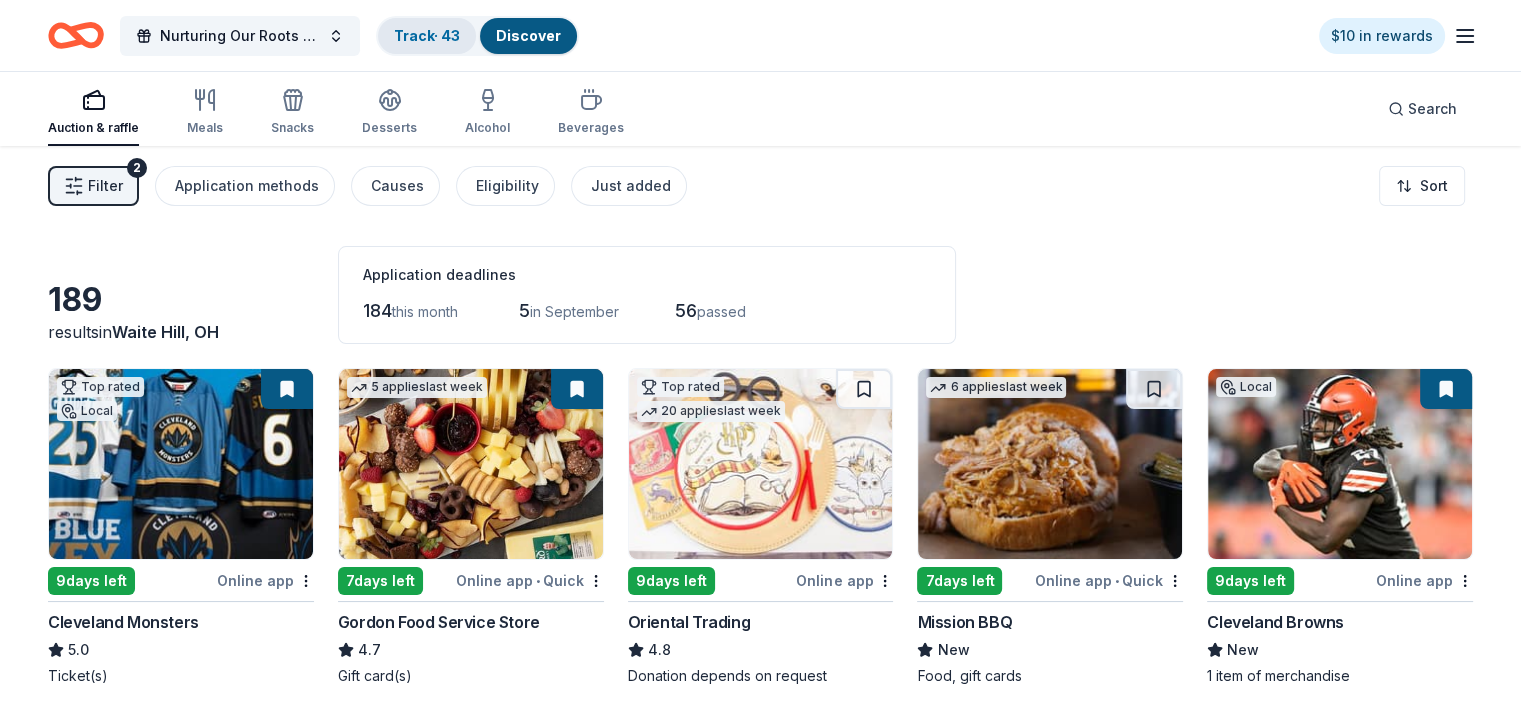 click on "Track  · 43" at bounding box center (427, 35) 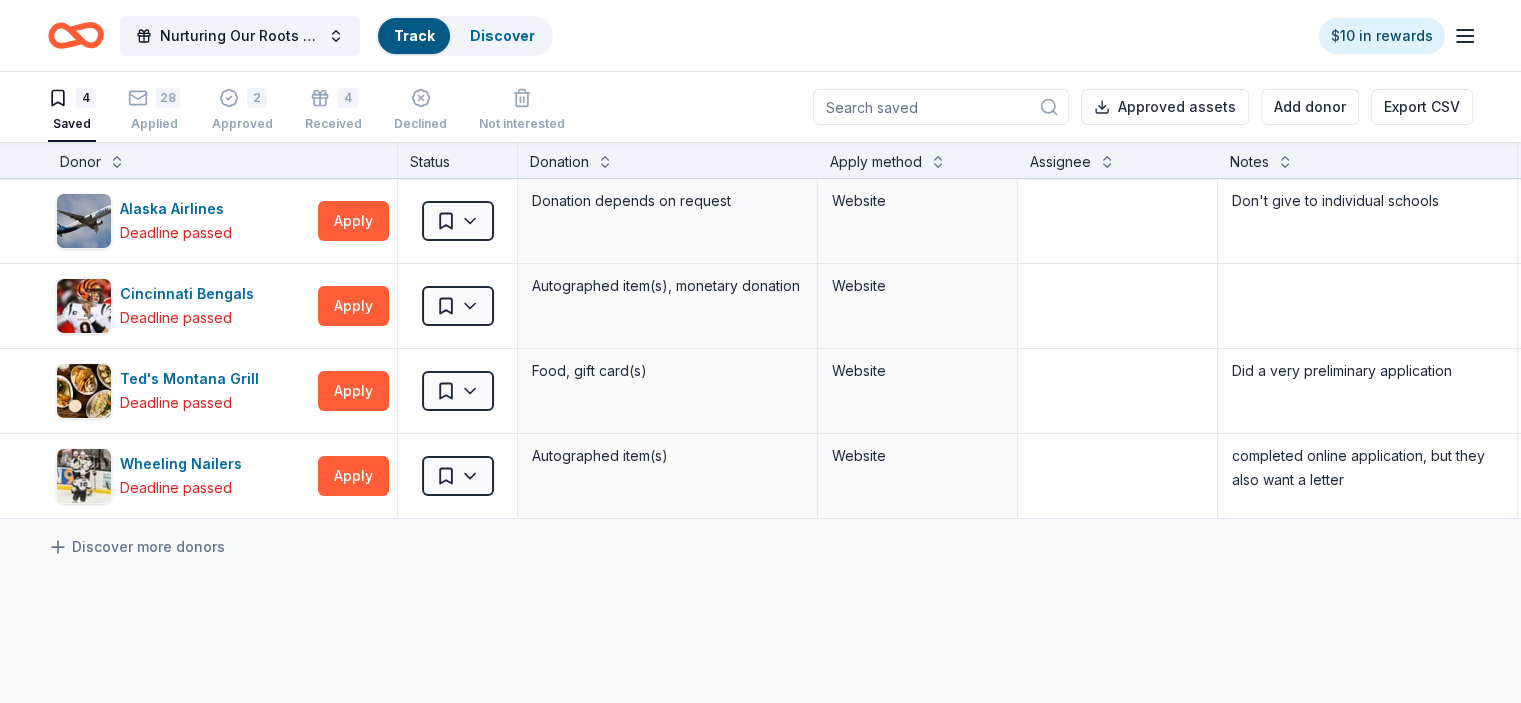 scroll, scrollTop: 0, scrollLeft: 0, axis: both 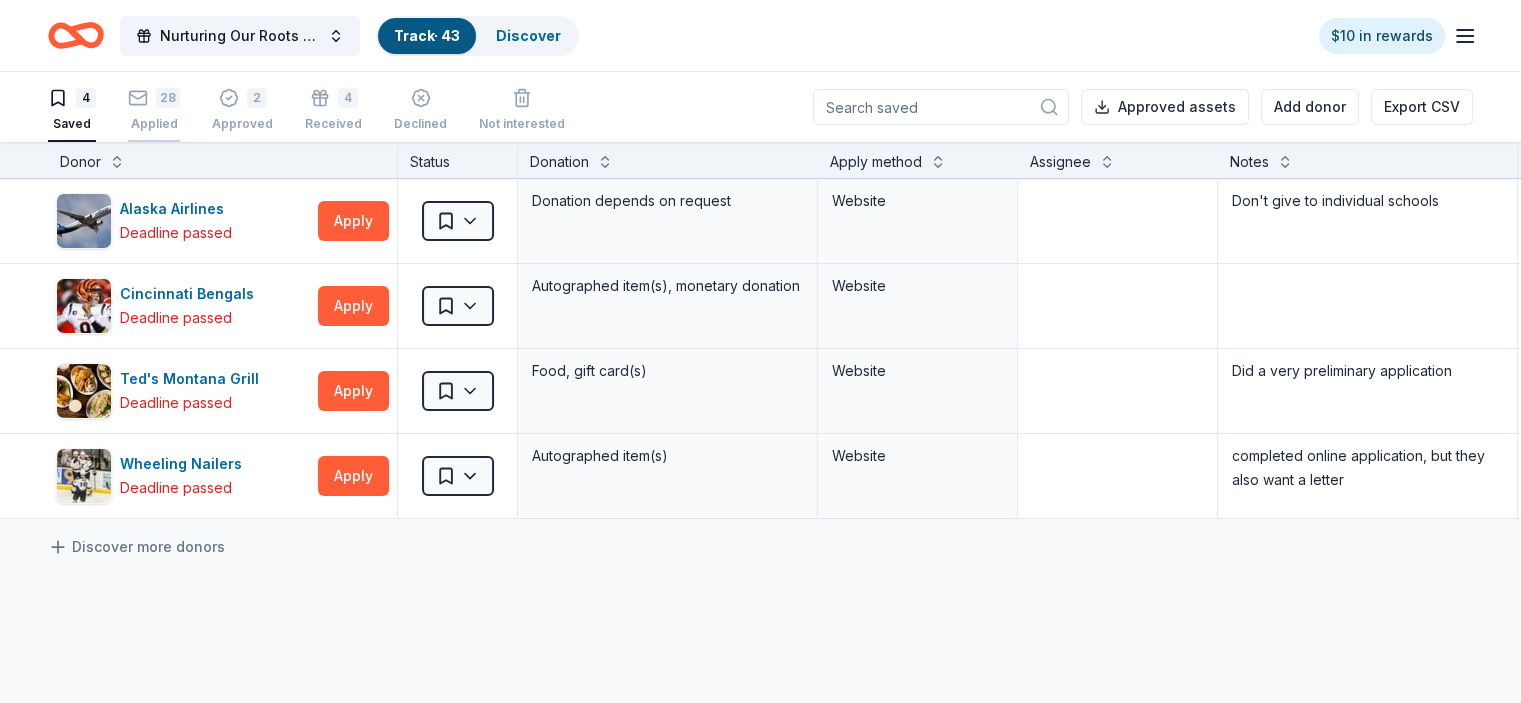 click on "28" at bounding box center (168, 98) 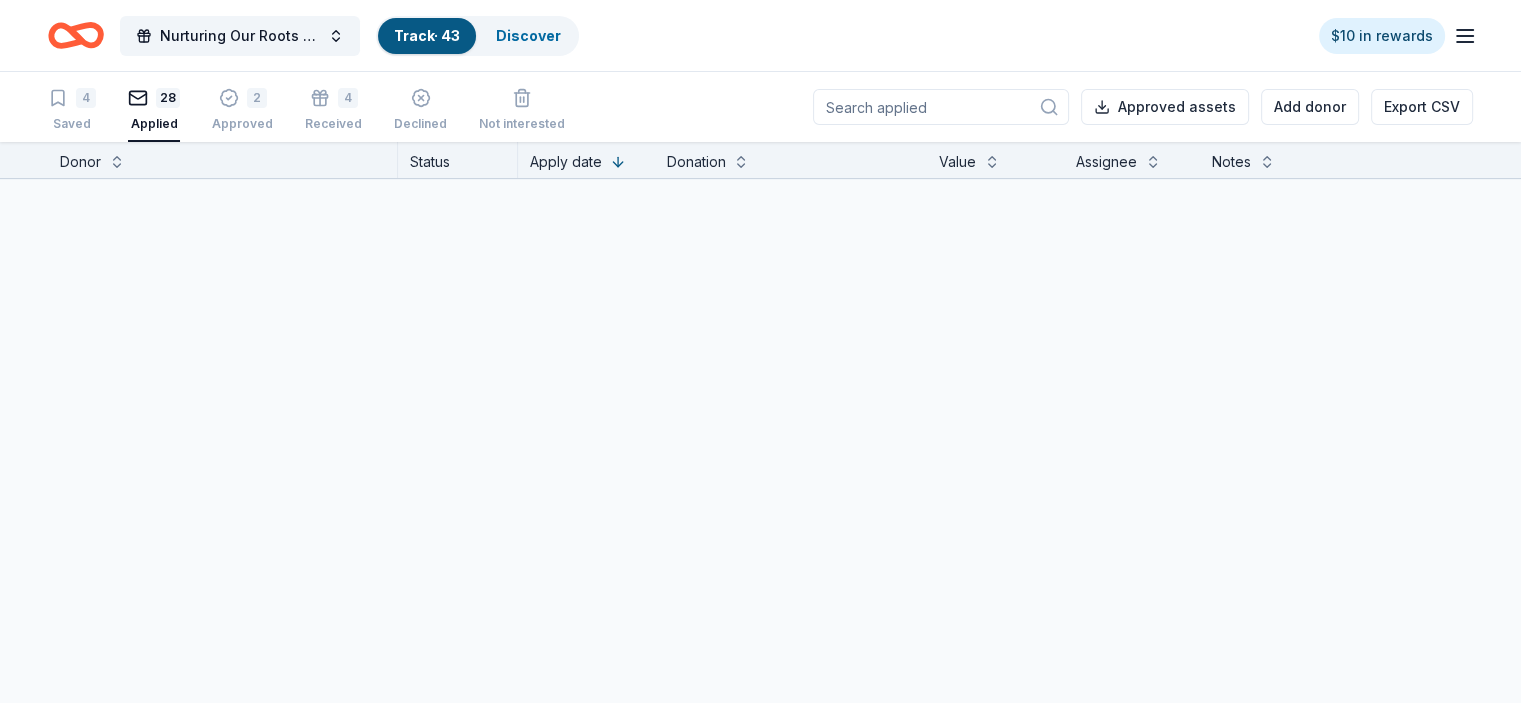 scroll, scrollTop: 0, scrollLeft: 0, axis: both 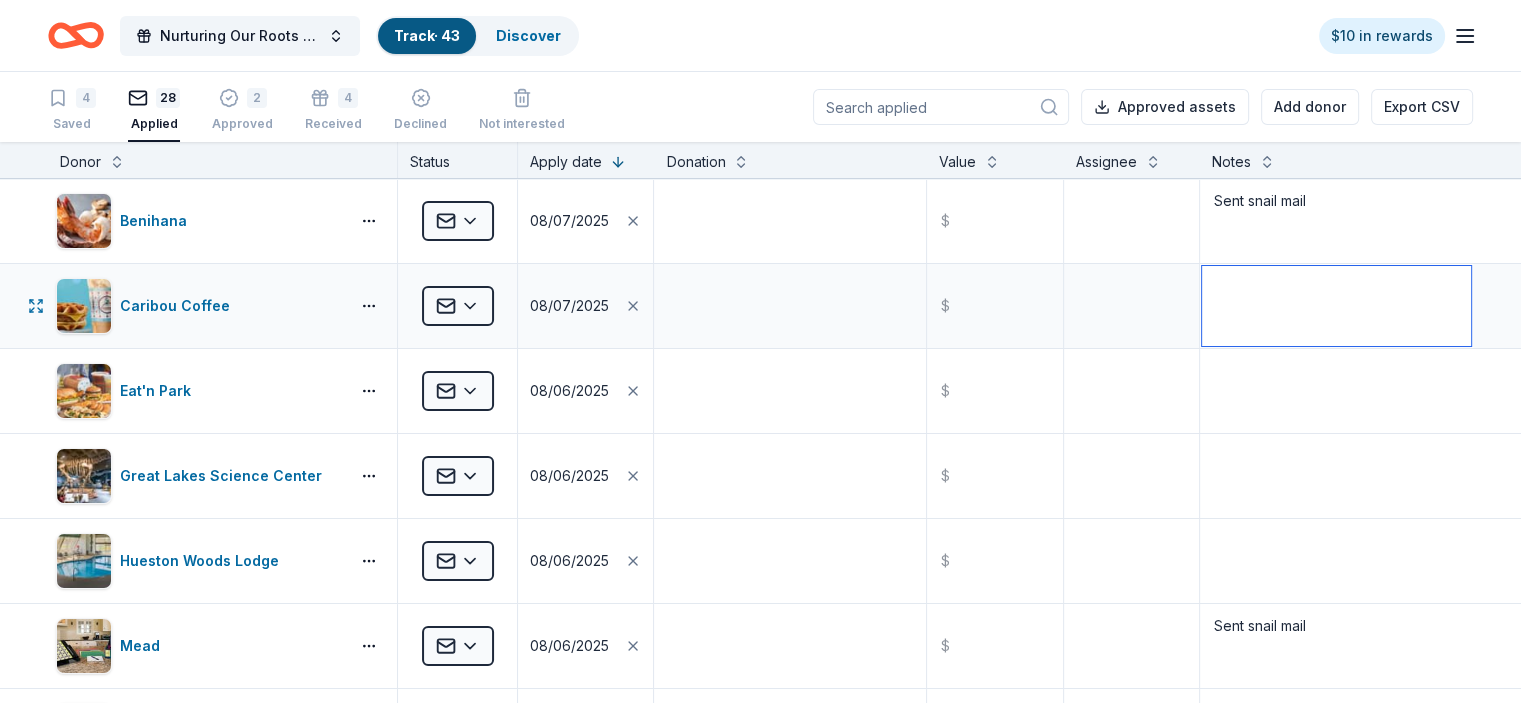 click at bounding box center (1336, 306) 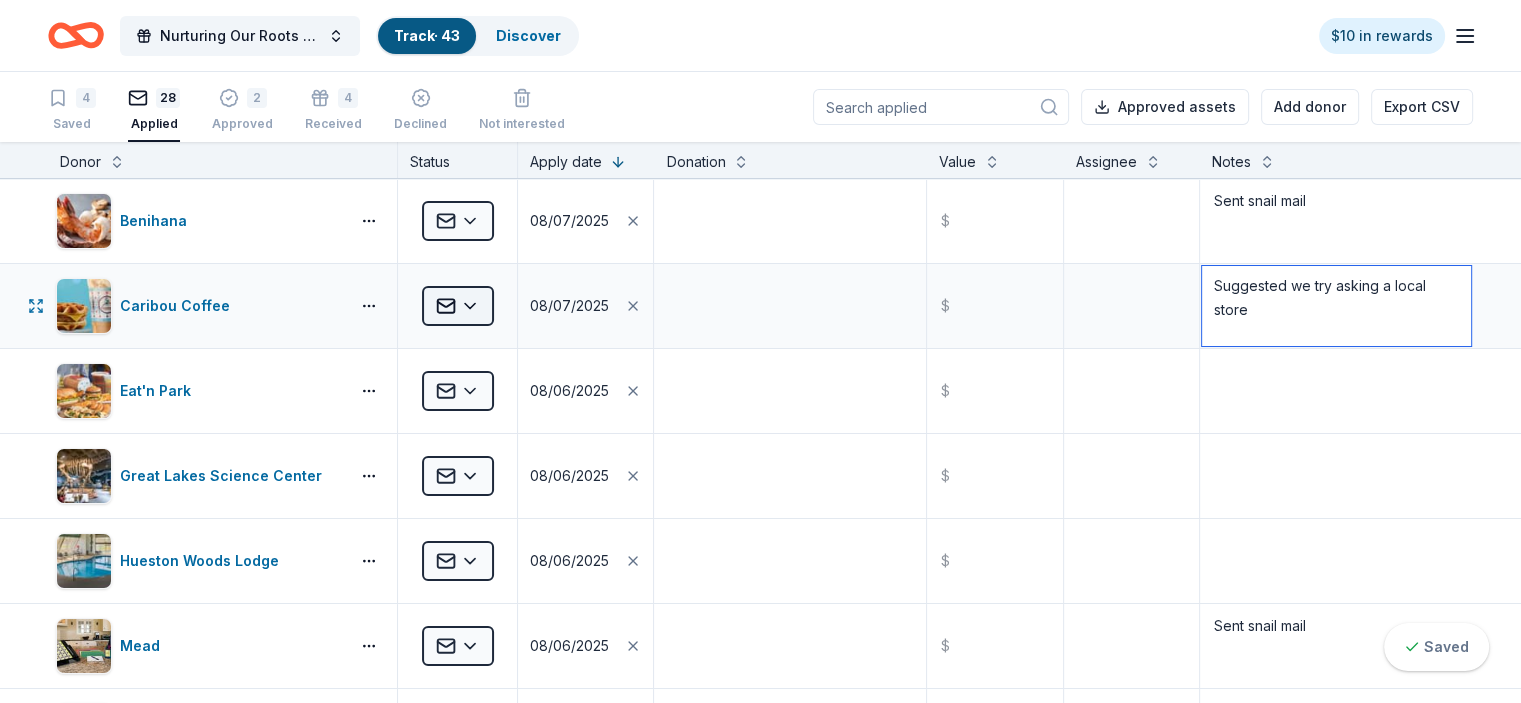 type on "Suggested we try asking a local store" 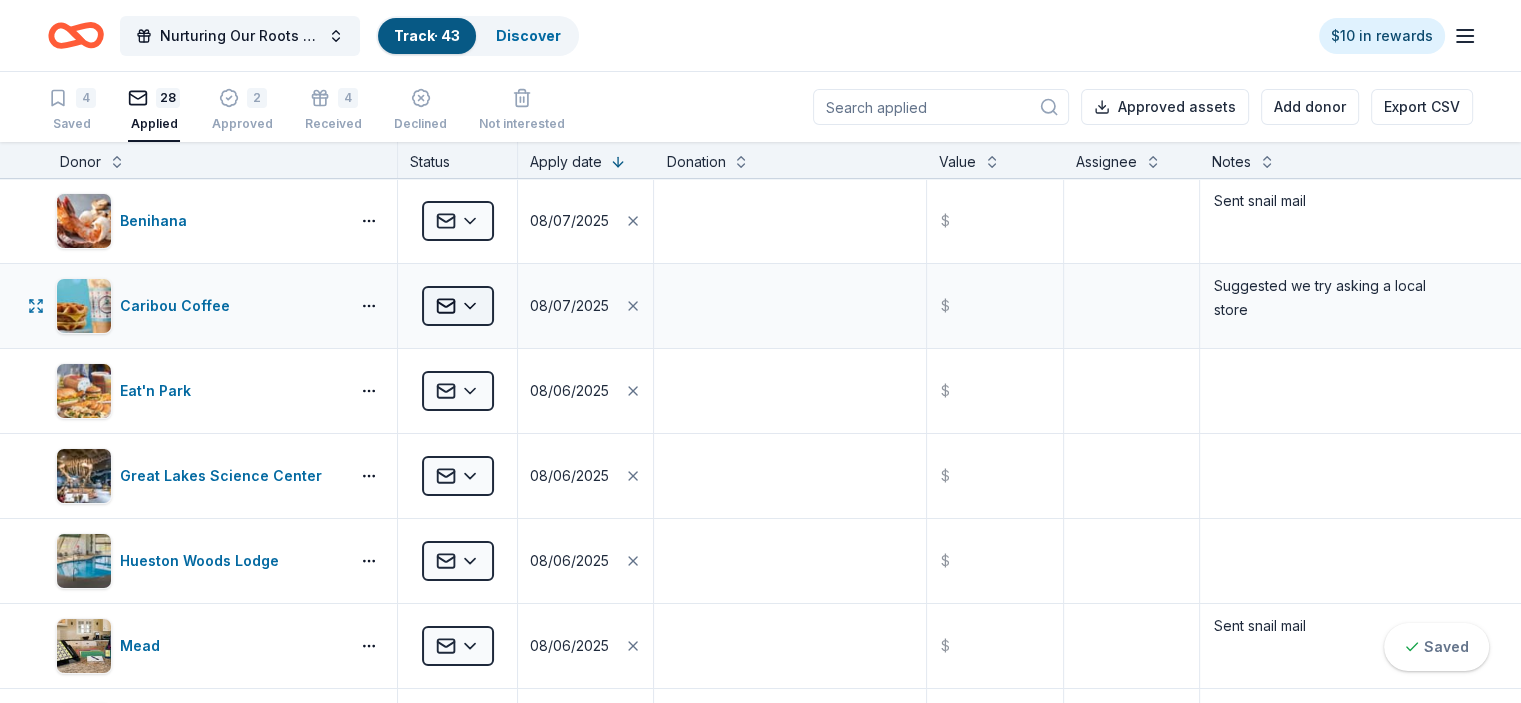 click on "Nurturing Our Roots - Reaching for the Sky Dougbe River School Gala 2025 Track  · 43 Discover $10 in rewards 4 Saved 28 Applied 2 Approved 4 Received Declined Not interested  Approved assets Add donor Export CSV Donor Status Apply date Donation Value Assignee Notes Benihana Applied 08/07/2025 $ Sent snail mail Caribou Coffee Applied 08/07/2025 $ Suggested we try asking a local store Eat'n Park Applied 08/06/2025 $ Great Lakes Science Center Applied 08/06/2025 $ Hueston Woods Lodge Applied 08/06/2025 $ Mead Applied 08/06/2025 $ Sent snail mail
Cincinnati Playhouse in the Park Applied 08/05/2025 $ Ann
Sent snail mail 8.5.25 Dueling Axes Applied 08/05/2025 $ First Watch Applied 08/05/2025 $ gorjana Applied 08/05/2025 $ Market Garden Brewery Applied 08/05/2025 $ Music Box Supper Club Applied 08/05/2025 $ The Human Bean Applied 08/05/2025 $ Holden Forests & Gardens Applied 08/04/2025 $ Children’s Museum of Cleveland Applied 08/01/2025 $ Cincinnati Reds Applied 08/01/2025 $ Cooper's Hawk Winery and Restaurants" at bounding box center [760, 351] 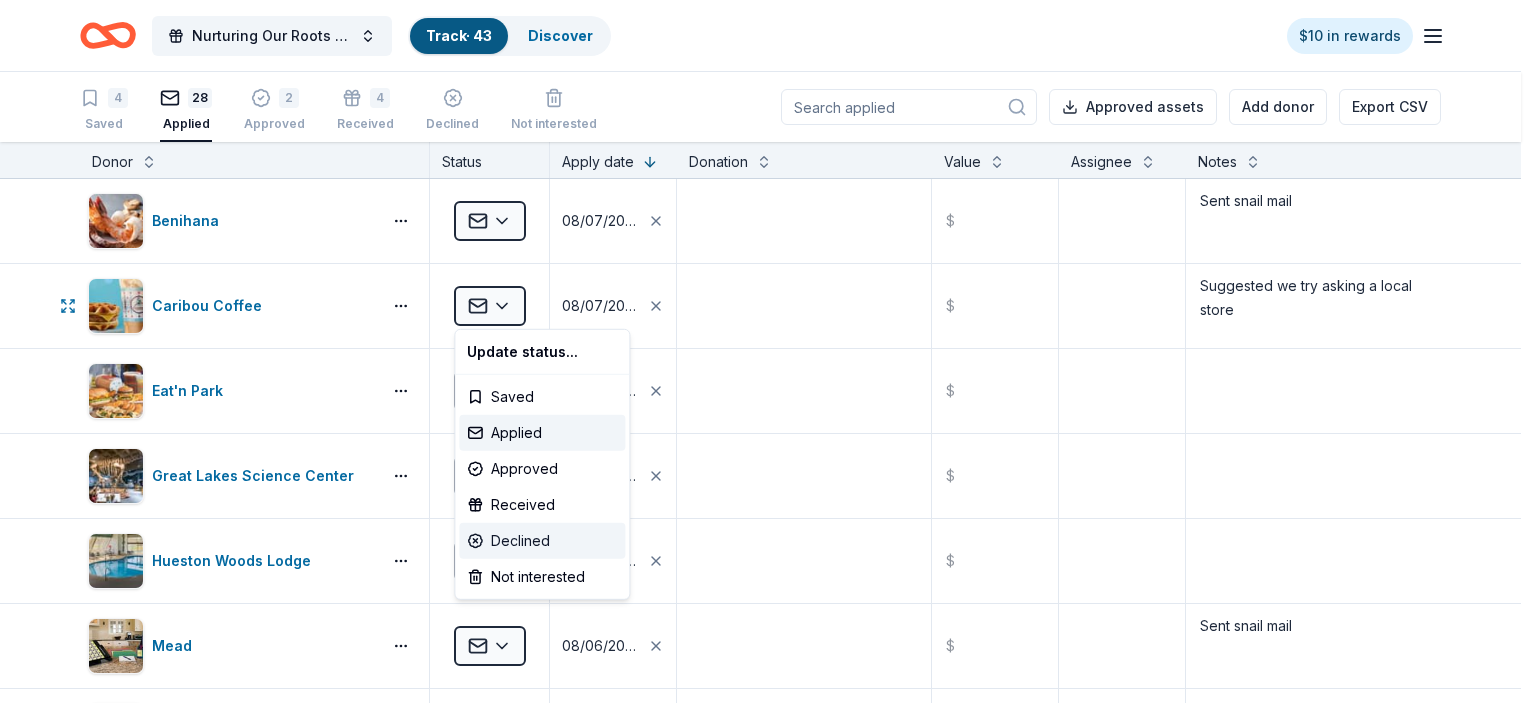 click on "Declined" at bounding box center (542, 541) 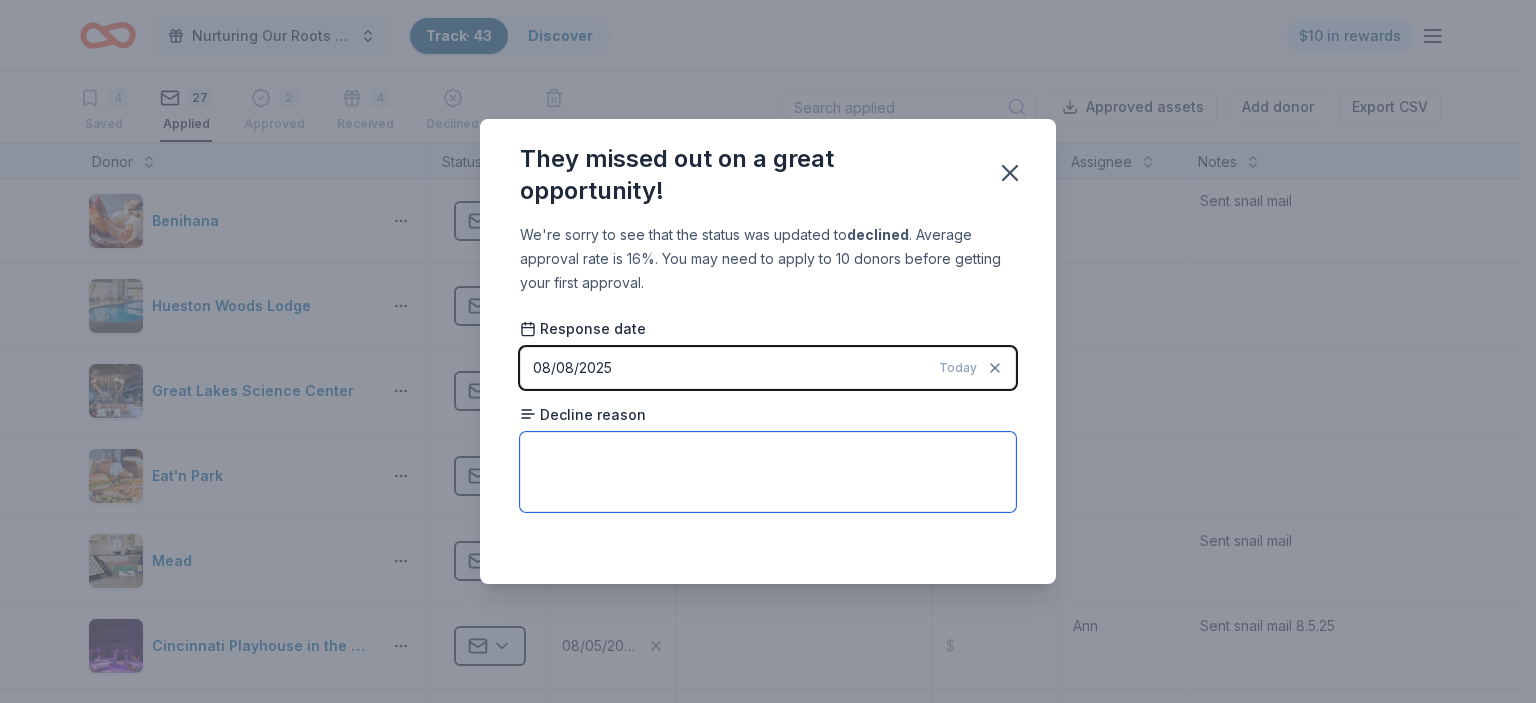 click at bounding box center (768, 472) 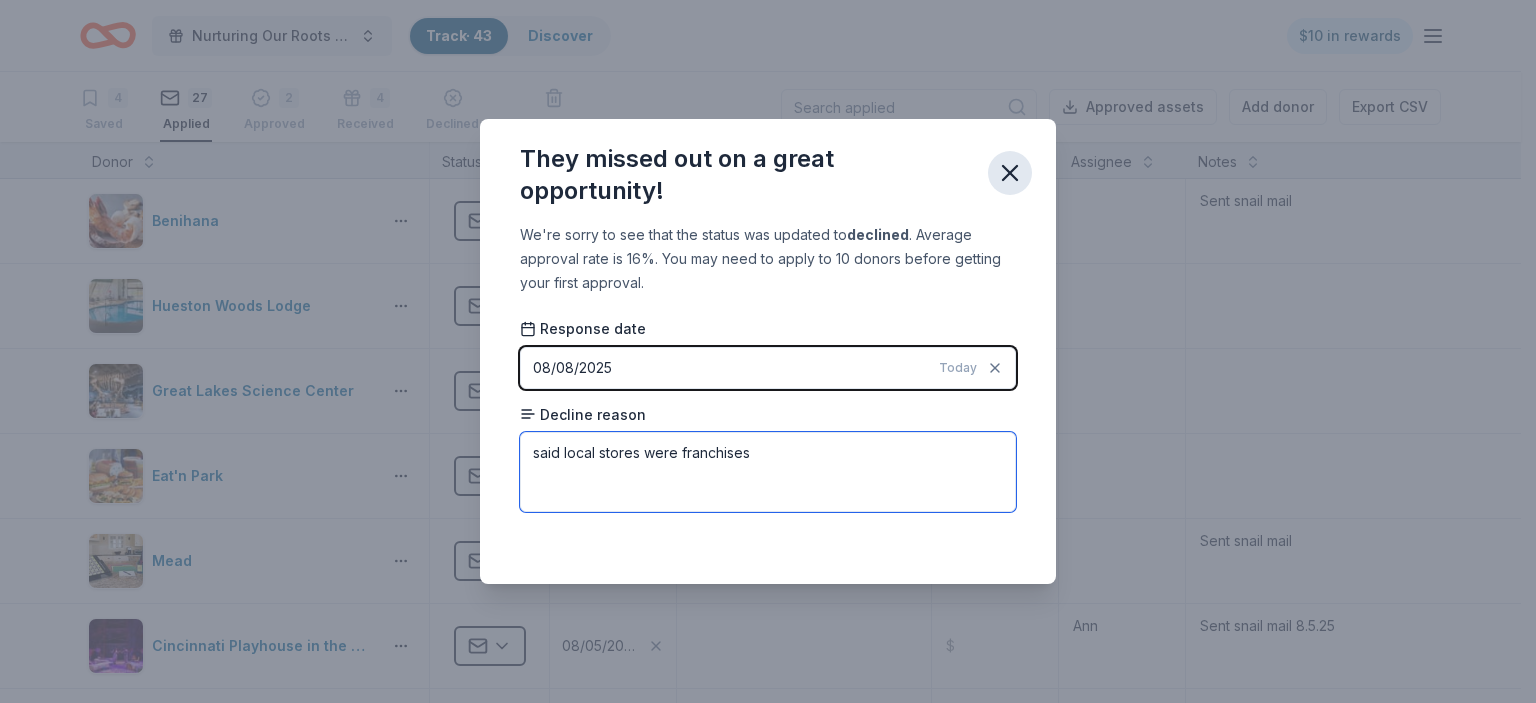 type on "said local stores were franchises" 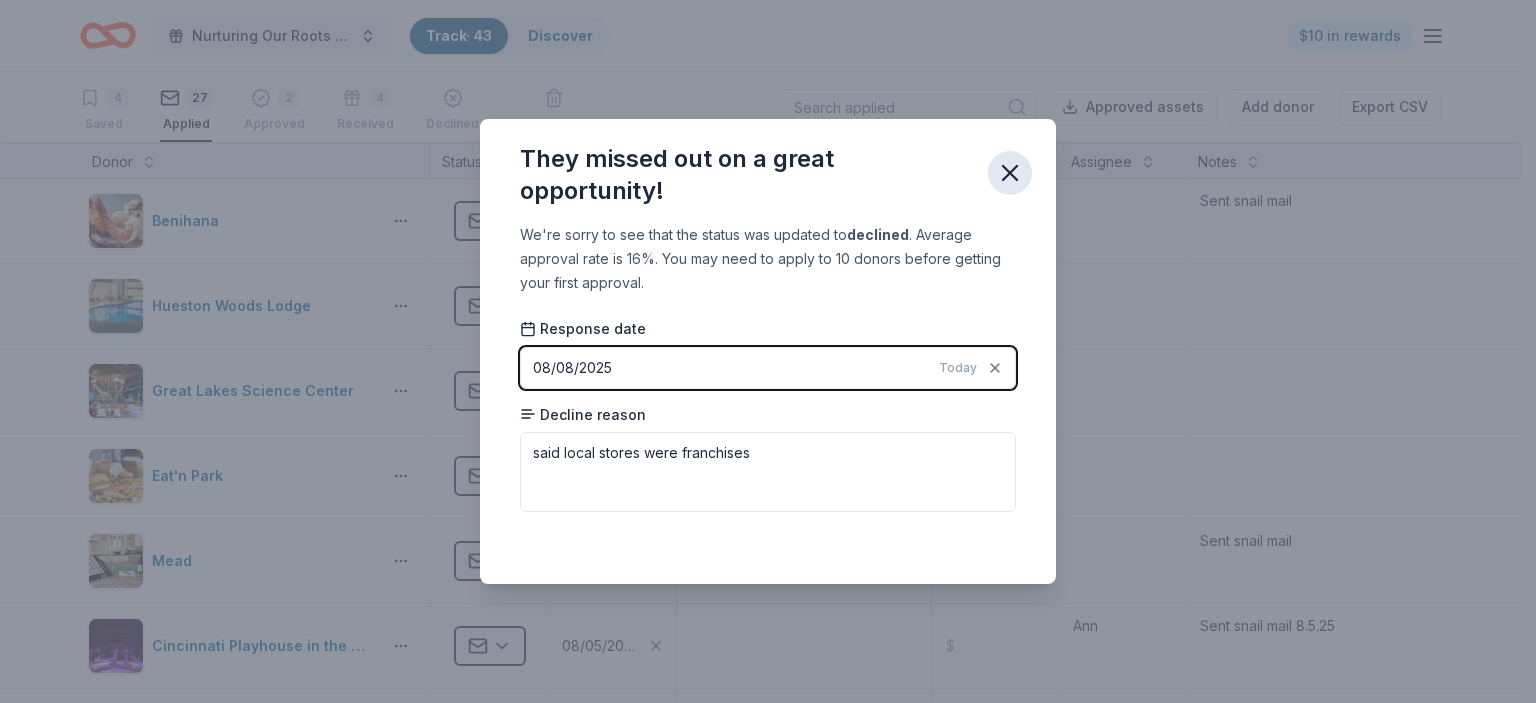 click 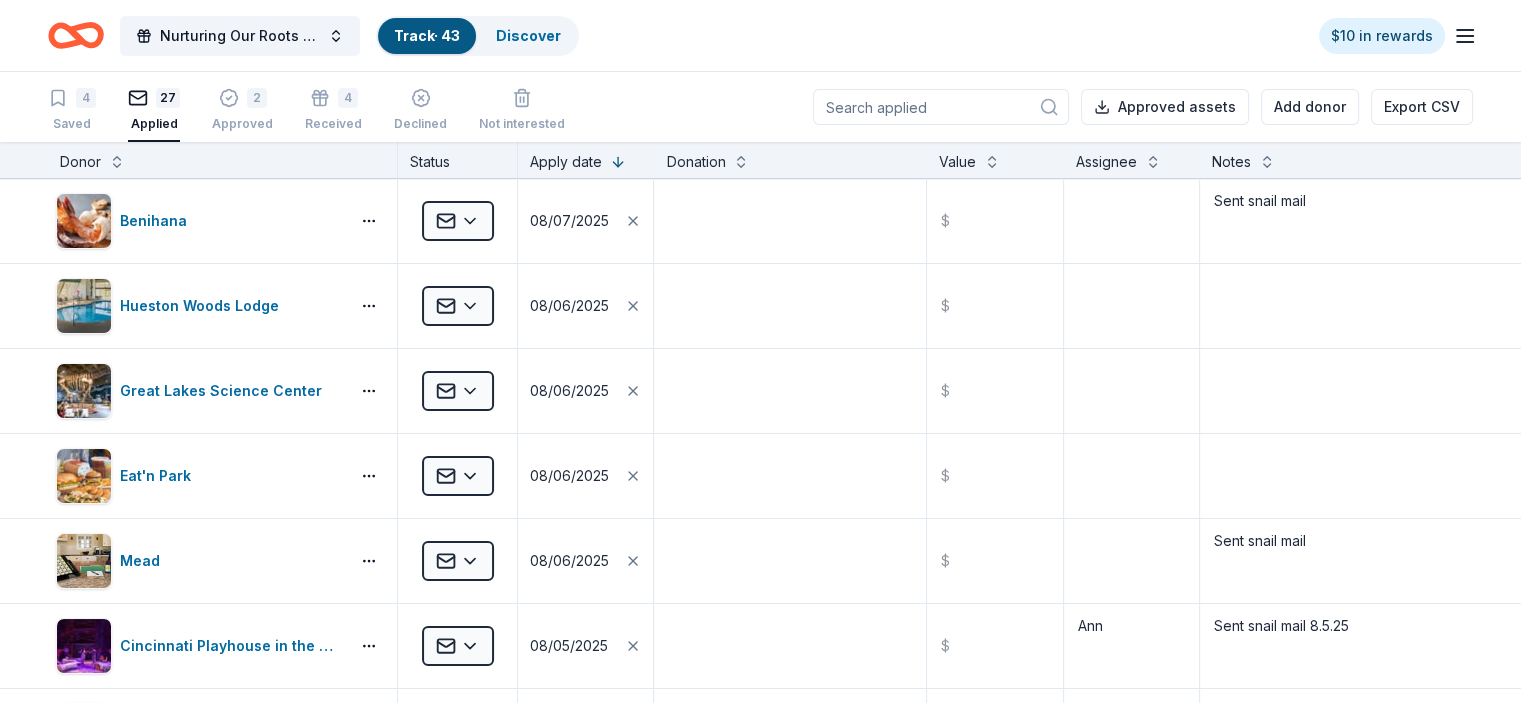 scroll, scrollTop: 0, scrollLeft: 0, axis: both 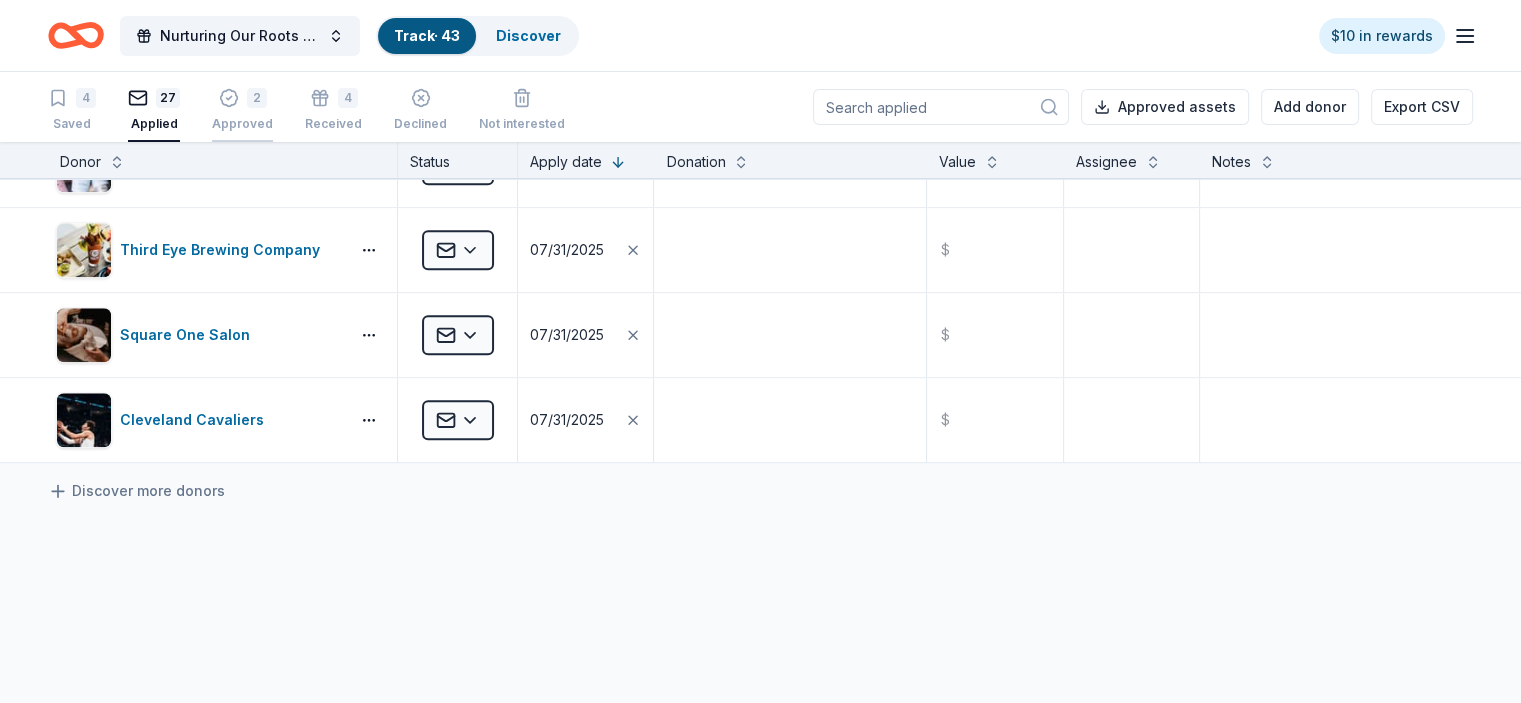 click on "2" at bounding box center [257, 98] 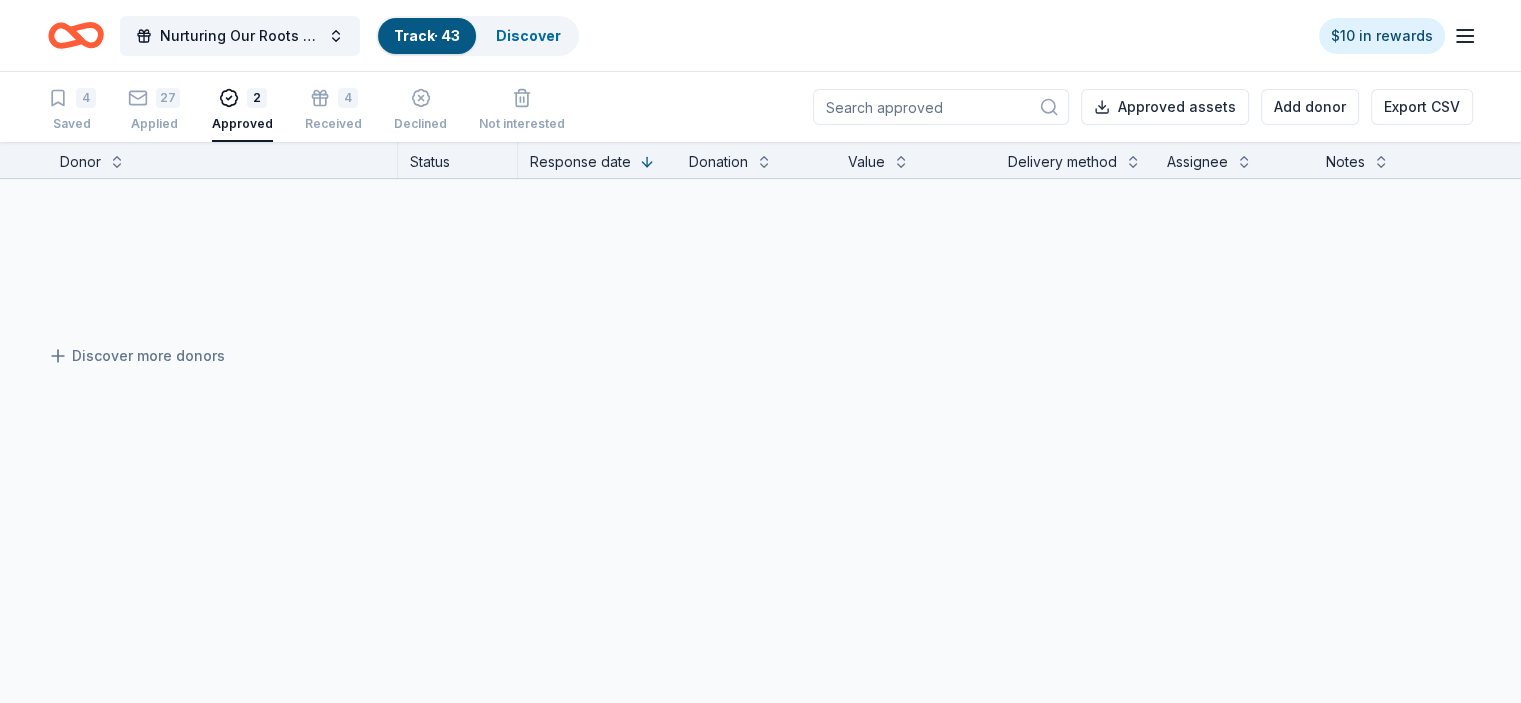 scroll, scrollTop: 0, scrollLeft: 0, axis: both 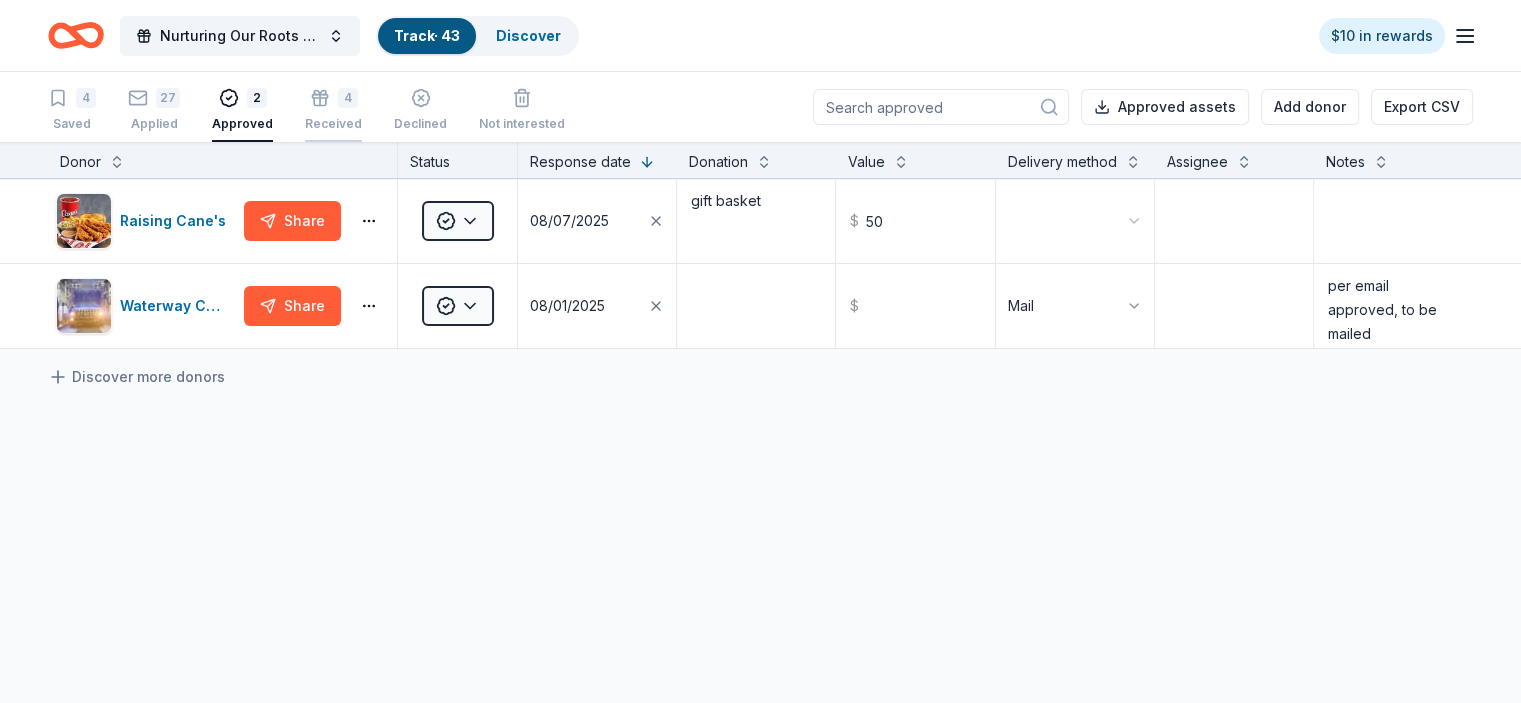 click on "4" at bounding box center (348, 98) 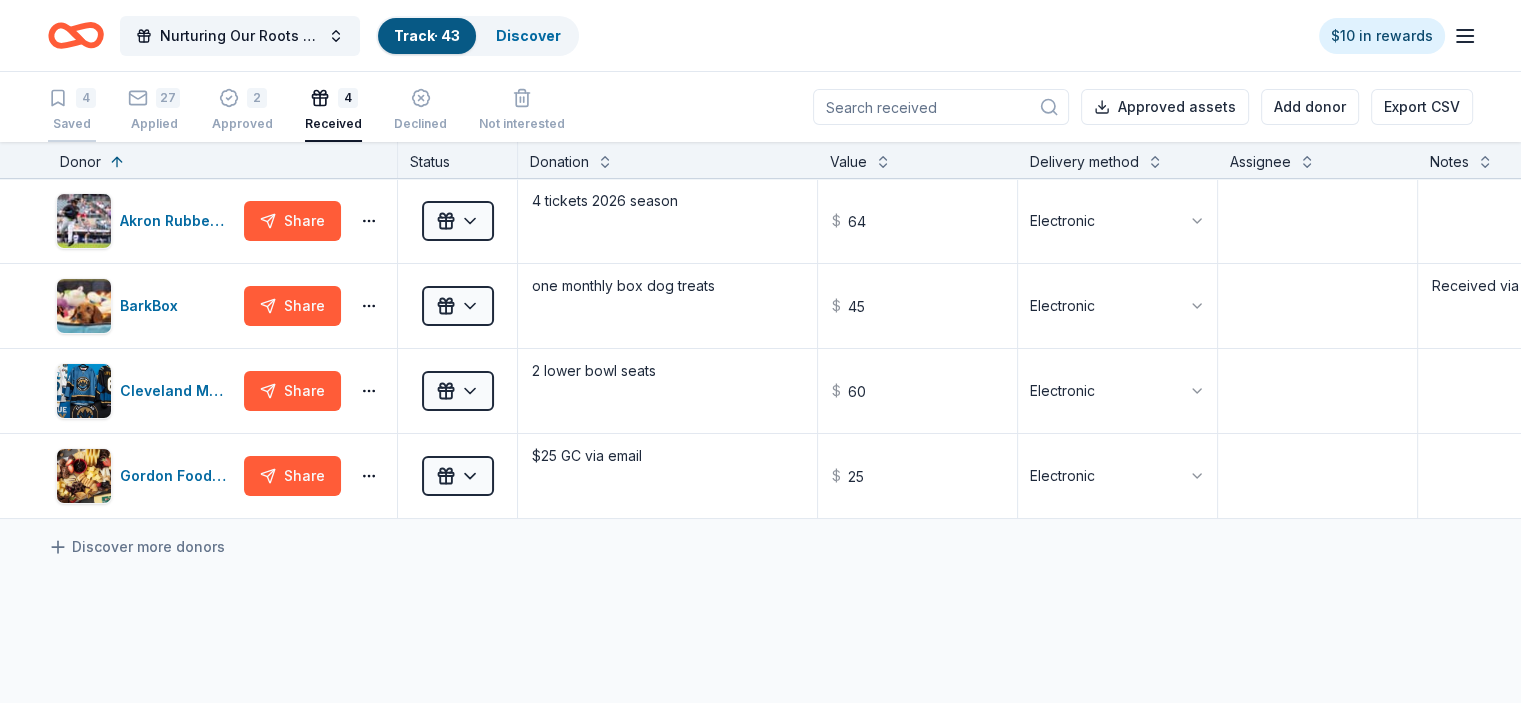 click on "4" at bounding box center [86, 98] 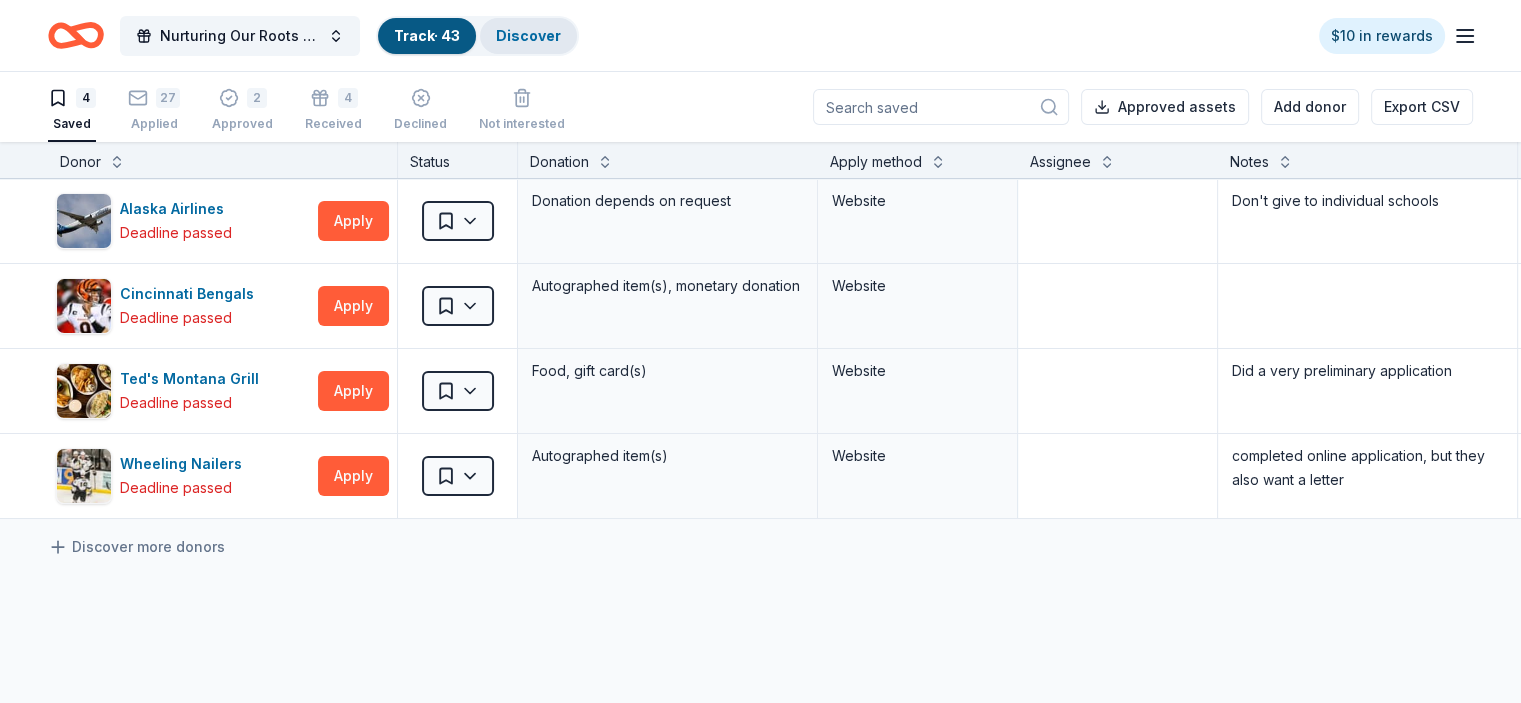 click on "Discover" at bounding box center [528, 35] 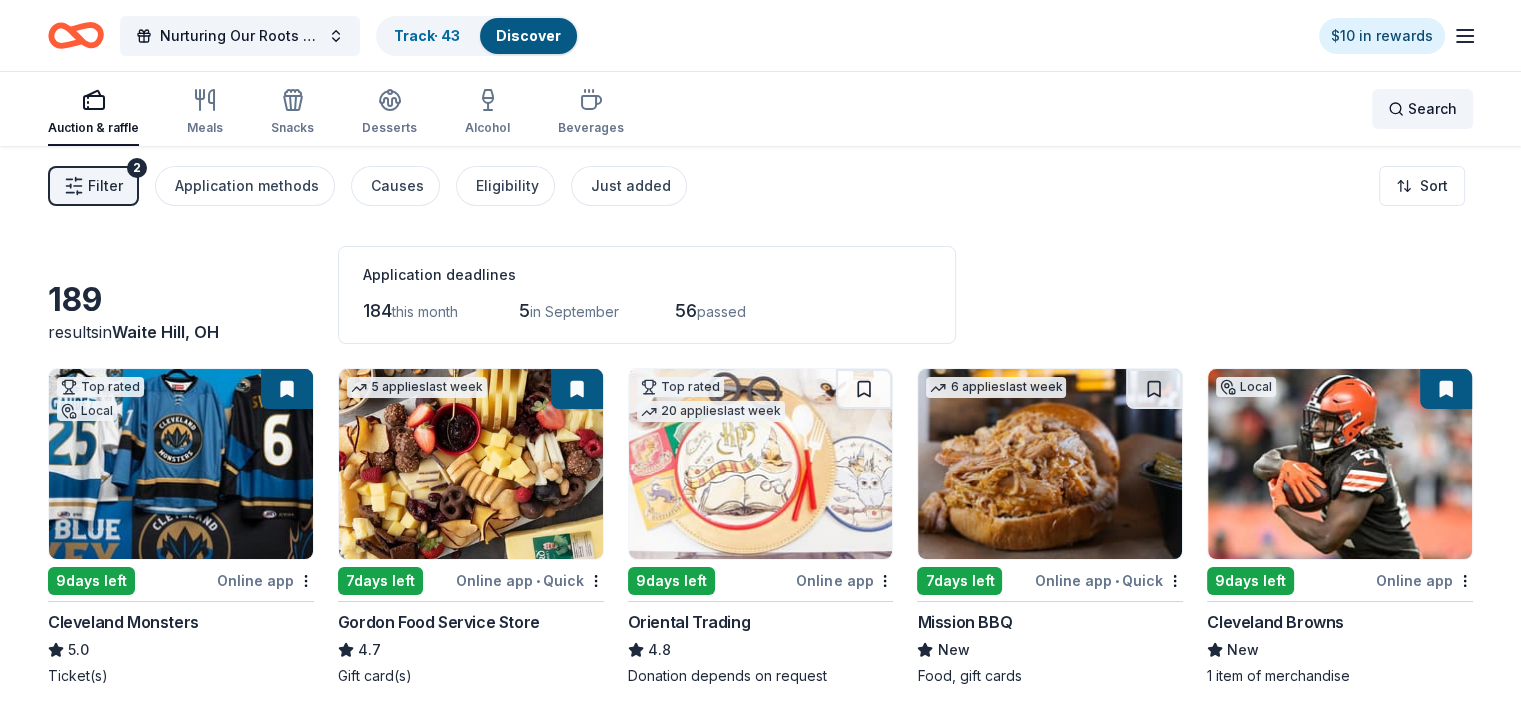 click on "Search" at bounding box center [1432, 109] 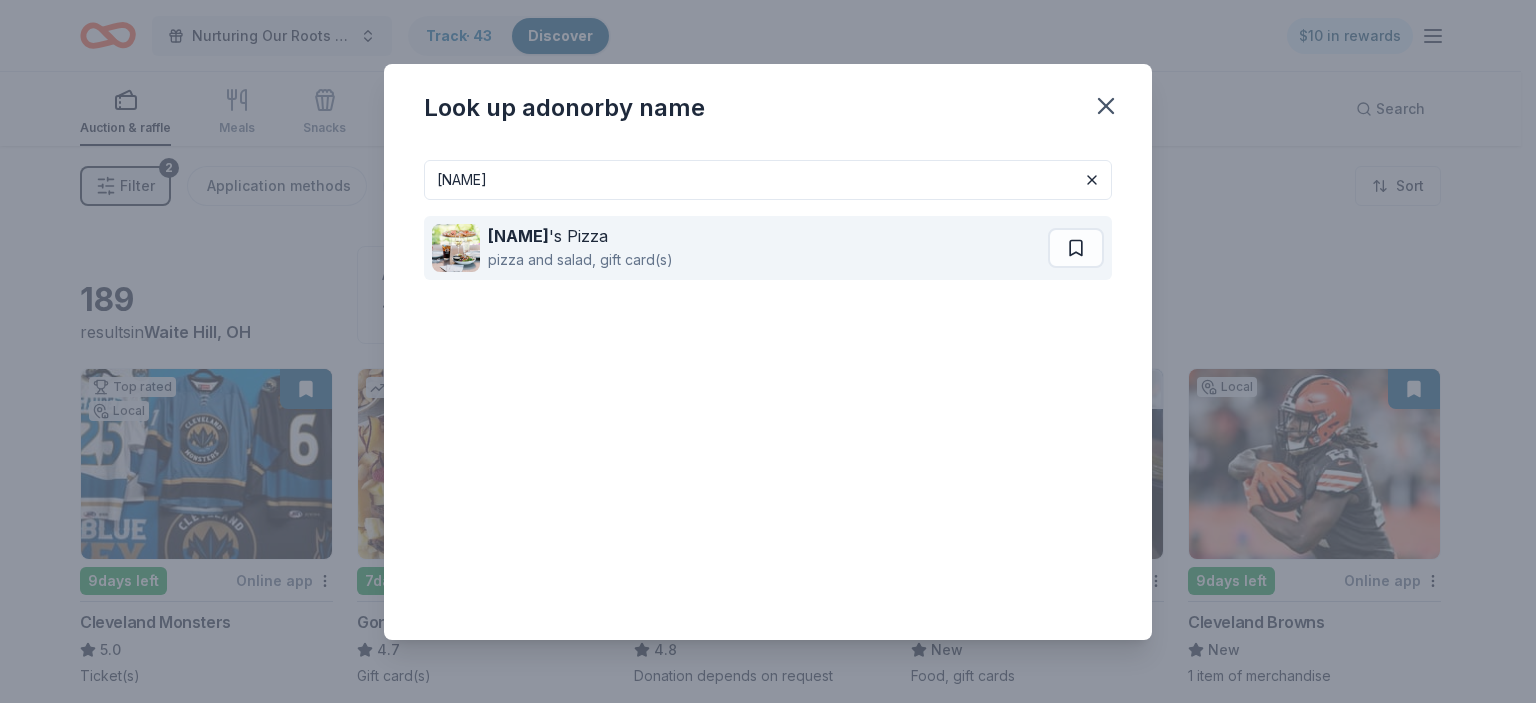 type on "dewey" 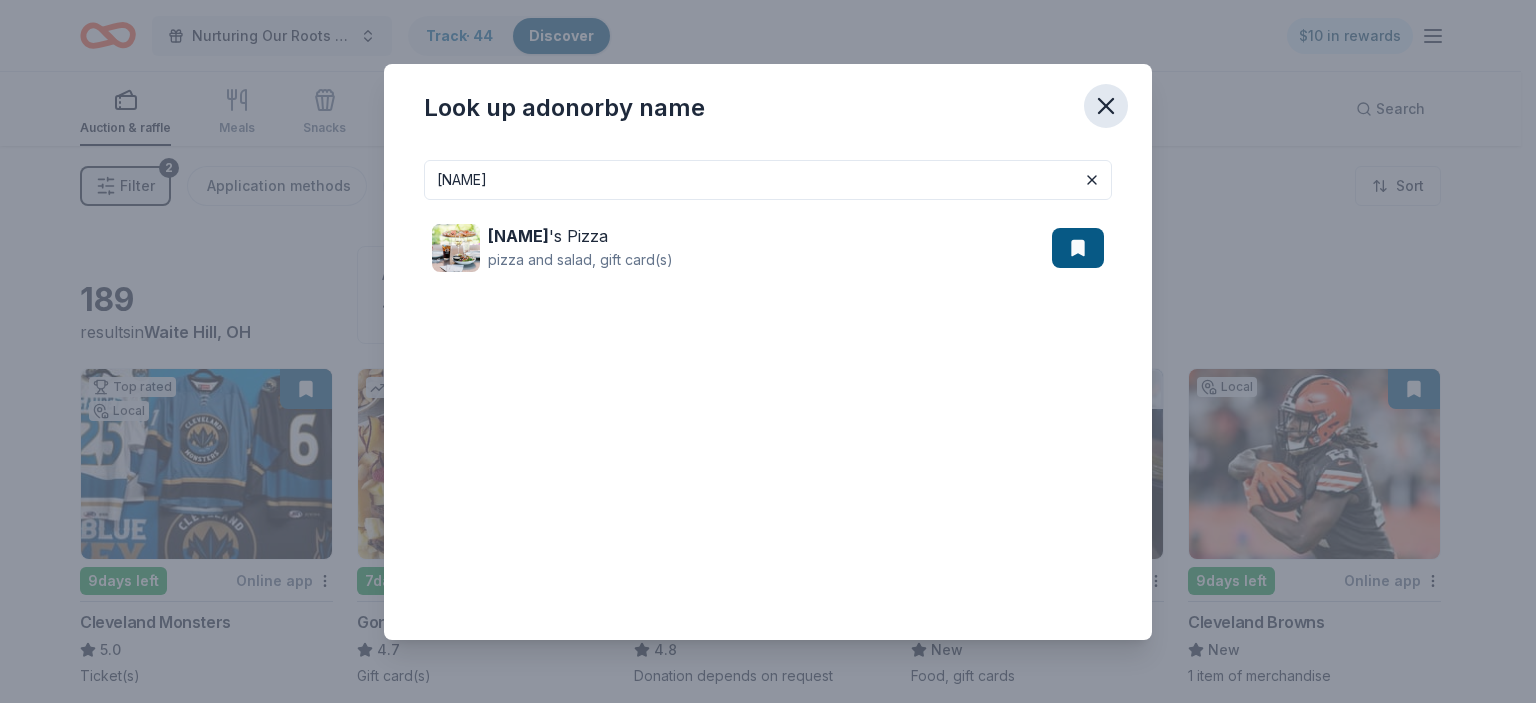 click 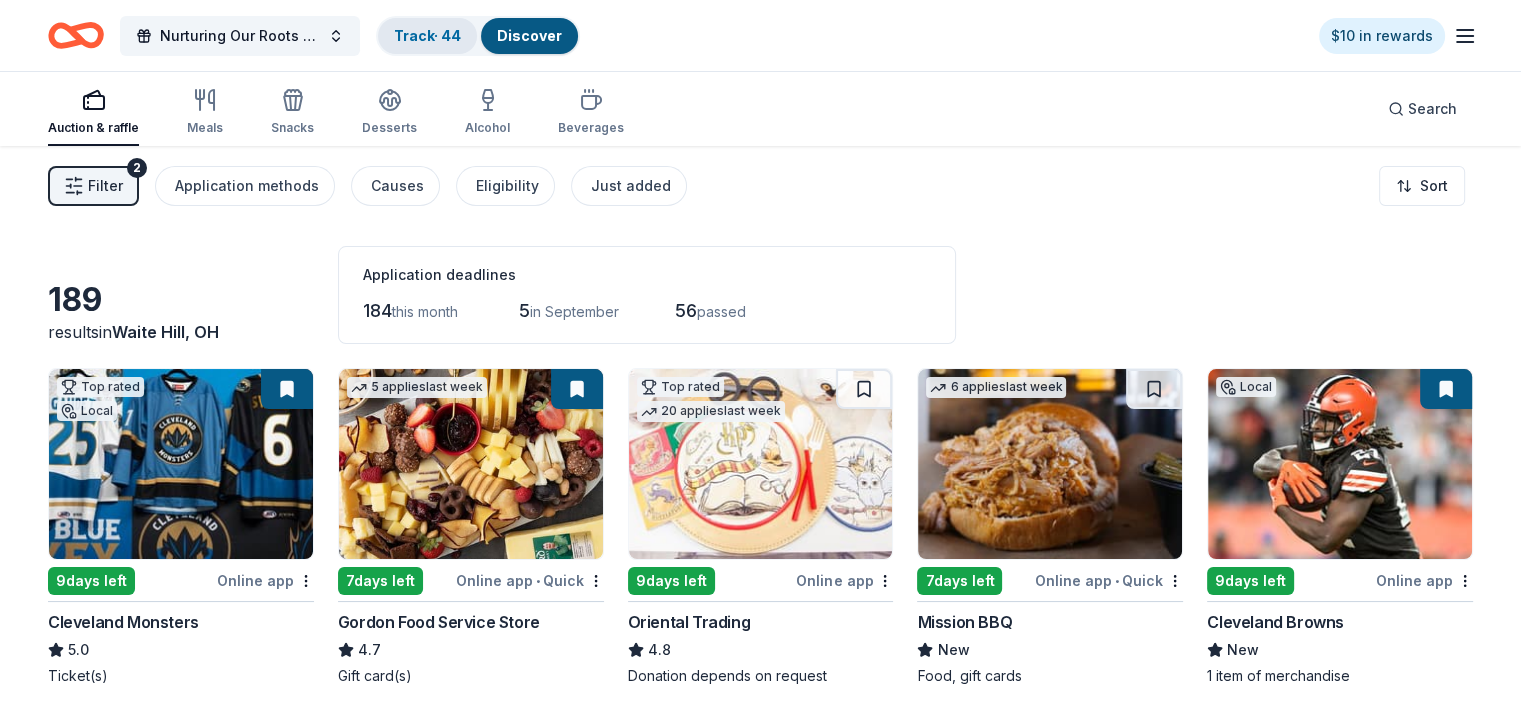 click on "Track  · 44" at bounding box center [427, 35] 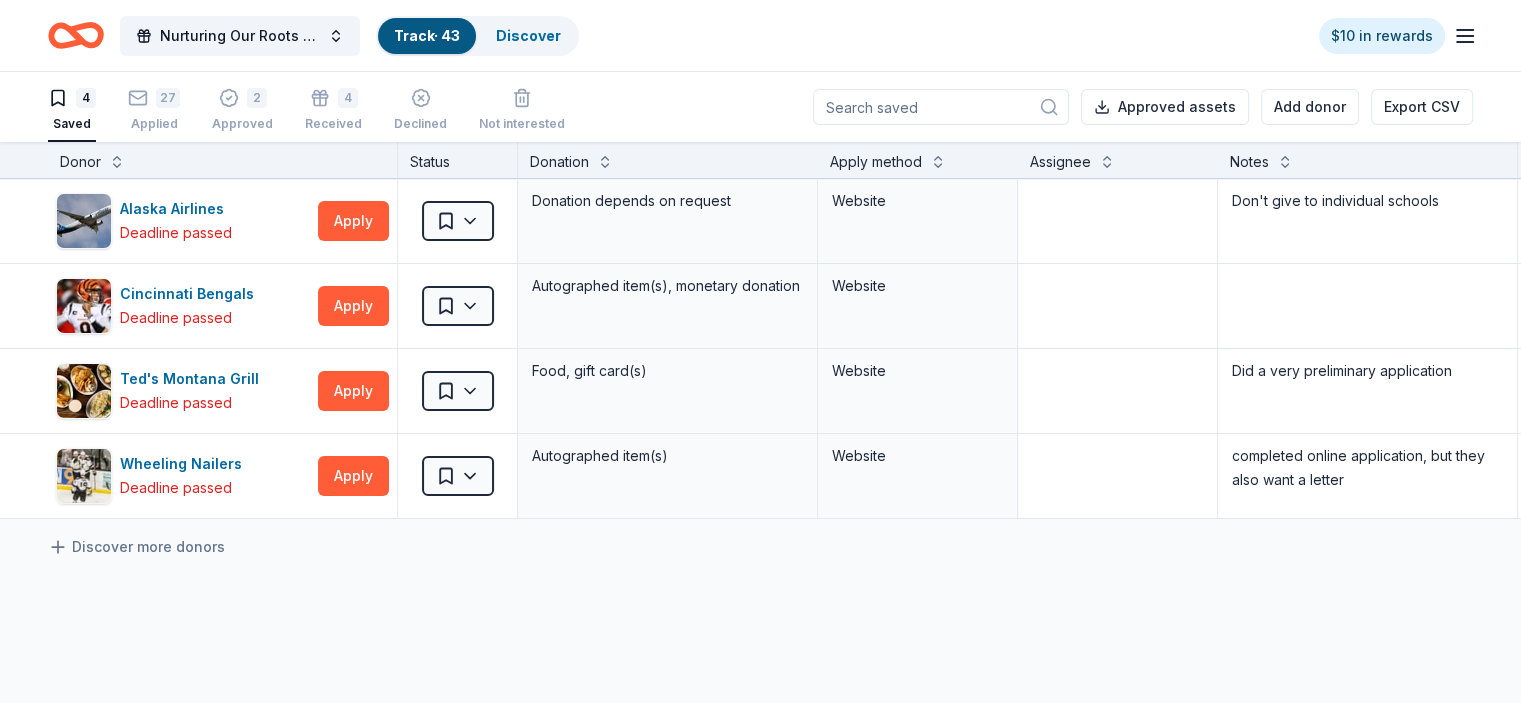 scroll, scrollTop: 0, scrollLeft: 0, axis: both 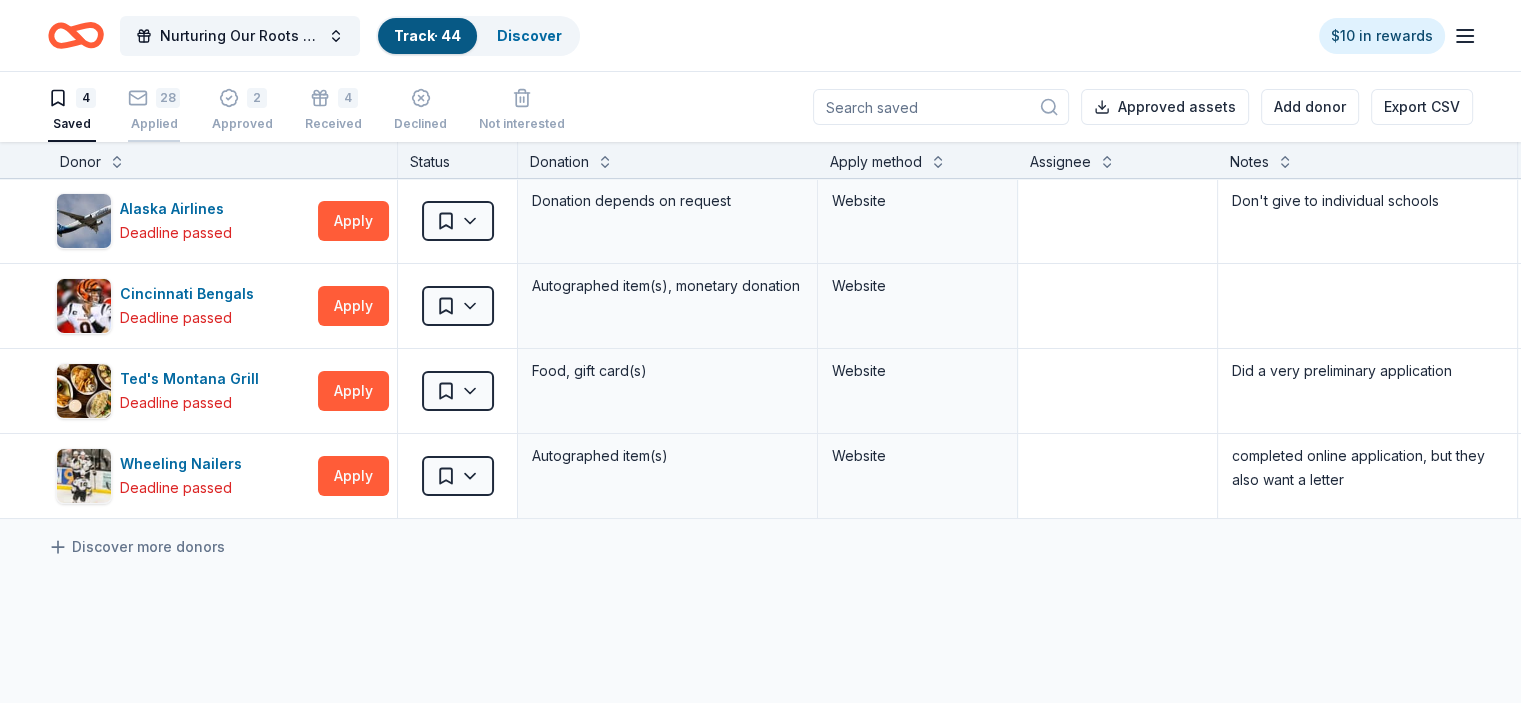 click on "28 Applied" at bounding box center [154, 110] 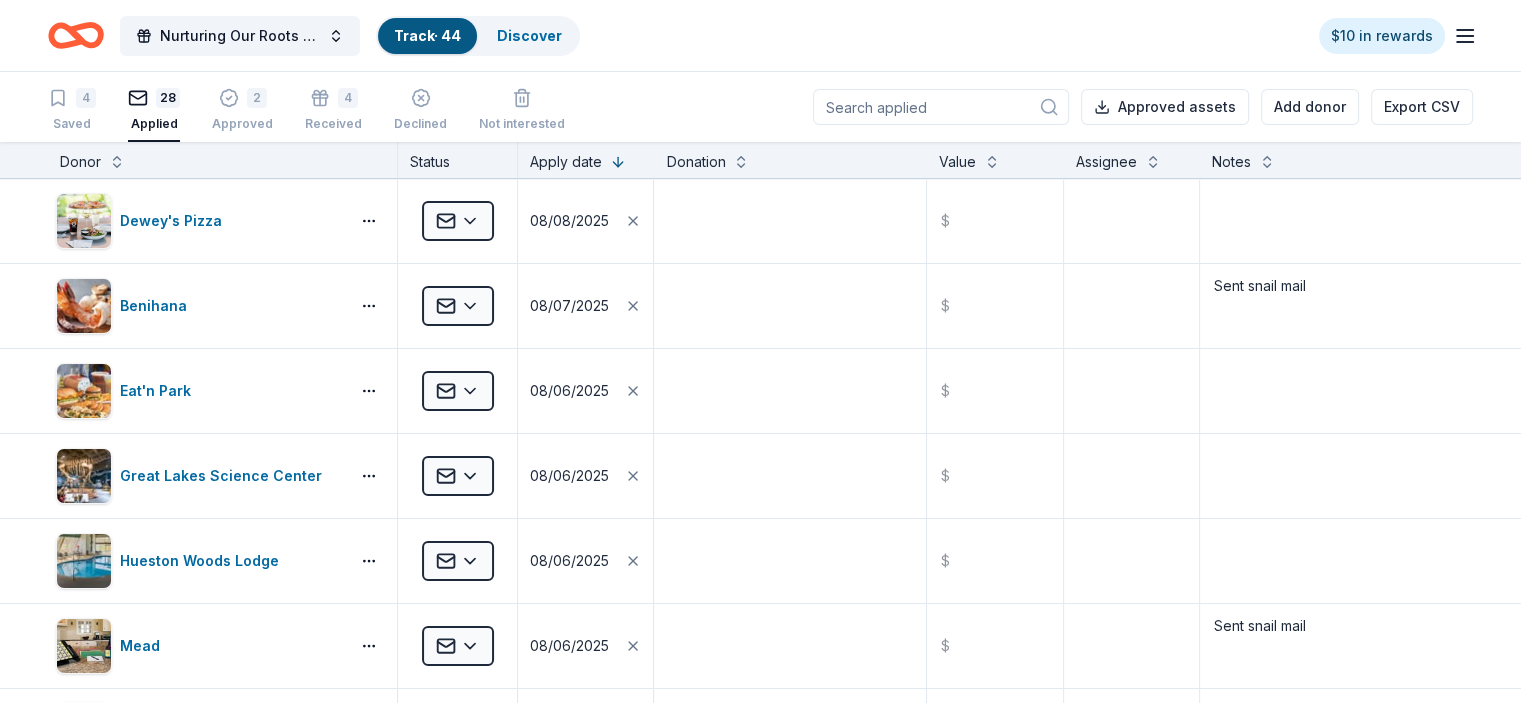 scroll, scrollTop: 0, scrollLeft: 0, axis: both 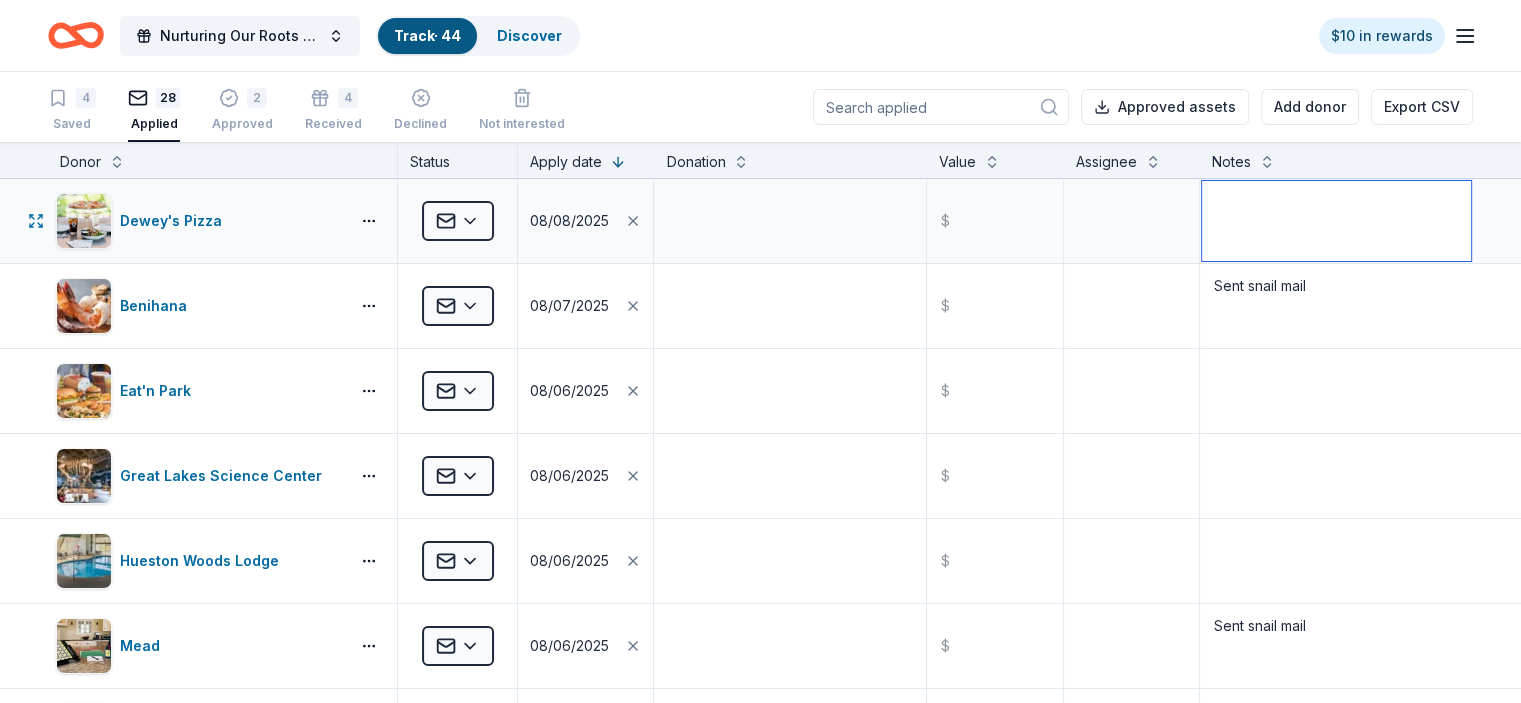click at bounding box center [1336, 221] 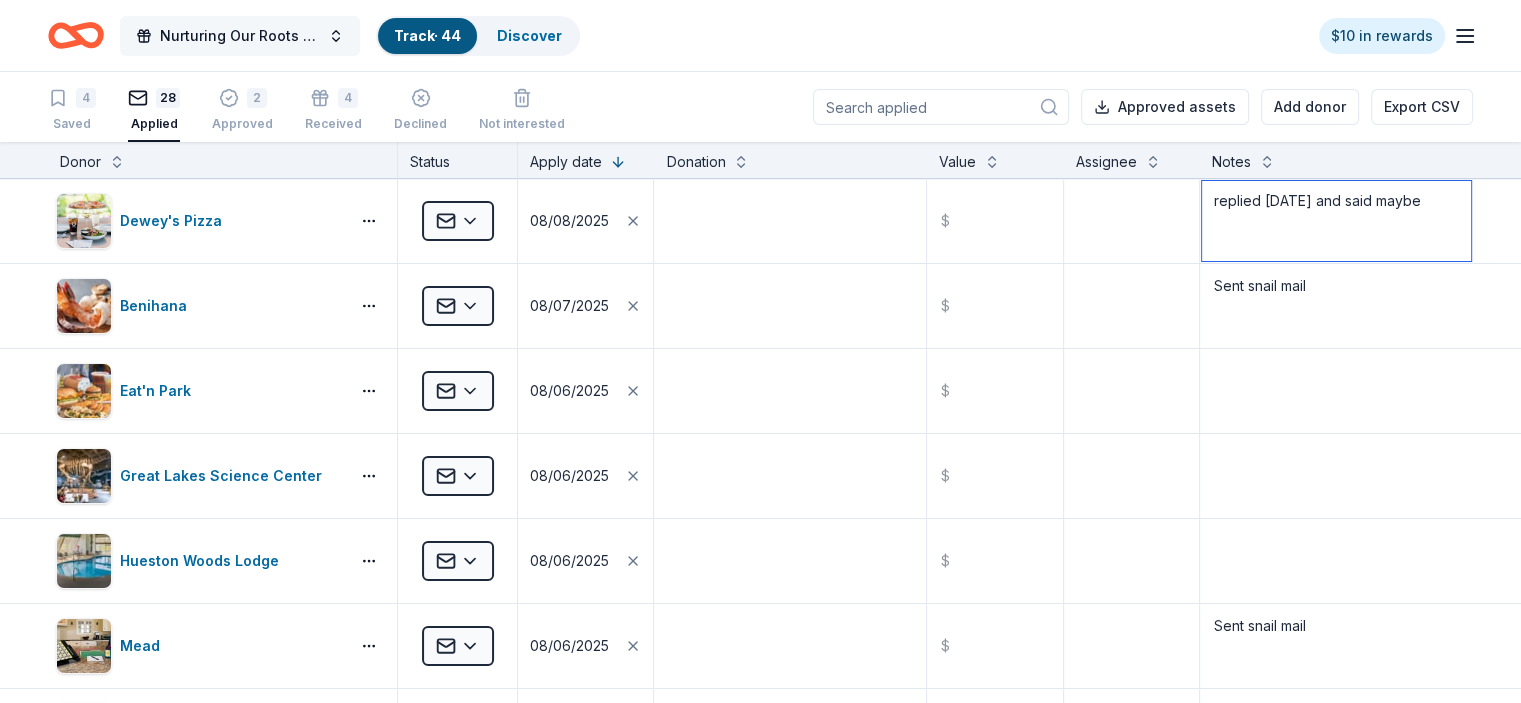 type on "replied 8.8.25 and said maybe" 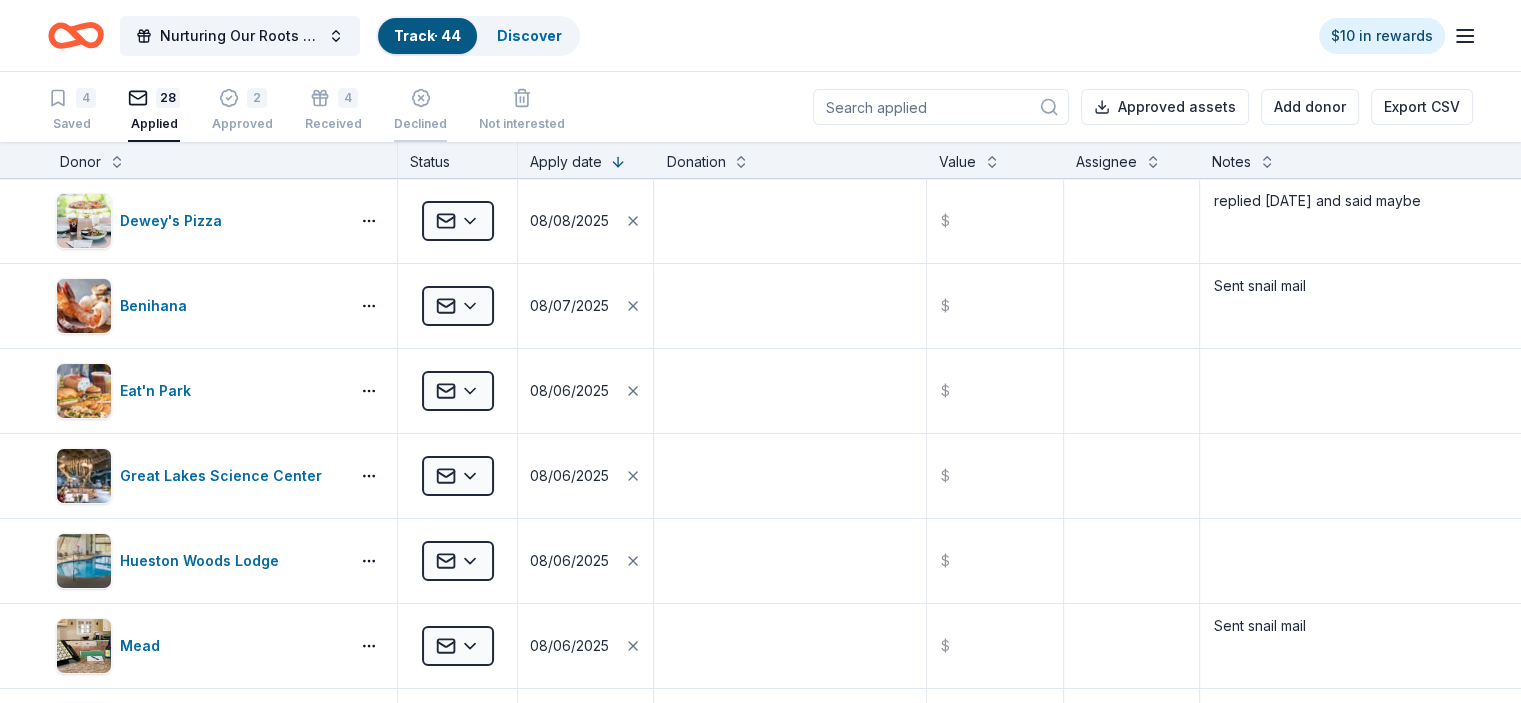 click 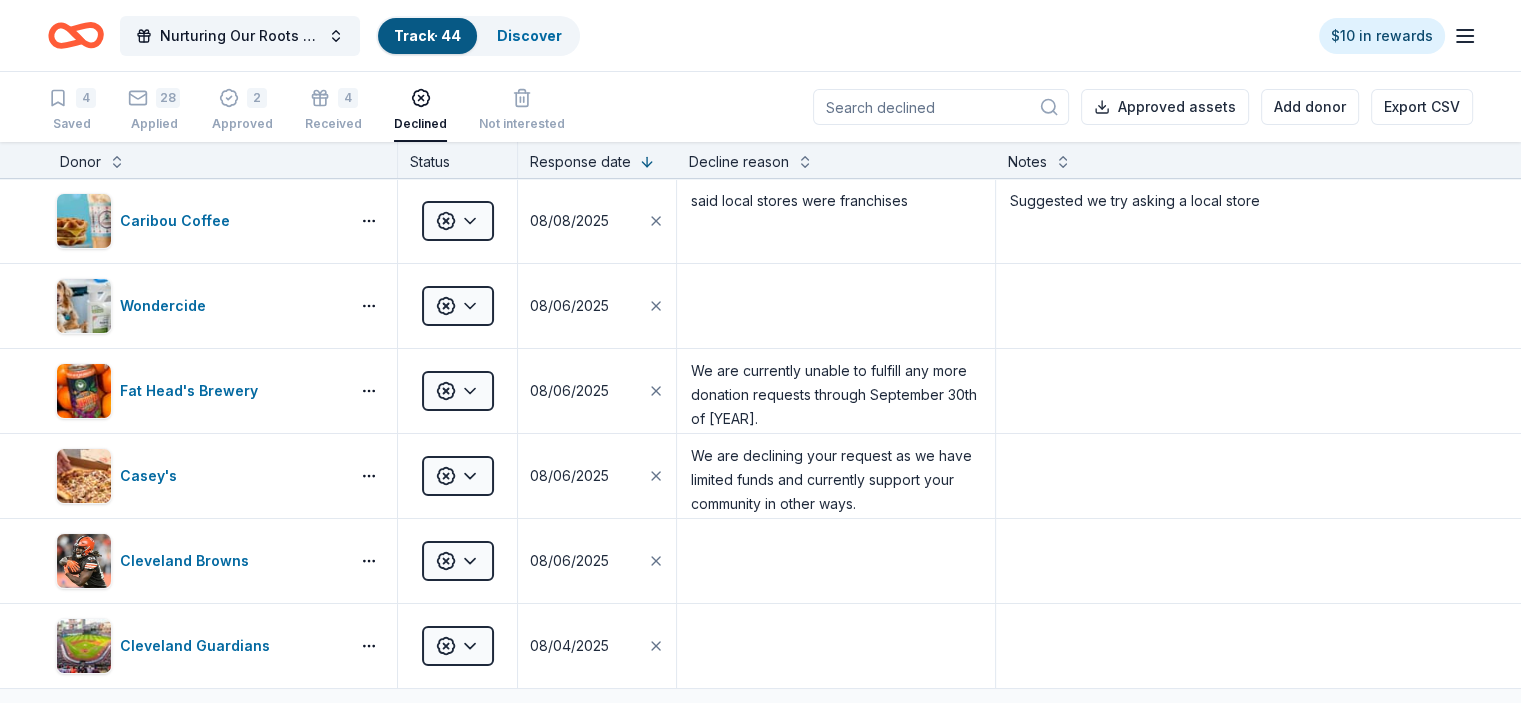 scroll, scrollTop: 0, scrollLeft: 0, axis: both 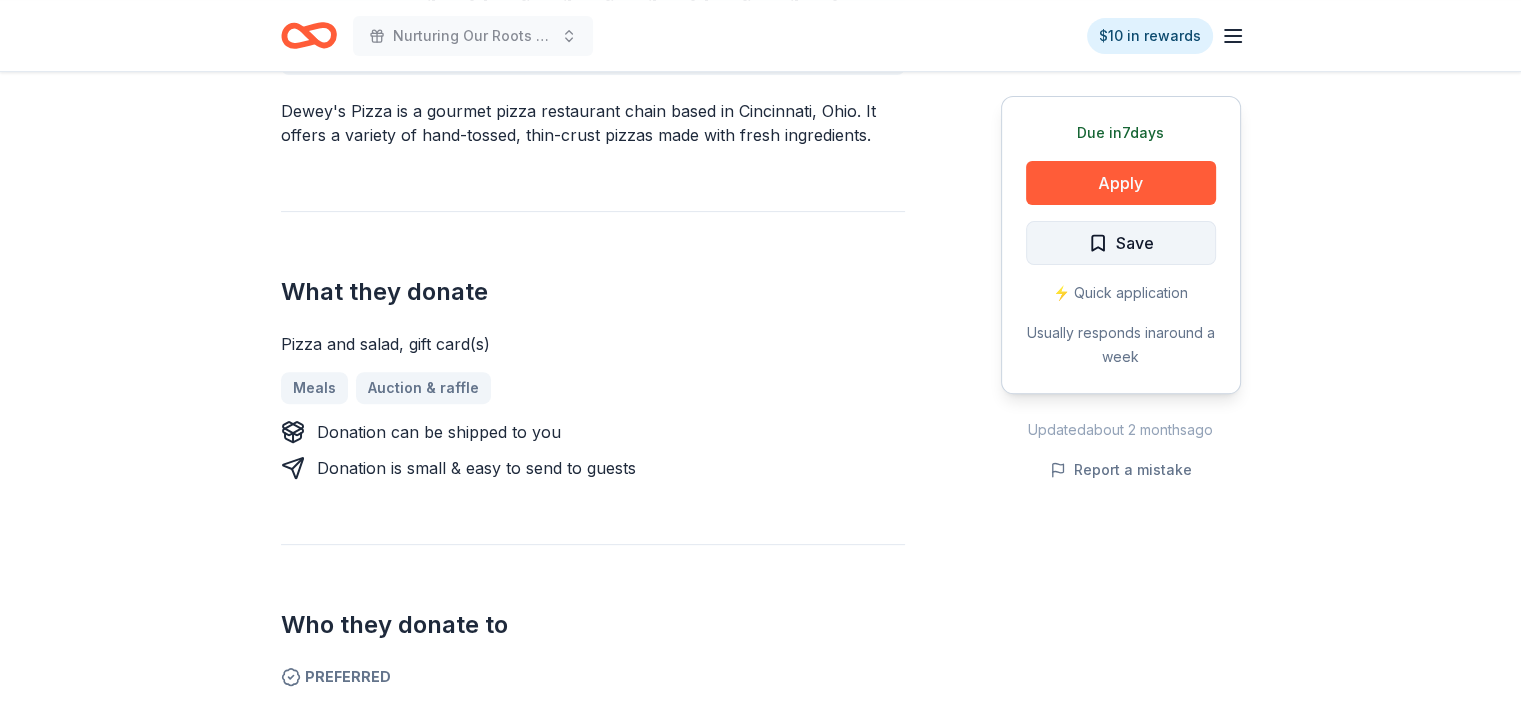 click on "Save" at bounding box center [1135, 243] 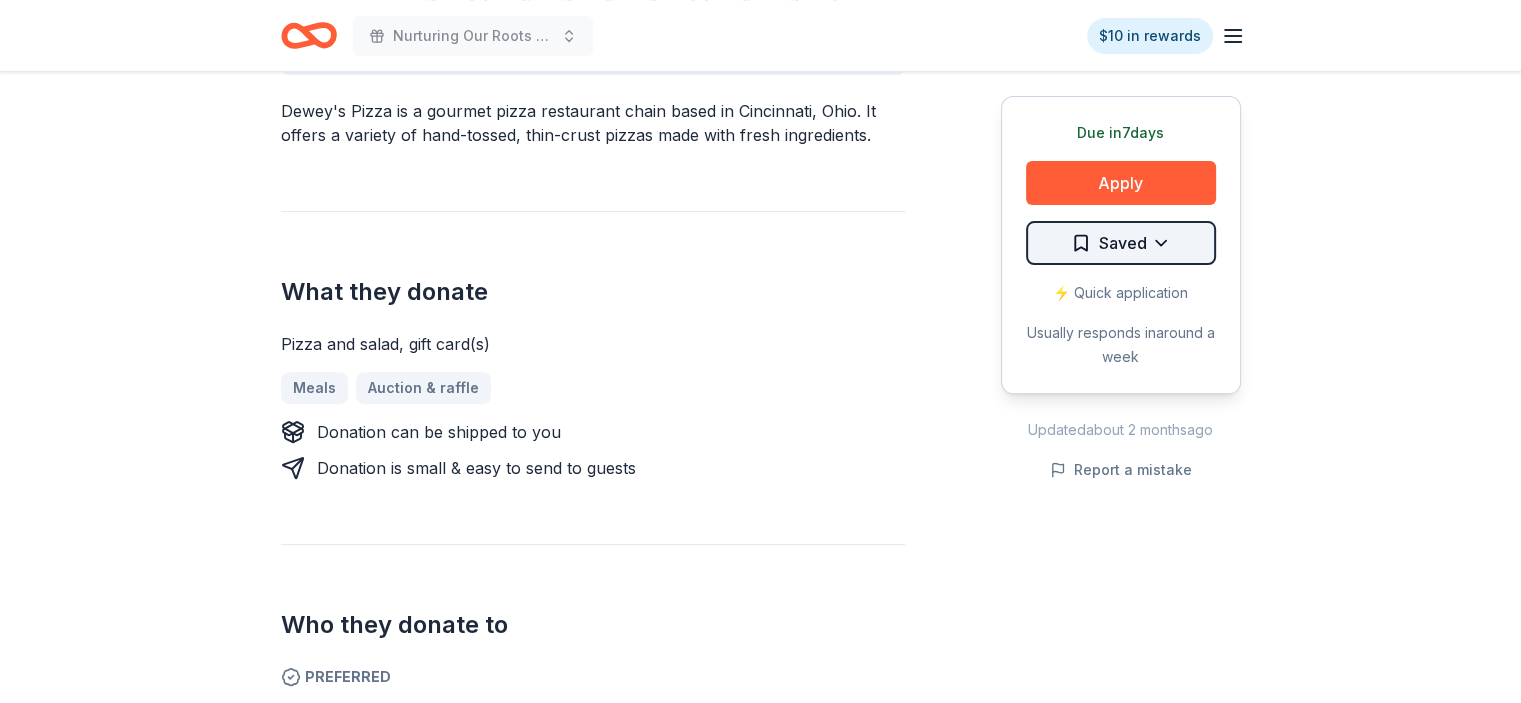 click on "Nurturing Our Roots - Reaching for the Sky Dougbe River School Gala 2025 $10 in rewards Due in  7  days Share Dewey's Pizza 5.0 • 4  reviews approval rate donation value Share Donating in IL (Edwardsville, O'Fallon); KS (Overland Park); KY (Covington, Crestview Hills); MO (Ellisville, Kirkwood, Saint Charles, University City, Webster Groves); OH (Cincinnati, Cleveland, Cleveland Heights, Columbus, Dayton, Dublin, Fairlawn, Miamisburg, West Chester, Worthington) Dewey's Pizza is a gourmet pizza restaurant chain based in Cincinnati, Ohio. It offers a variety of hand-tossed, thin-crust pizzas made with fresh ingredients. What they donate Pizza and salad, gift card(s) Meals Auction & raffle Donation can be shipped to you Donation is small & easy to send to guests Who they donate to  Preferred 501(c)(3) required Due in  7  days Apply Saved ⚡️ Quick application Usually responds in  around a week Updated  about 2 months  ago Report a mistake approval rate 20 % approved 30 % declined 50 % no response (average)" at bounding box center [760, -318] 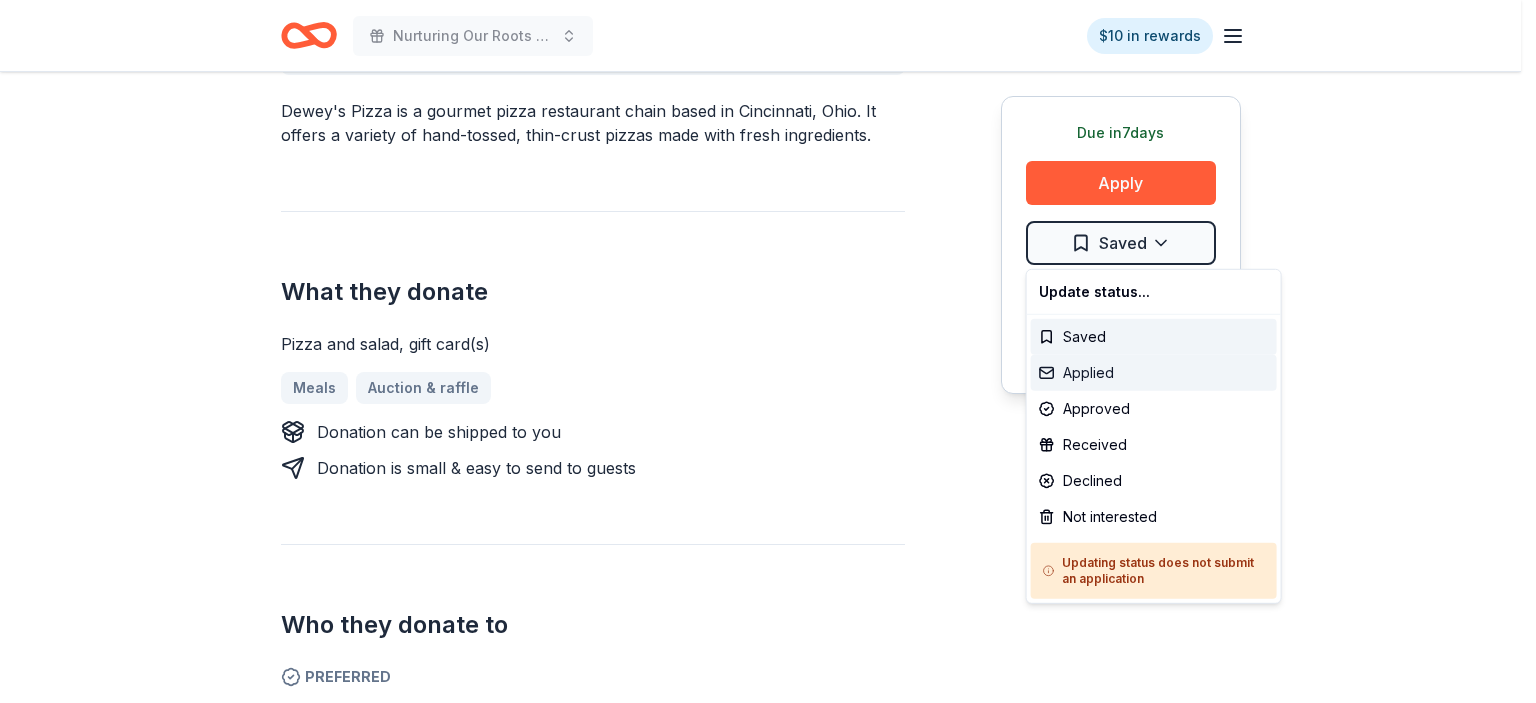 click on "Applied" at bounding box center [1154, 373] 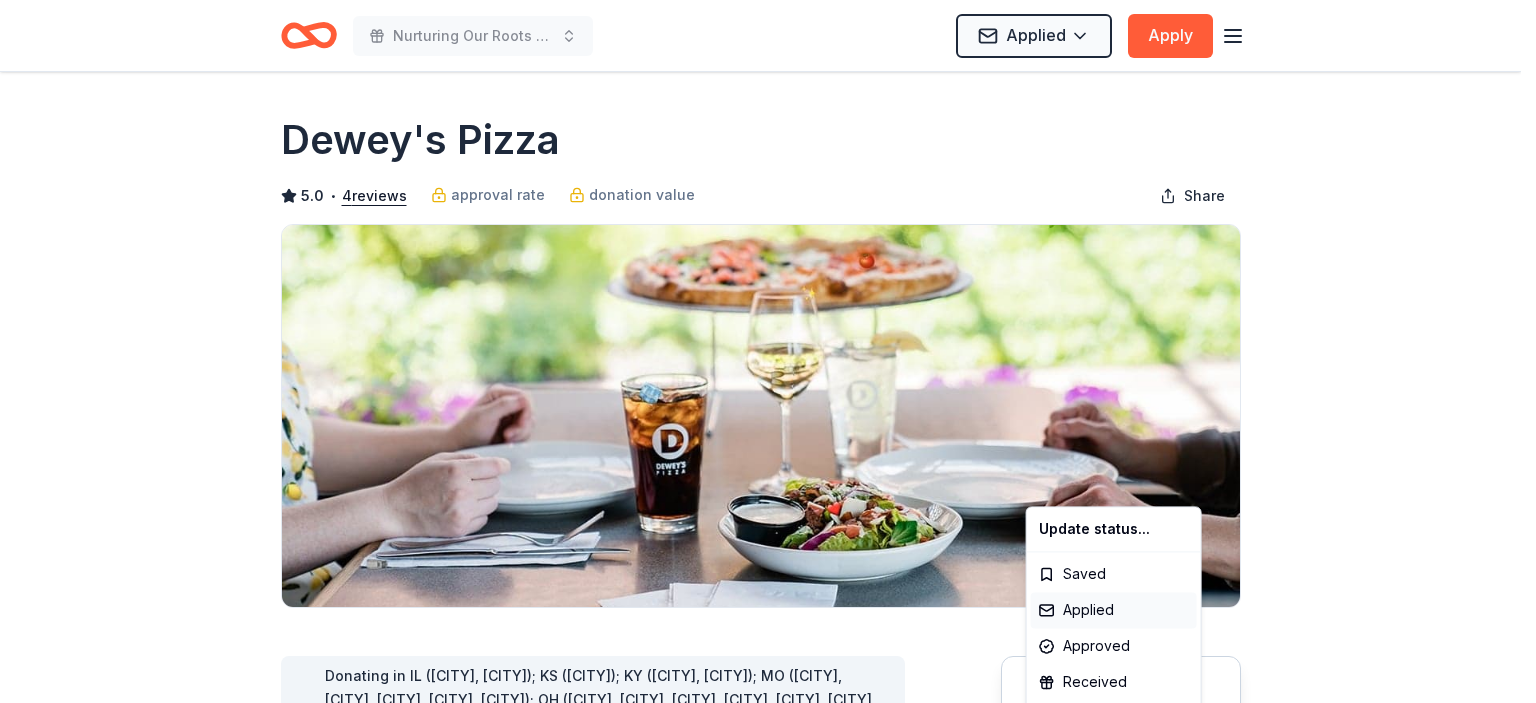 scroll, scrollTop: 0, scrollLeft: 0, axis: both 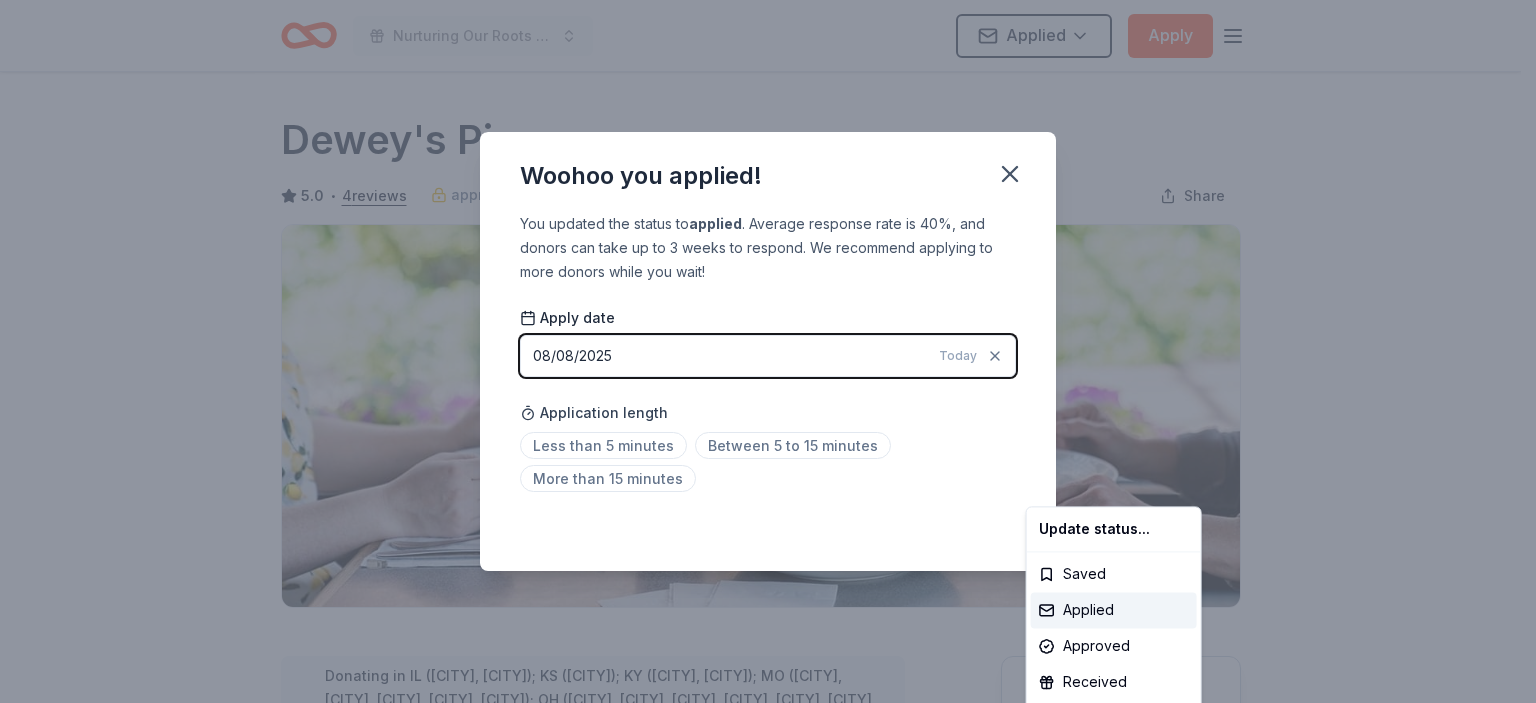 click on "Nurturing Our Roots - Reaching for the Sky Dougbe River School Gala 2025 Applied Apply Due in  7  days Share Dewey's Pizza 5.0 • 4  reviews approval rate donation value Share Donating in IL (Edwardsville, O'Fallon); KS (Overland Park); KY (Covington, Crestview Hills); MO (Ellisville, Kirkwood, Saint Charles, University City, Webster Groves); OH (Cincinnati, Cleveland, Cleveland Heights, Columbus, Dayton, Dublin, Fairlawn, Miamisburg, West Chester, Worthington) See more Dewey's Pizza is a gourmet pizza restaurant chain based in Cincinnati, Ohio. It offers a variety of hand-tossed, thin-crust pizzas made with fresh ingredients. What they donate Pizza and salad, gift card(s) Meals Auction & raffle Donation can be shipped to you Donation is small & easy to send to guests Who they donate to  Preferred 501(c)(3) required Due in  7  days Apply Applied ⚡️ Quick application Usually responds in  around a week Updated  about 2 months  ago Report a mistake approval rate 20 % approved 30 % declined 50 % no response" at bounding box center (768, 351) 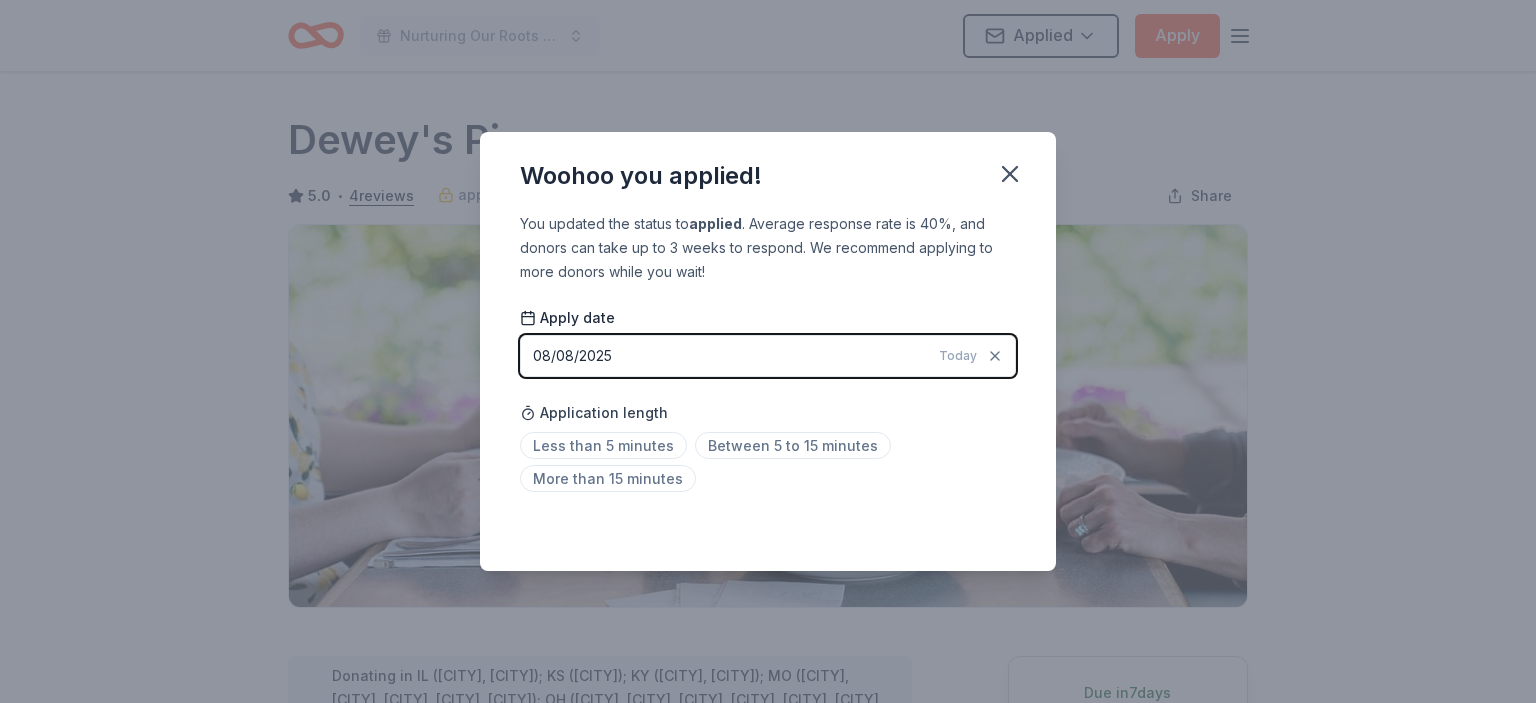 scroll, scrollTop: 451, scrollLeft: 0, axis: vertical 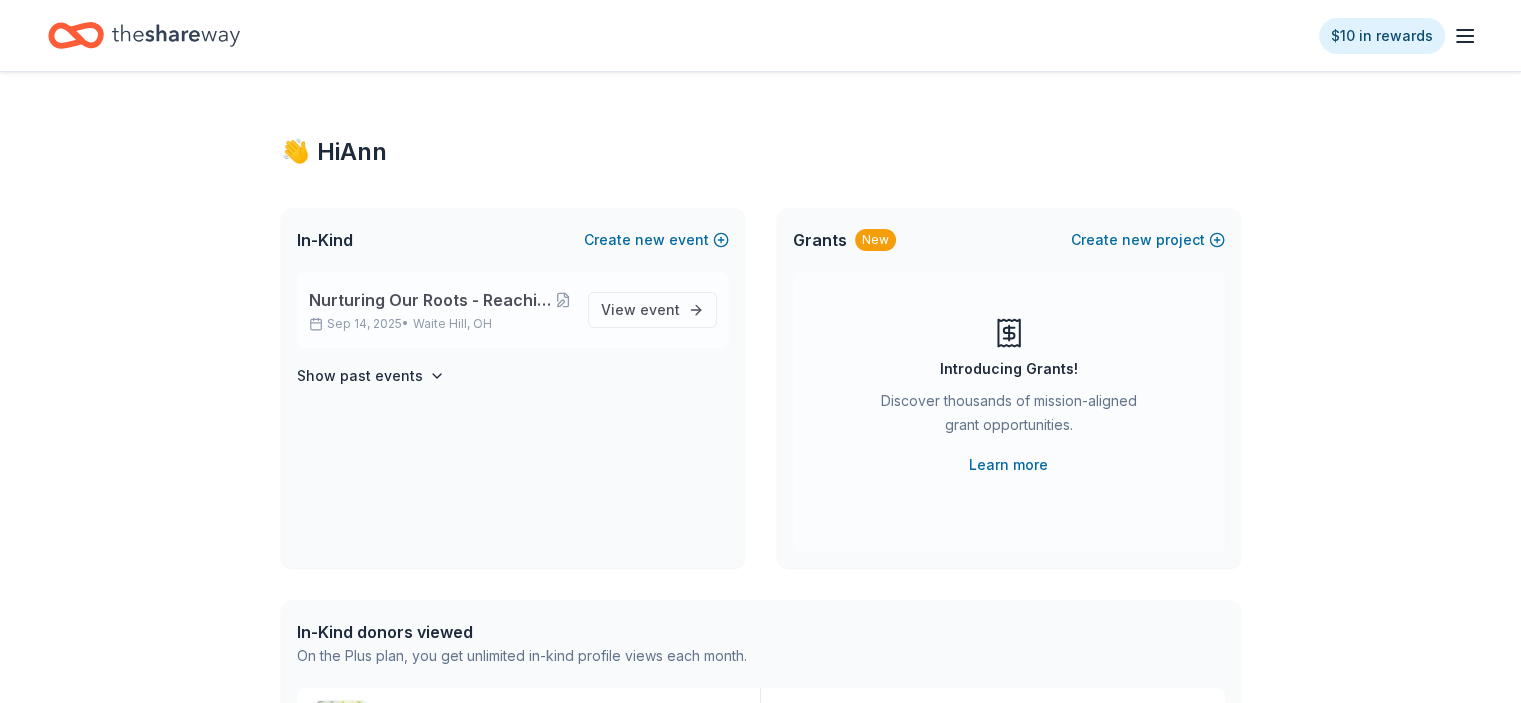 click on "Nurturing Our Roots - Reaching for the Sky Dougbe River School Gala 2025" at bounding box center [432, 300] 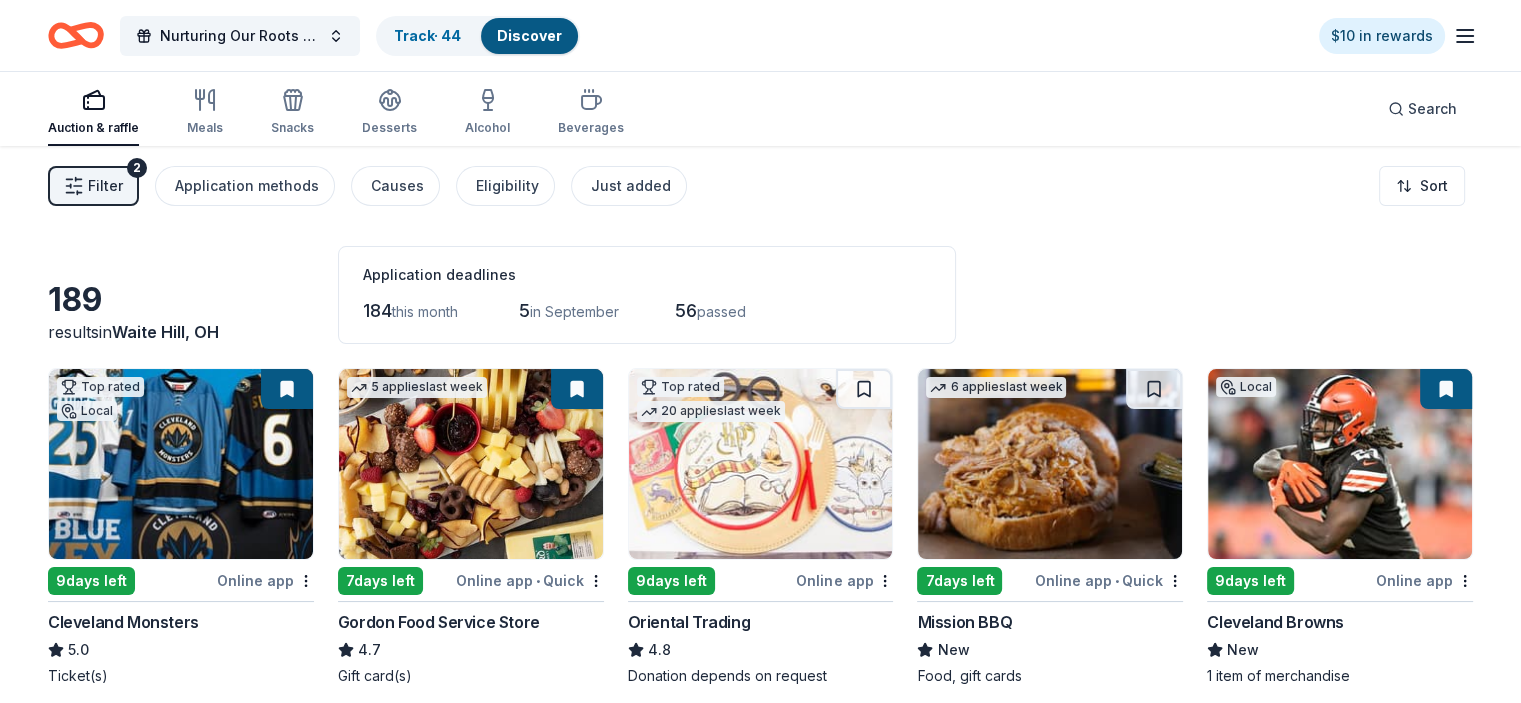 drag, startPoint x: 376, startPoint y: 303, endPoint x: 704, endPoint y: 289, distance: 328.29865 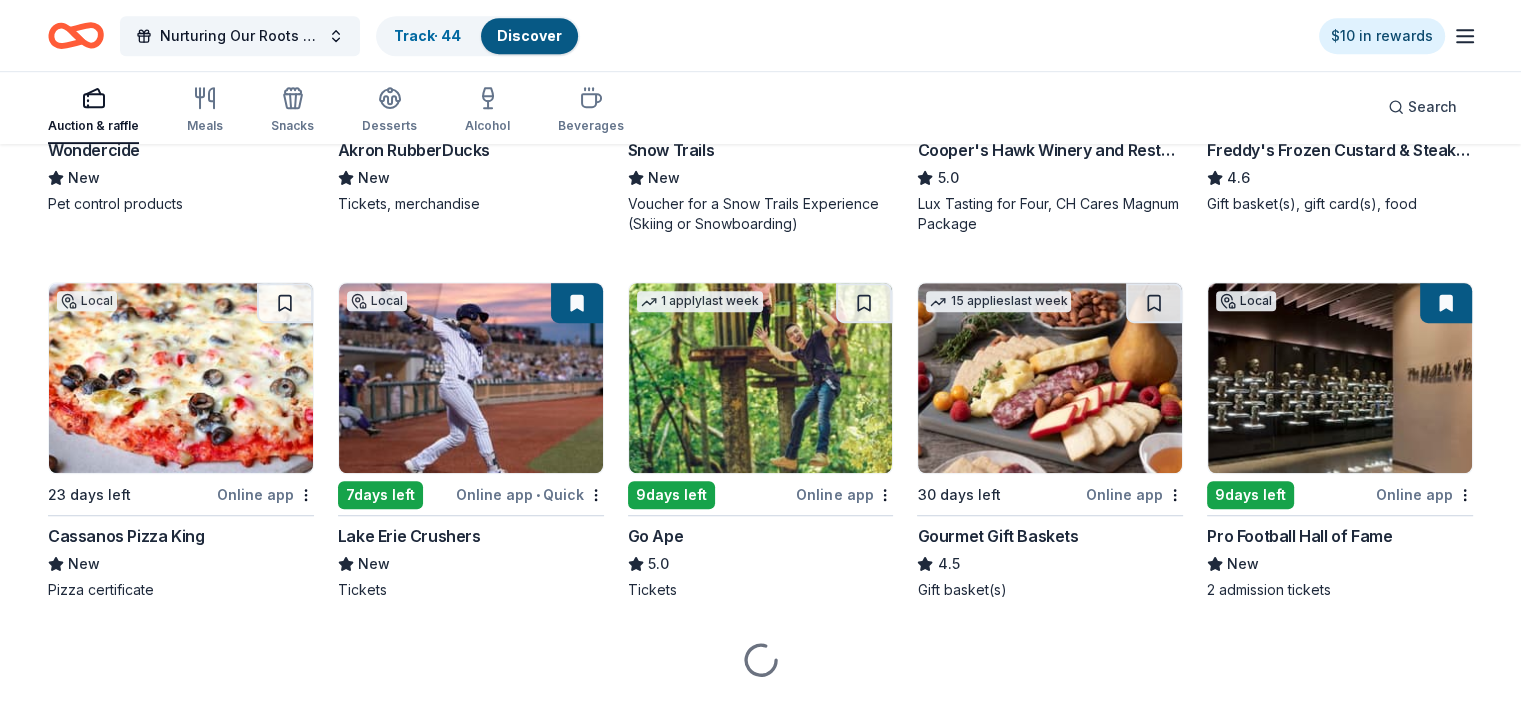 scroll, scrollTop: 1229, scrollLeft: 0, axis: vertical 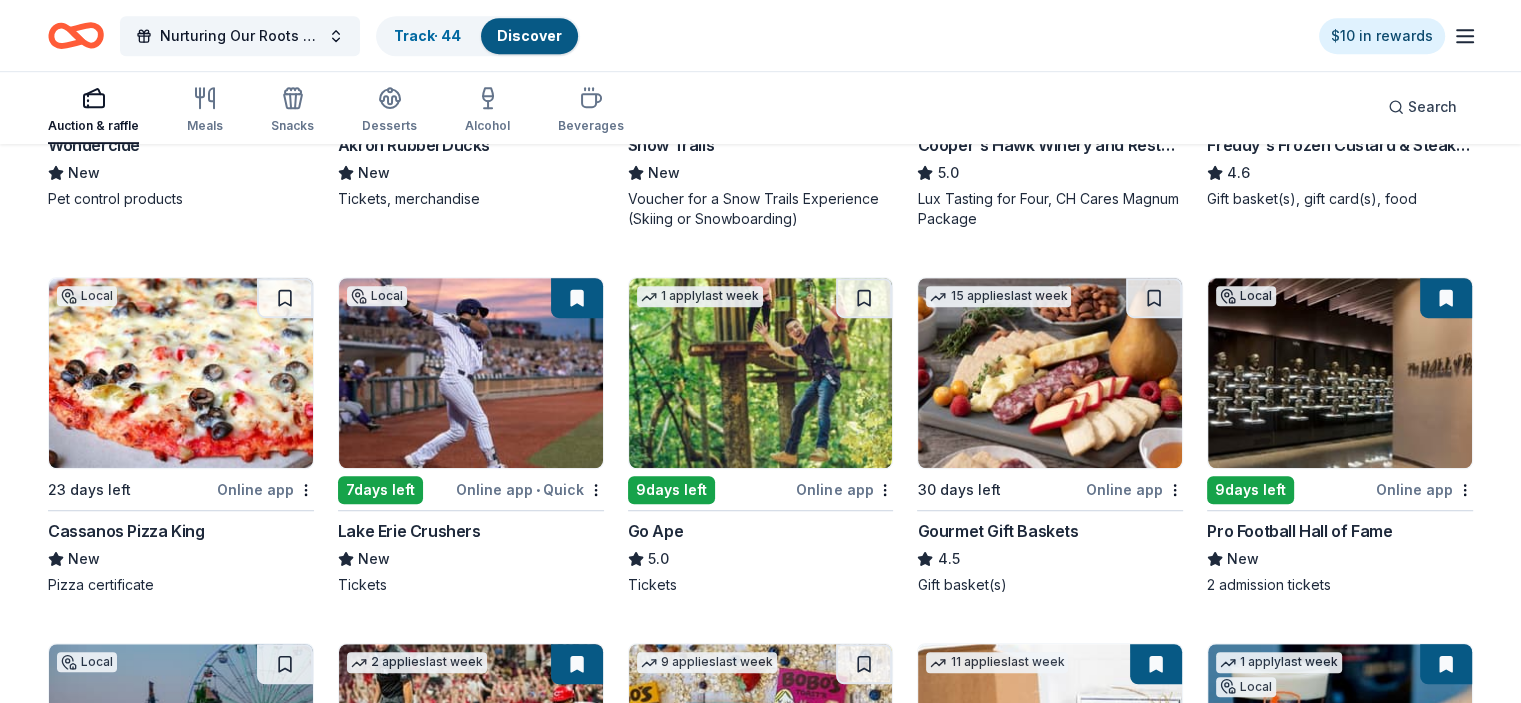 click at bounding box center (1050, 373) 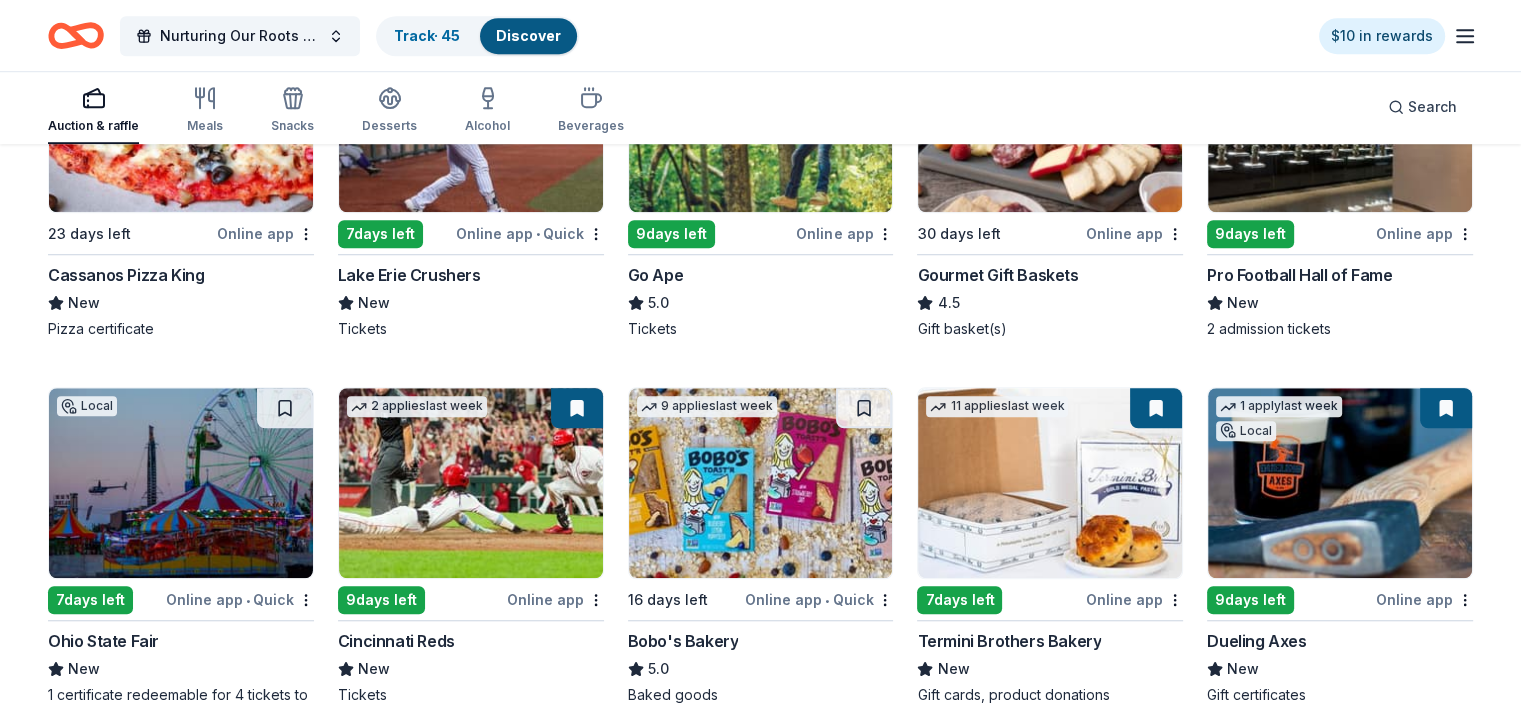 scroll, scrollTop: 1488, scrollLeft: 0, axis: vertical 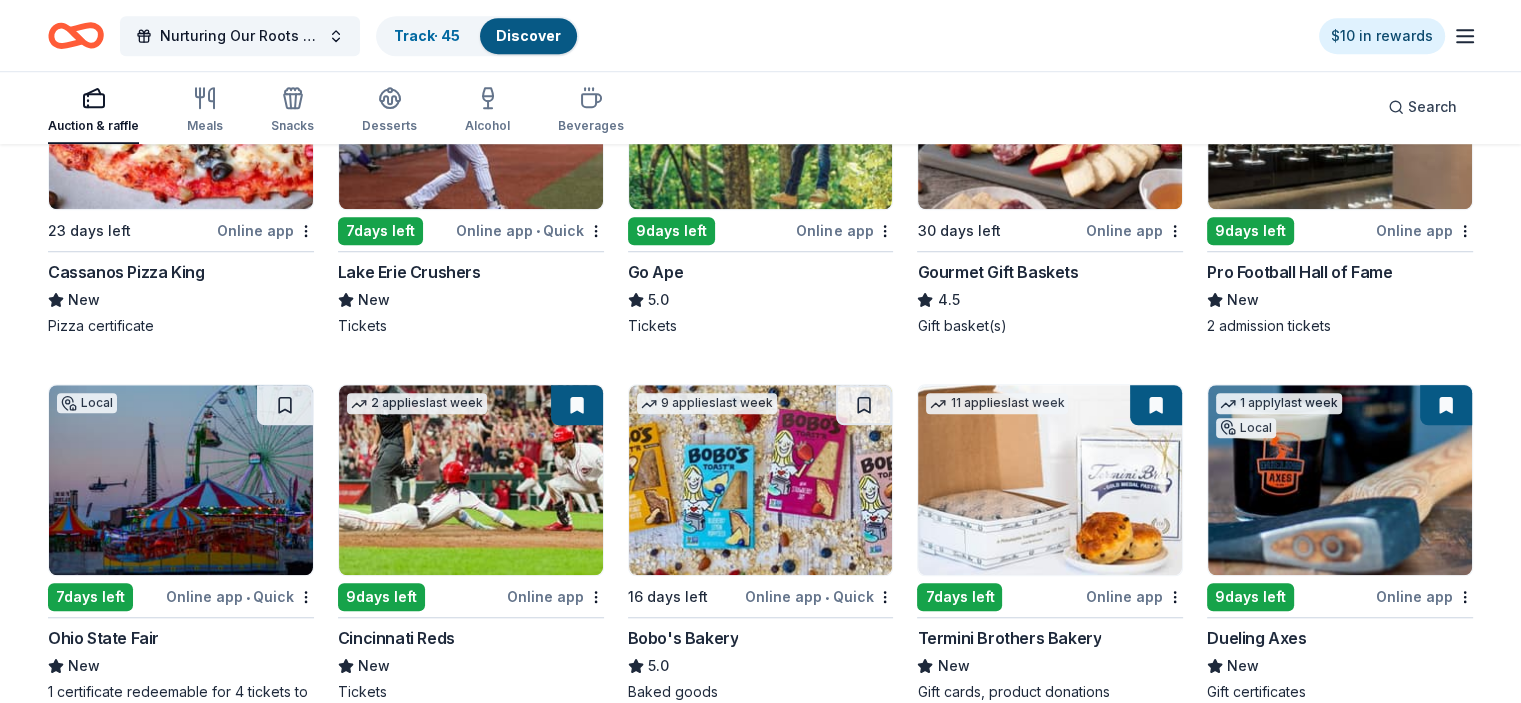 click on "189 results  in  Waite Hill, OH Application deadlines 184  this month 5  in September 56  passed Top rated Local 9  days left Online app Cleveland Monsters 5.0 Ticket(s) 5   applies  last week 7  days left Online app • Quick Gordon Food Service Store 4.7 Gift card(s) Top rated 20   applies  last week 9  days left Online app Oriental Trading 4.8 Donation depends on request 6   applies  last week 7  days left Online app • Quick Mission BBQ New Food, gift cards Local 9  days left Online app Cleveland Browns New 1 item of merchandise Top rated 4   applies  last week 23 days left Online app Casey's 5.0 Donation depends on request 2   applies  last week 7  days left Online app Let's Roam 4.4 3 Family Scavenger Hunt Six Pack ($270 Value), 2 Date Night Scavenger Hunt Two Pack ($130 Value) Top rated 21   applies  last week 7  days left Online app • Quick BarkBox 5.0 Dog toy(s), dog food 1   apply  last week Local 7  days left Online app • Quick Cincinnati Zoo & Botanical Garden New Ticket(s) 9  days left • 6" at bounding box center (760, -37) 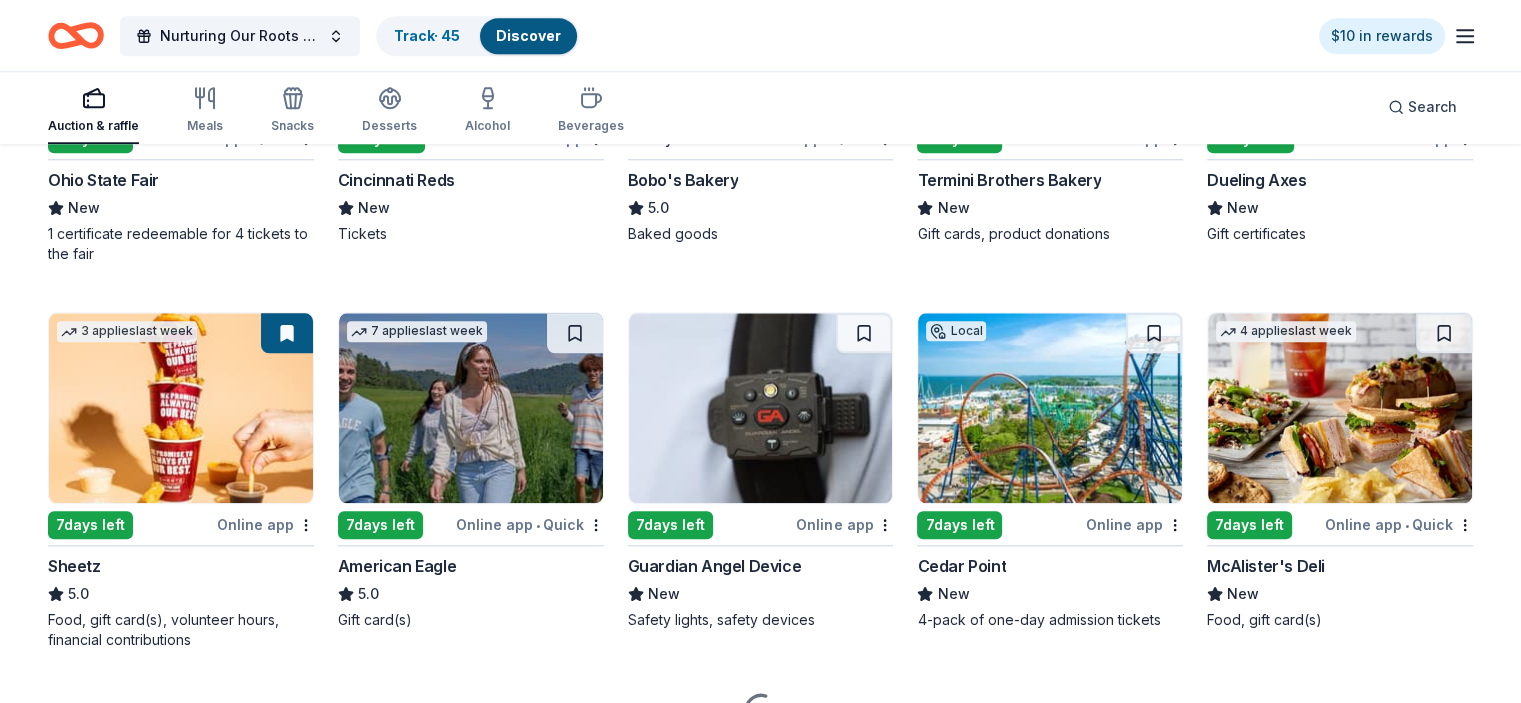 scroll, scrollTop: 1953, scrollLeft: 0, axis: vertical 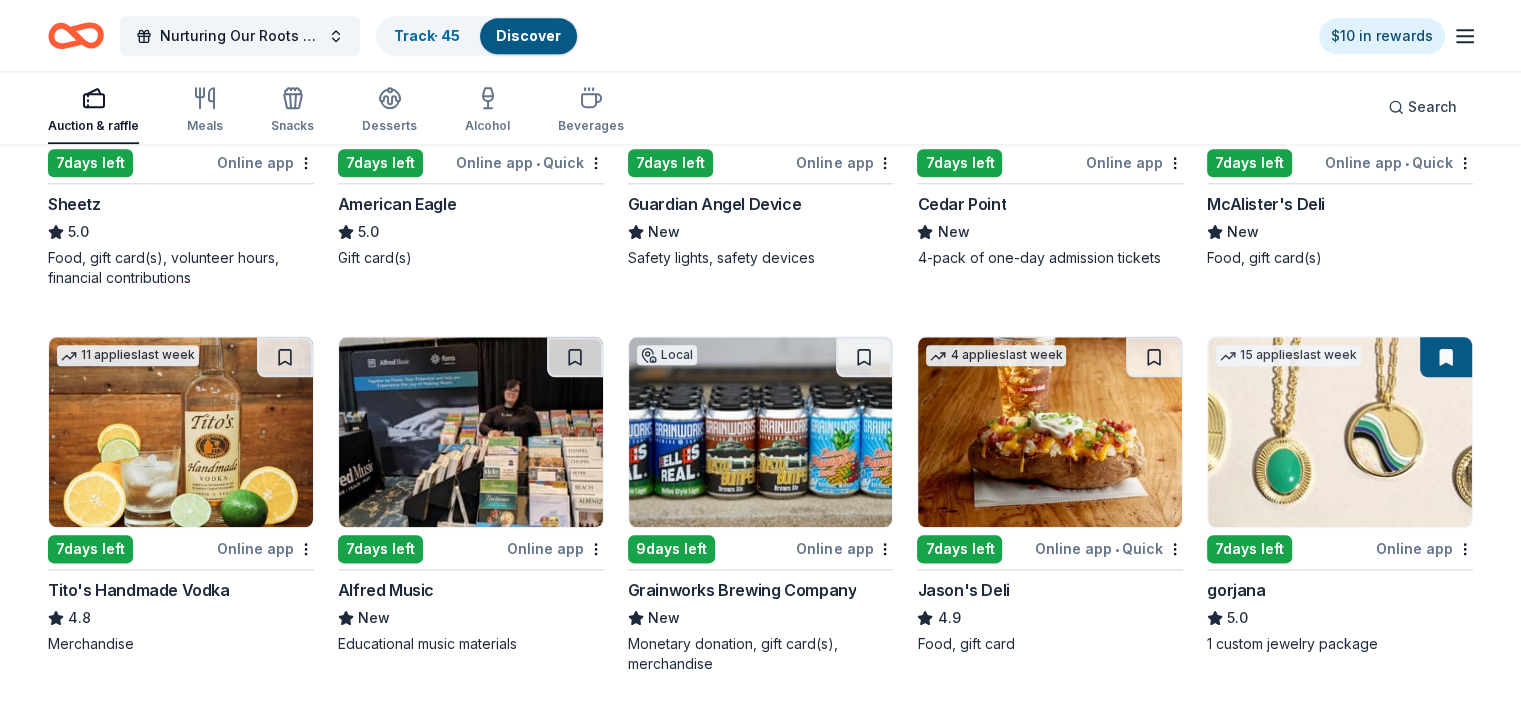 click at bounding box center [1050, 432] 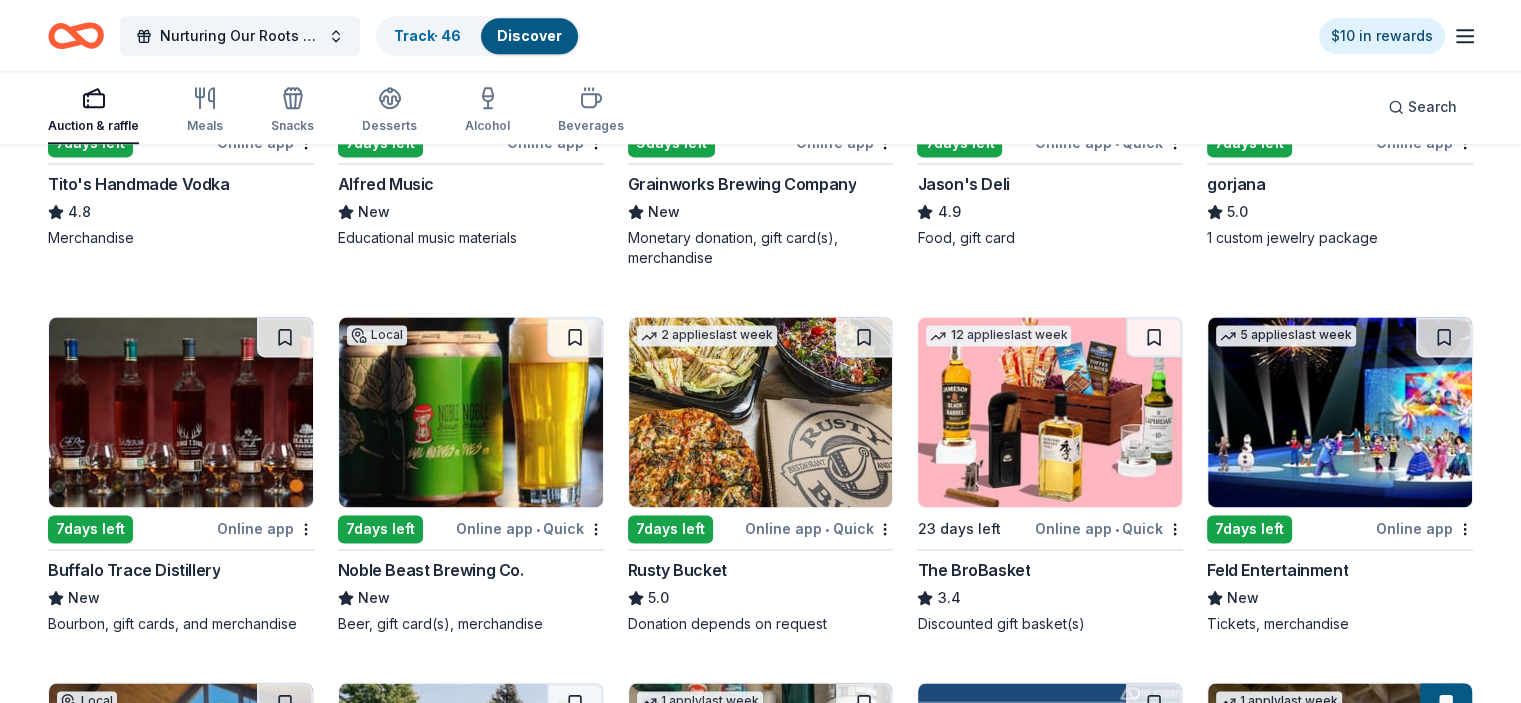 scroll, scrollTop: 2699, scrollLeft: 0, axis: vertical 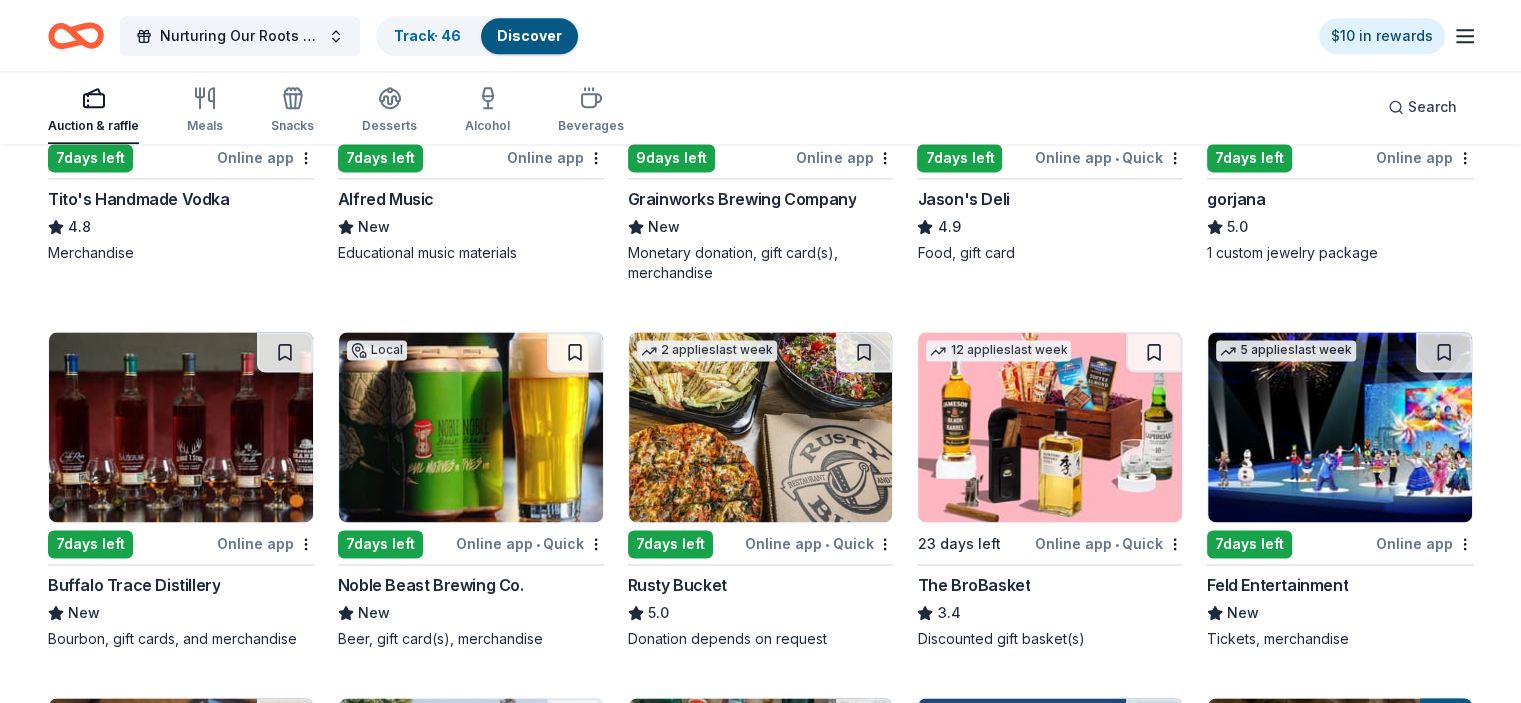 click at bounding box center (471, 427) 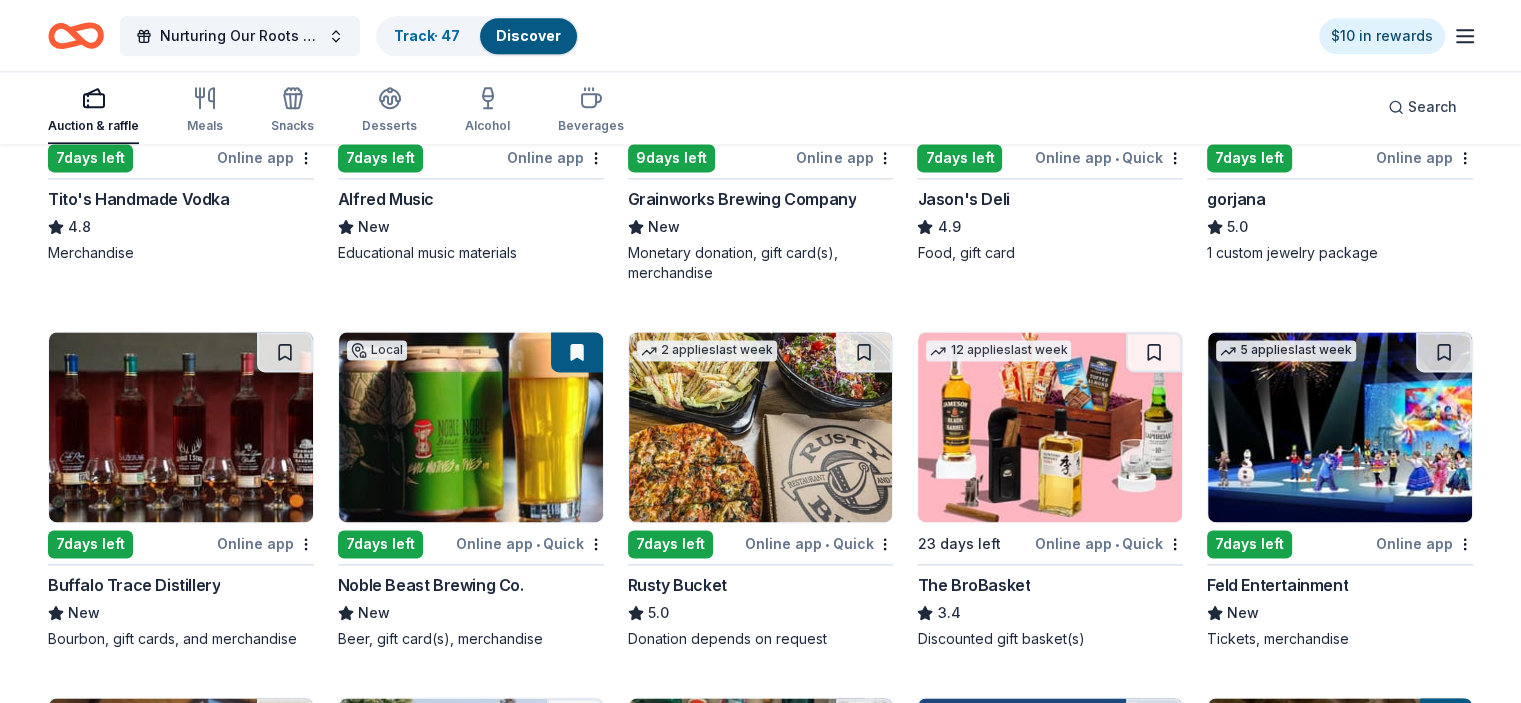 click at bounding box center (761, 427) 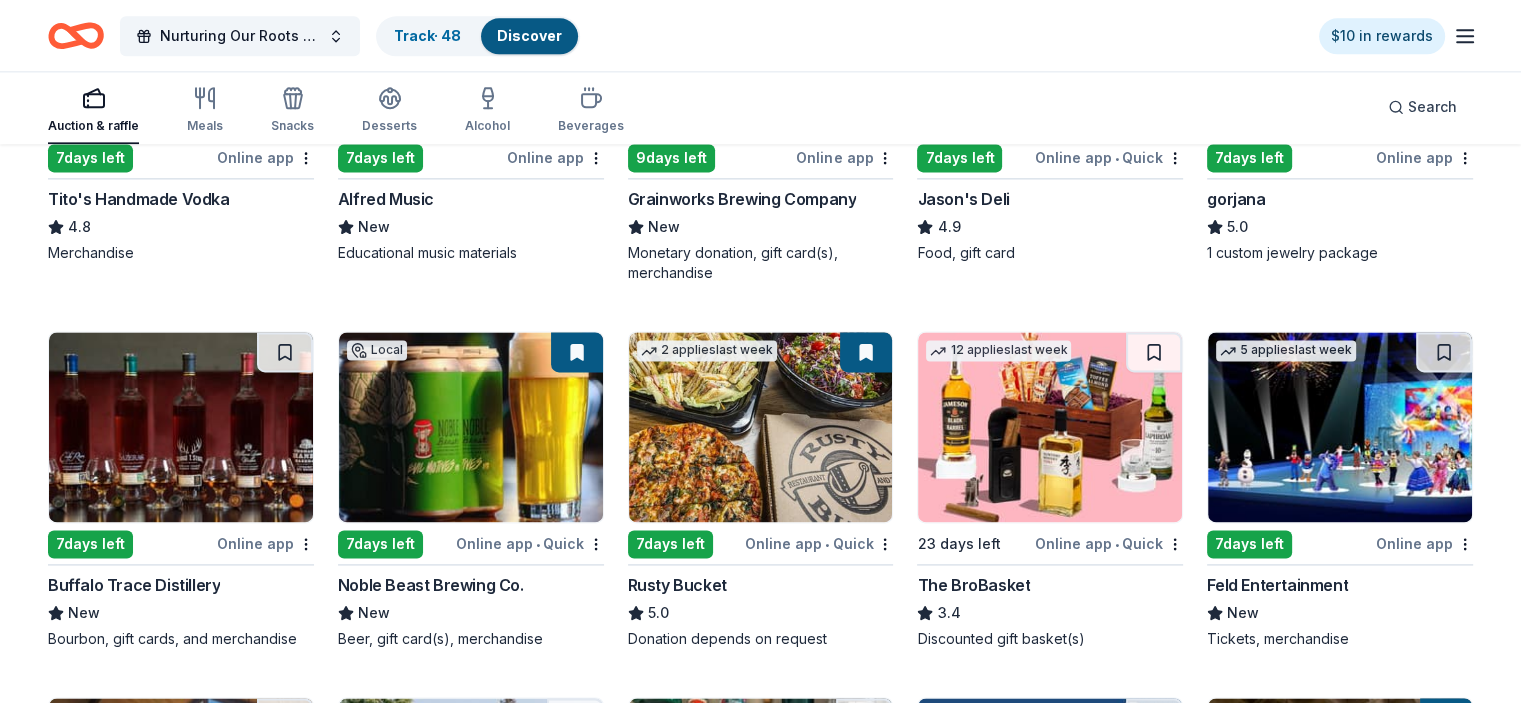 click at bounding box center [1050, 427] 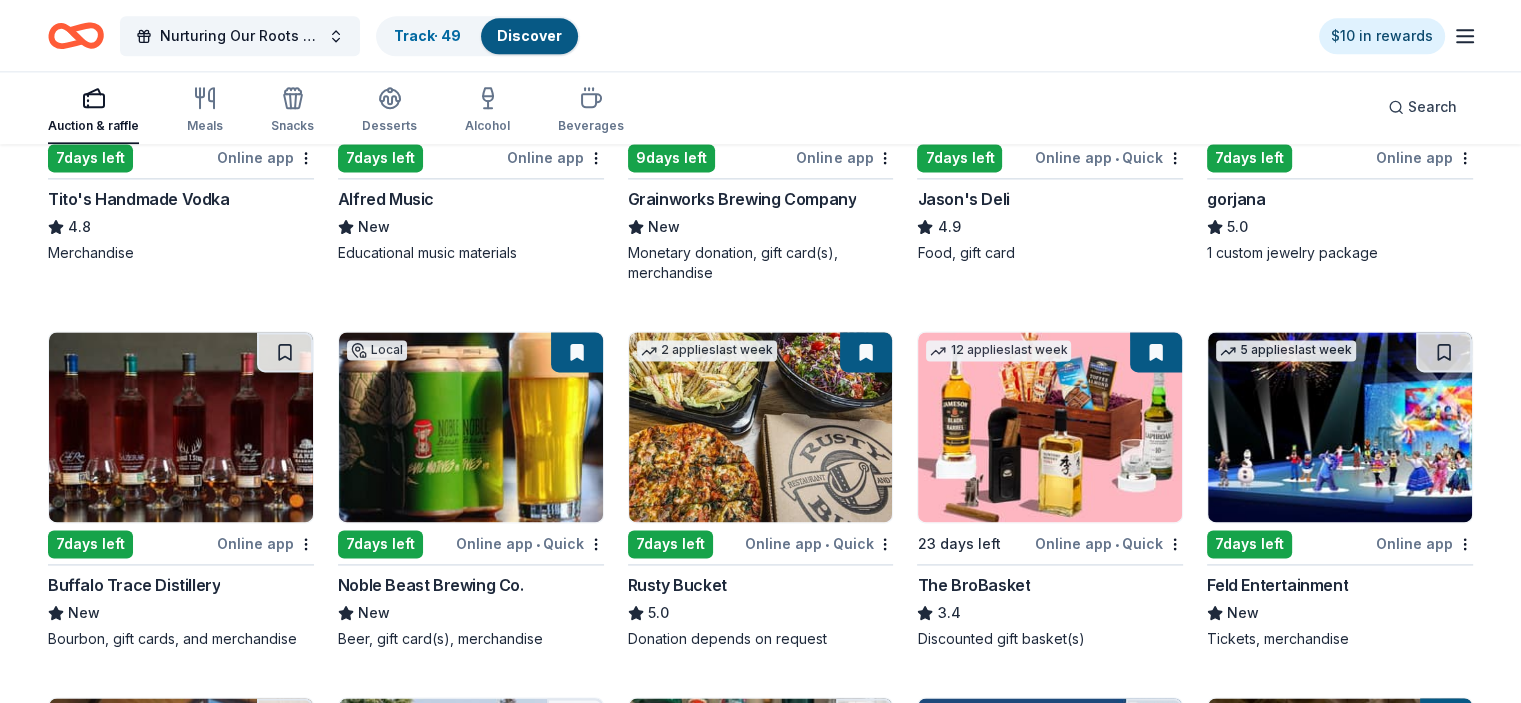 click at bounding box center [1340, 427] 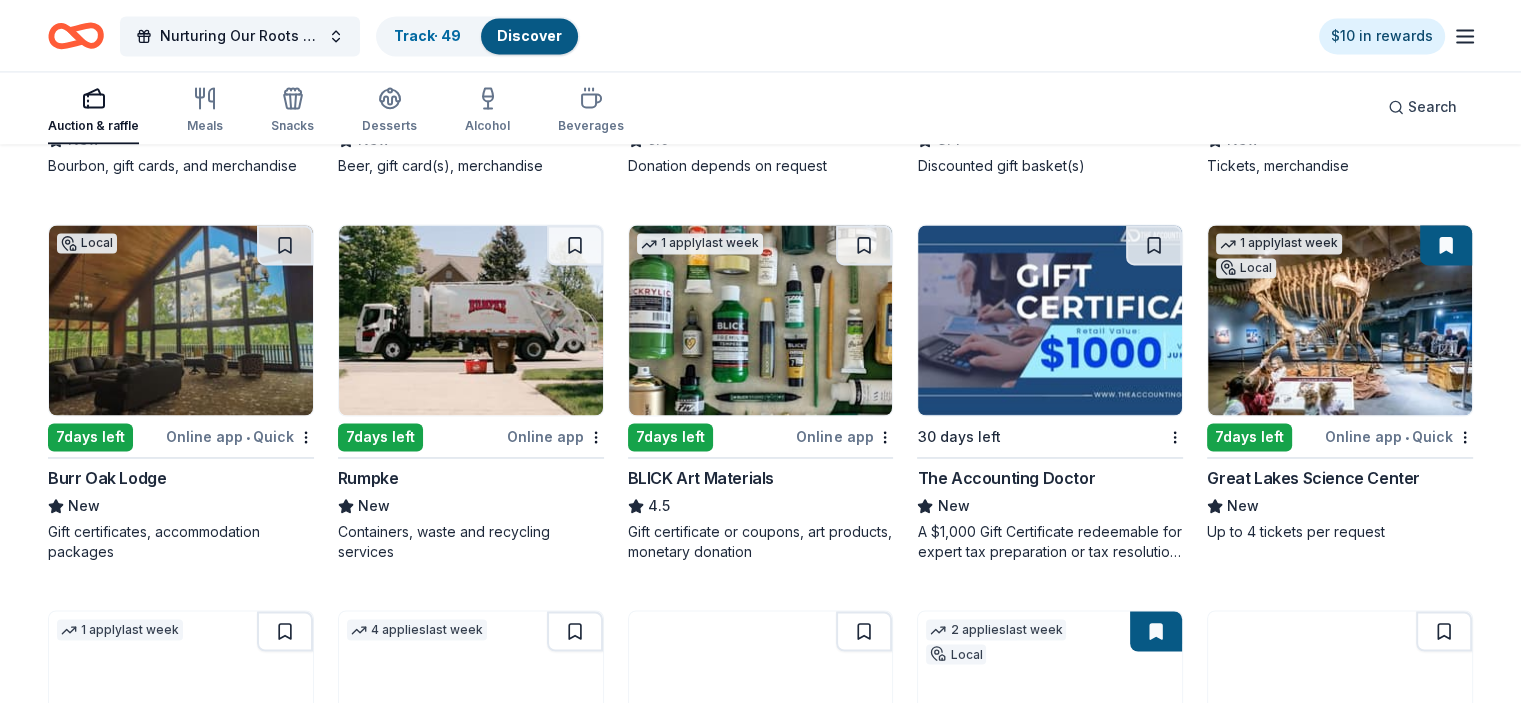 scroll, scrollTop: 3192, scrollLeft: 0, axis: vertical 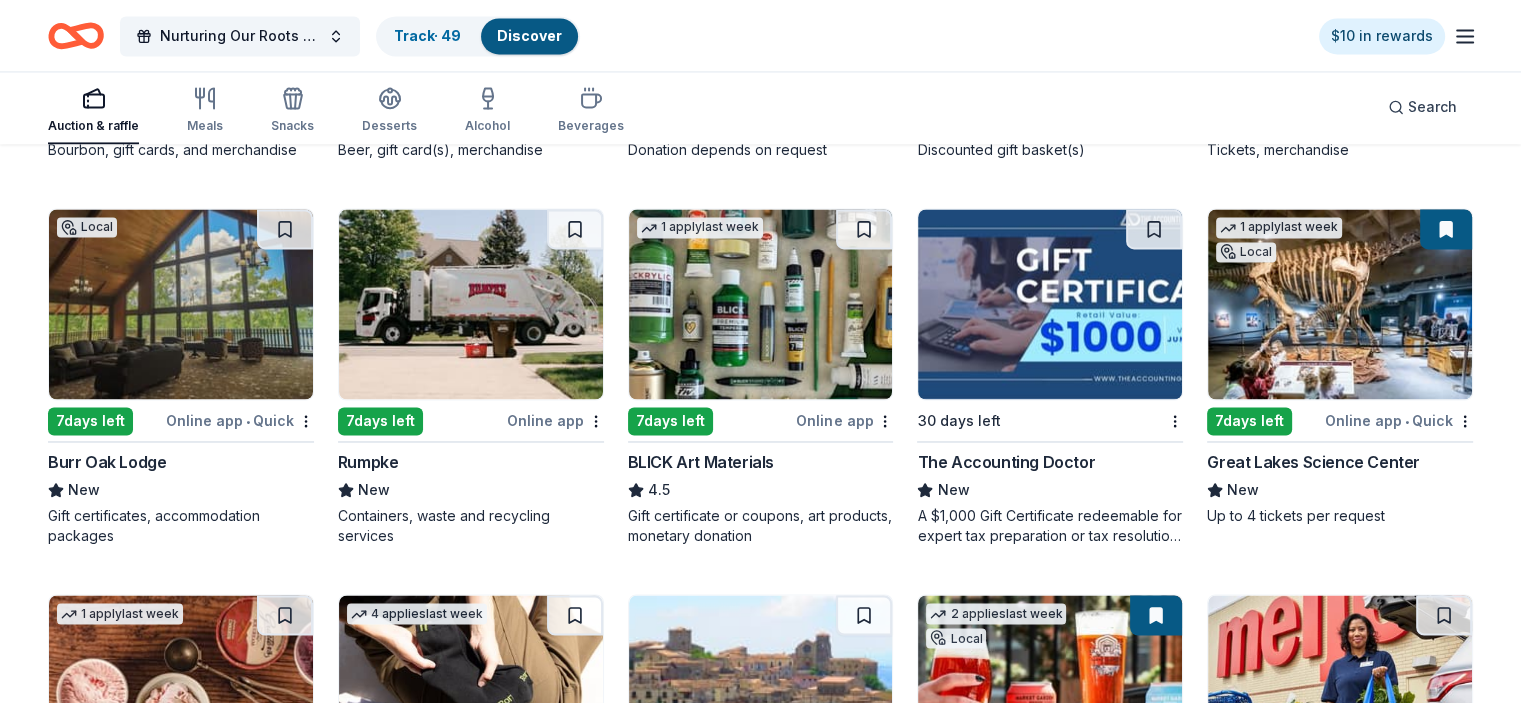 click at bounding box center [181, 304] 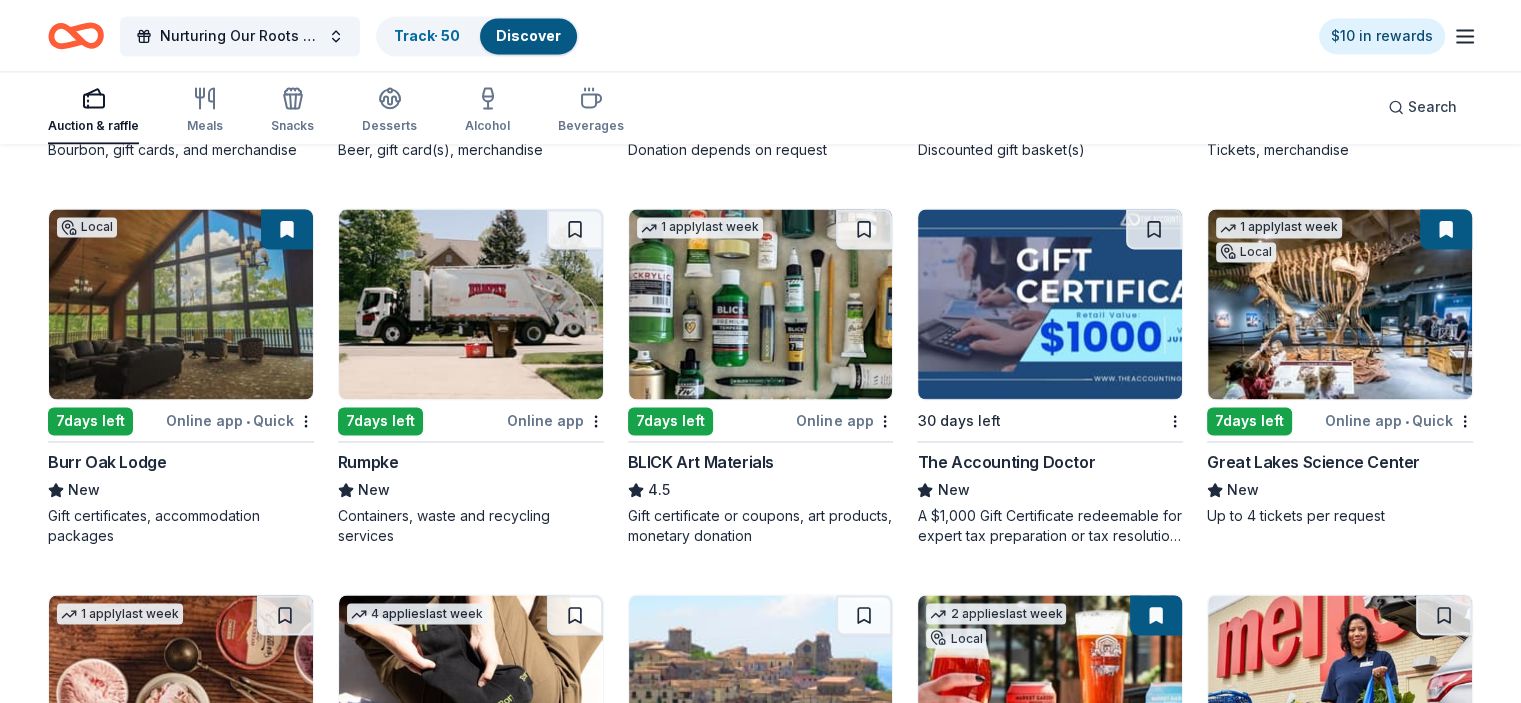 click at bounding box center (761, 304) 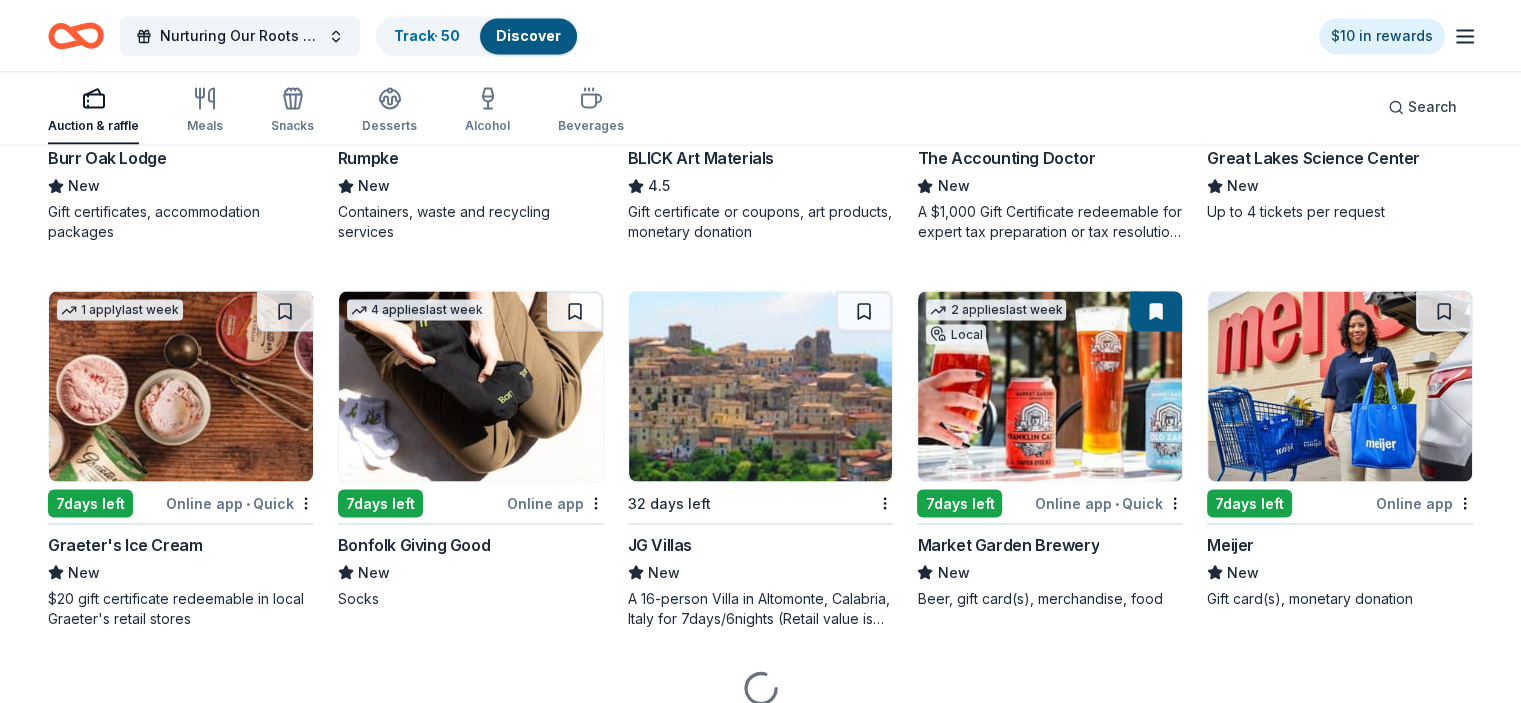 scroll, scrollTop: 3502, scrollLeft: 0, axis: vertical 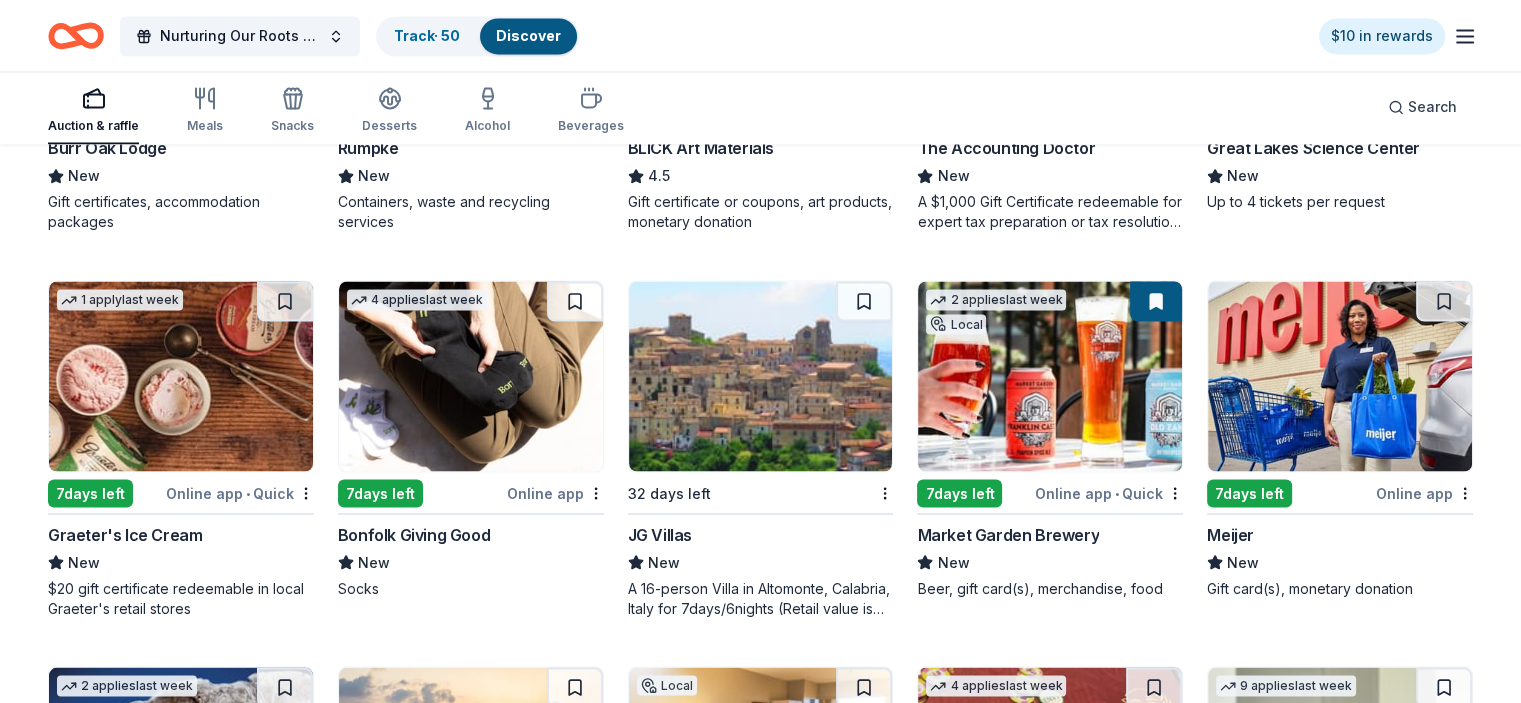 click at bounding box center (181, 376) 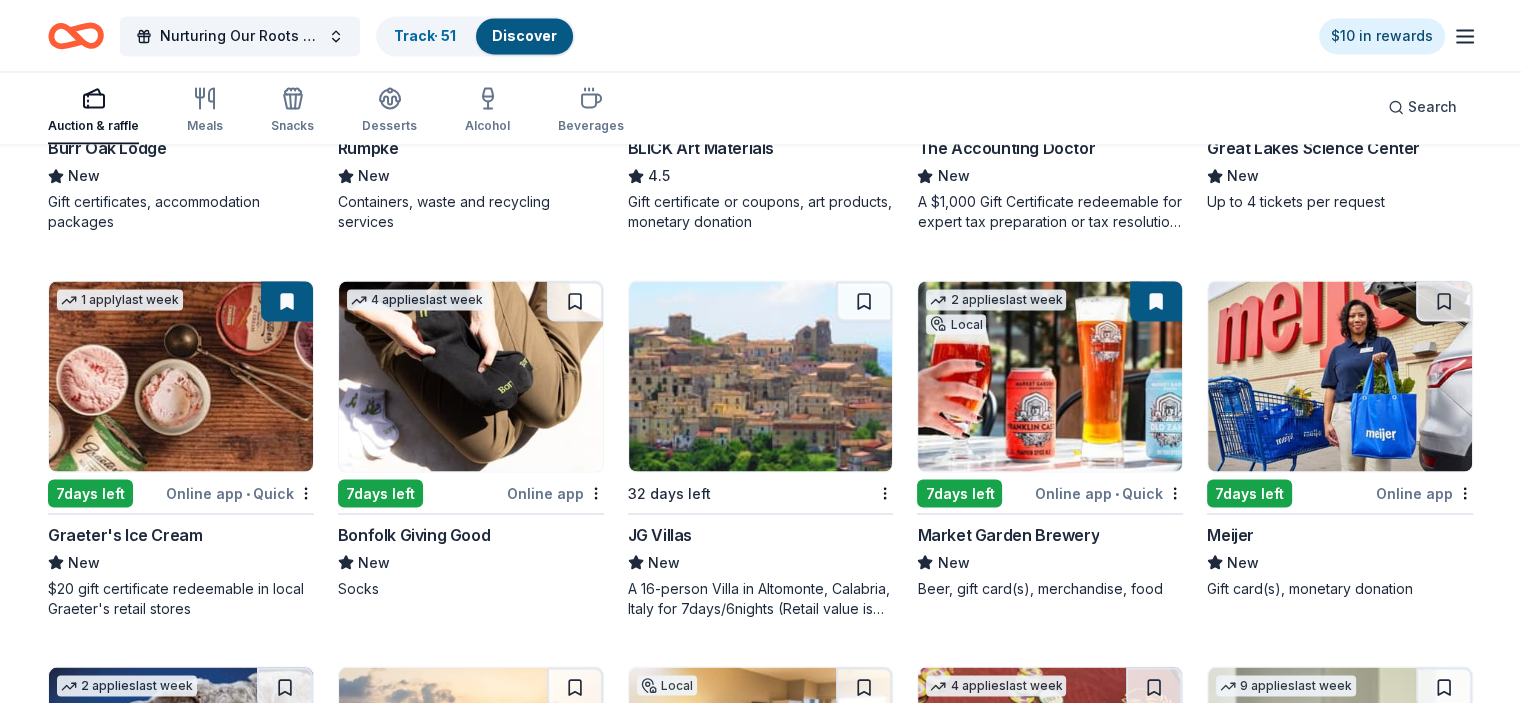 click at bounding box center (1340, 376) 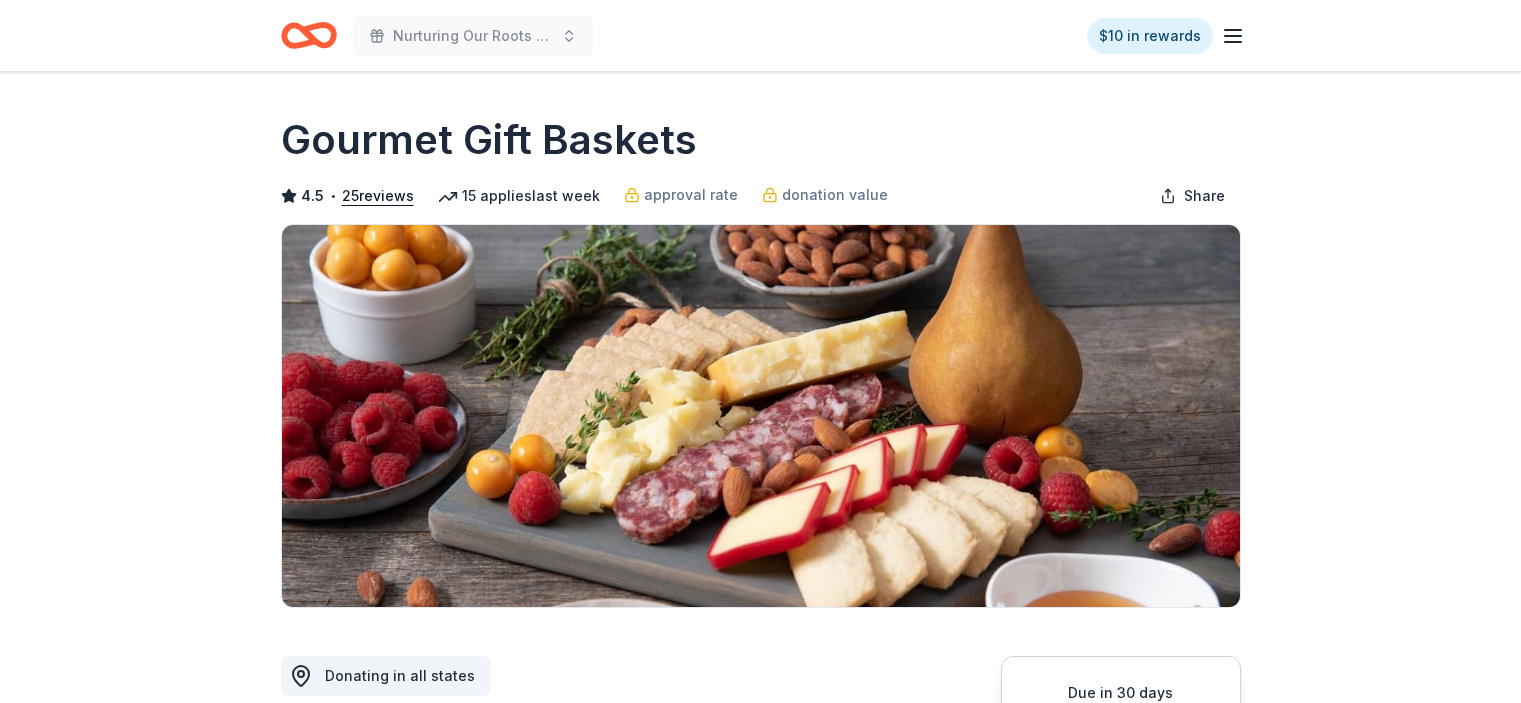 scroll, scrollTop: 0, scrollLeft: 0, axis: both 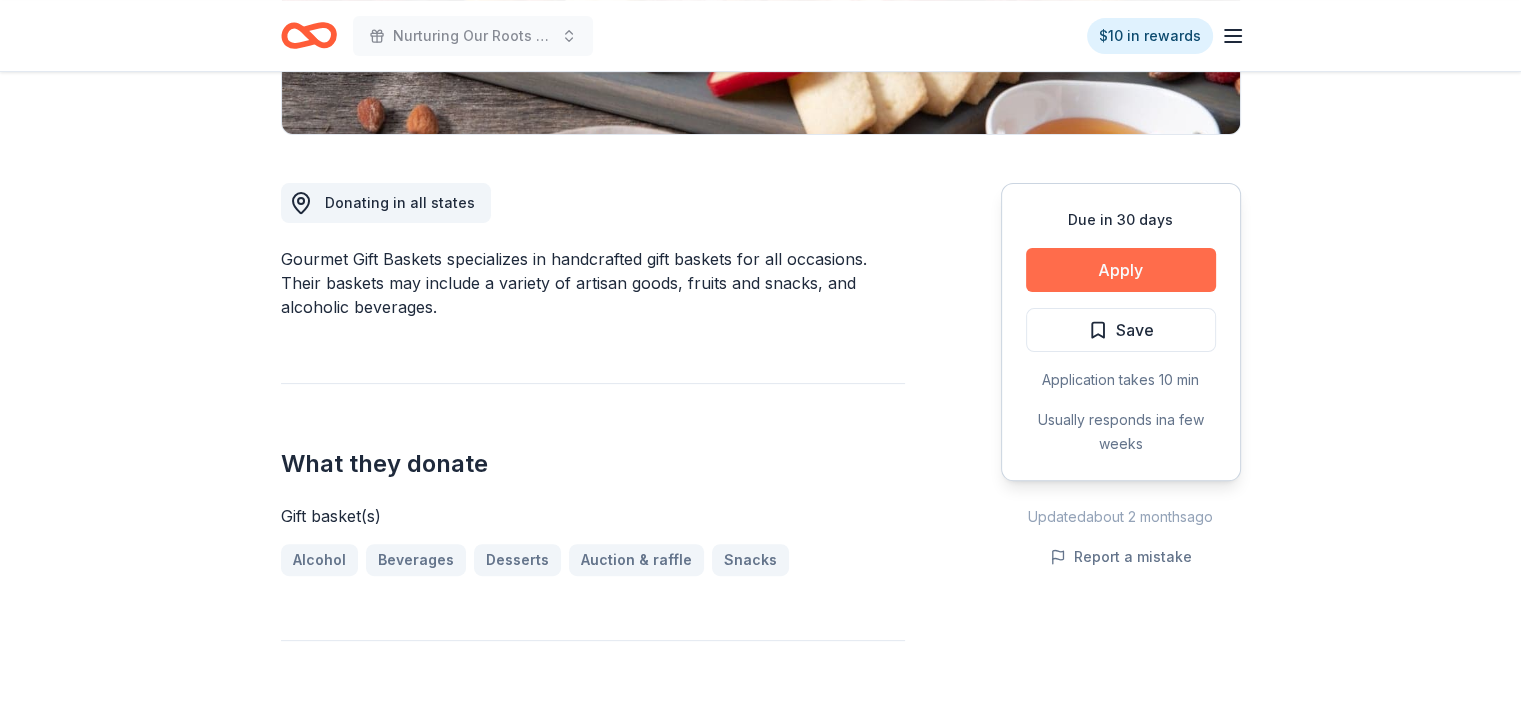 click on "Apply" at bounding box center (1121, 270) 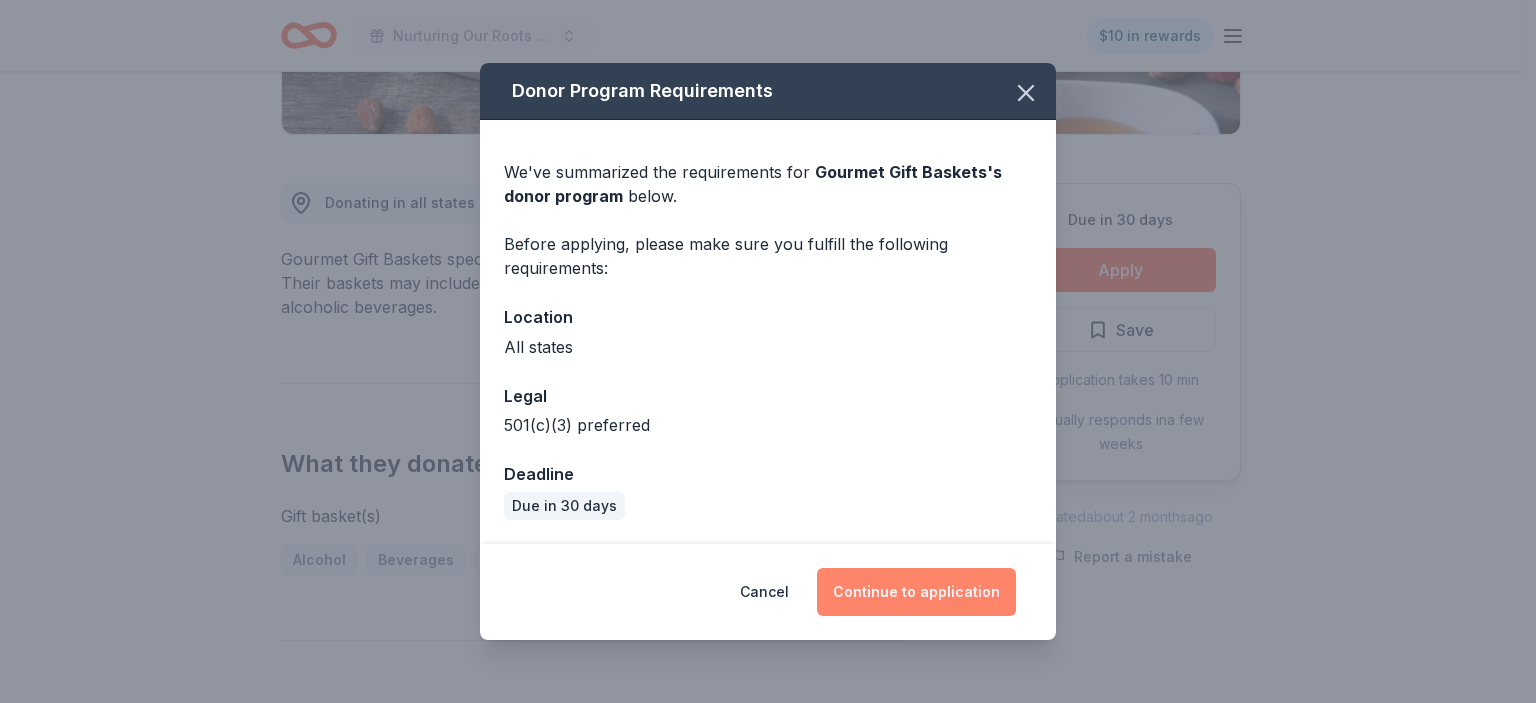 click on "Continue to application" at bounding box center [916, 592] 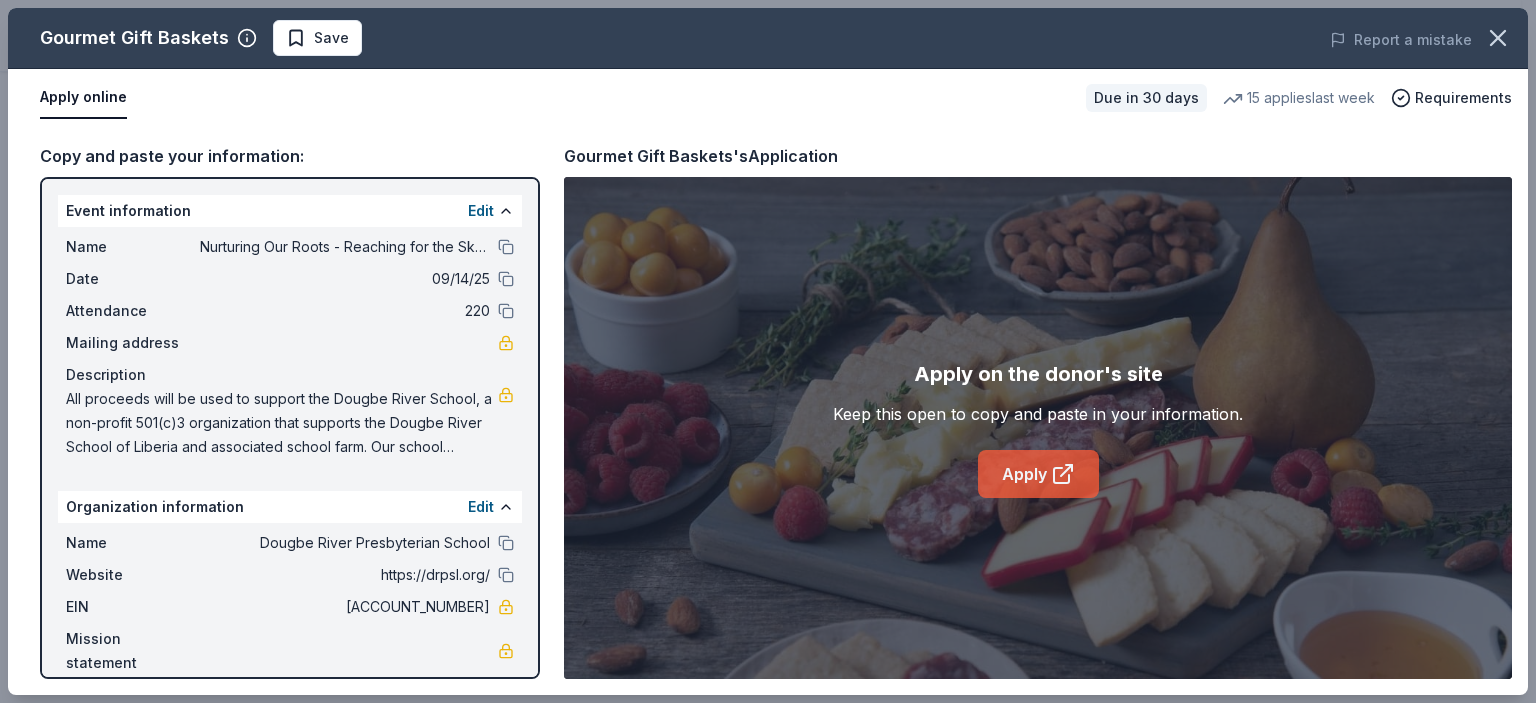 click on "Apply" at bounding box center (1038, 474) 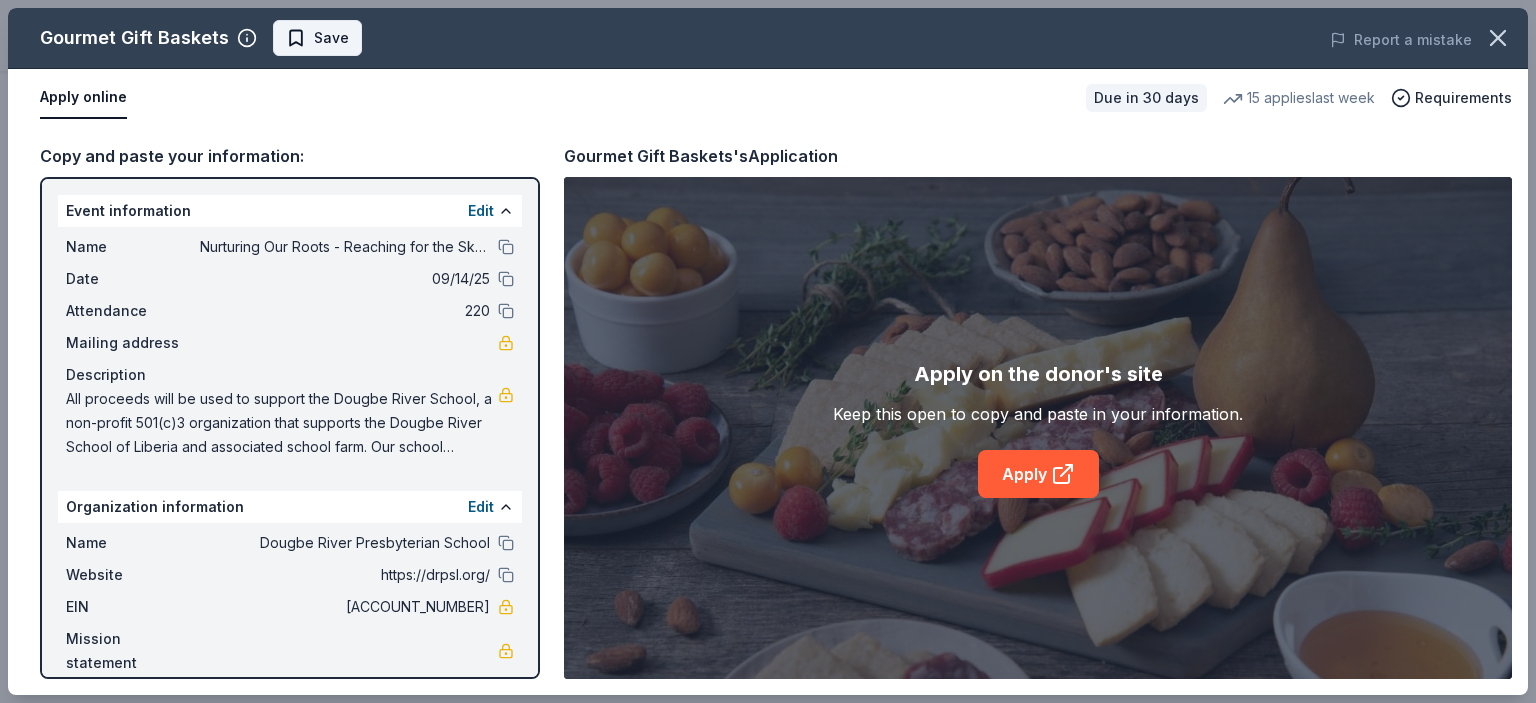 click on "Save" at bounding box center [331, 38] 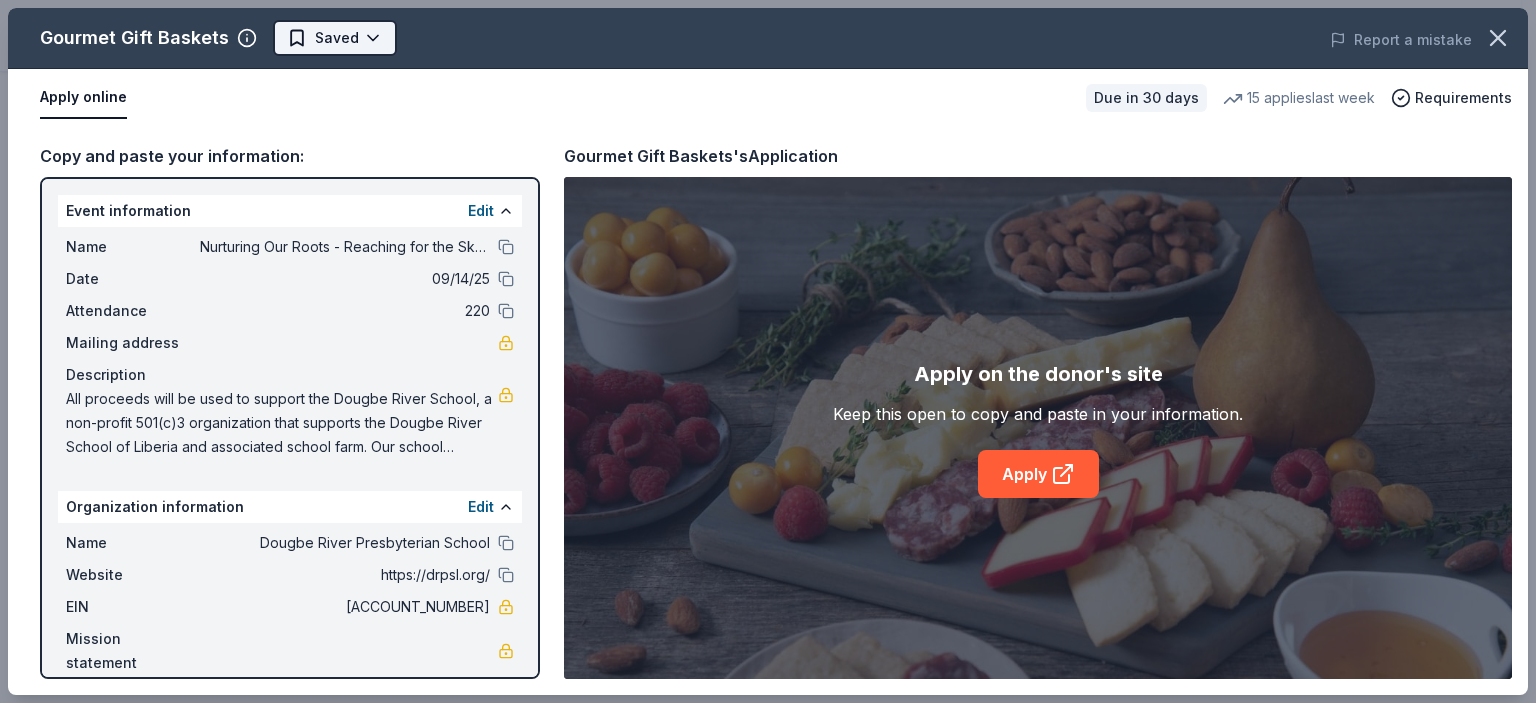 click on "Nurturing Our Roots - Reaching for the Sky Dougbe River School Gala 2025 $10 in rewards Due in 30 days Share Gourmet Gift Baskets 4.5 • 25  reviews 15   applies  last week approval rate donation value Share Donating in all states Gourmet Gift Baskets specializes in handcrafted gift baskets for all occasions. Their baskets may include a variety of artisan goods, fruits and snacks, and alcoholic beverages. What they donate Gift basket(s) Alcohol Beverages Desserts Auction & raffle Snacks Who they donate to  Preferred 501(c)(3) preferred Due in 30 days Apply Saved Application takes 10 min Usually responds in  a few weeks Updated  about 2 months  ago Report a mistake approval rate 20 % approved 30 % declined 50 % no response donation value (average) 20% 70% 0% 10% $xx - $xx $xx - $xx $xx - $xx $xx - $xx Upgrade to Pro to view approval rates and average donation values 4.5 • 25  reviews See all  25  reviews The Confidence Campaign July 2025 • Approved Mater Dei Catholic School July 2025 • Approved • •" at bounding box center [760, -122] 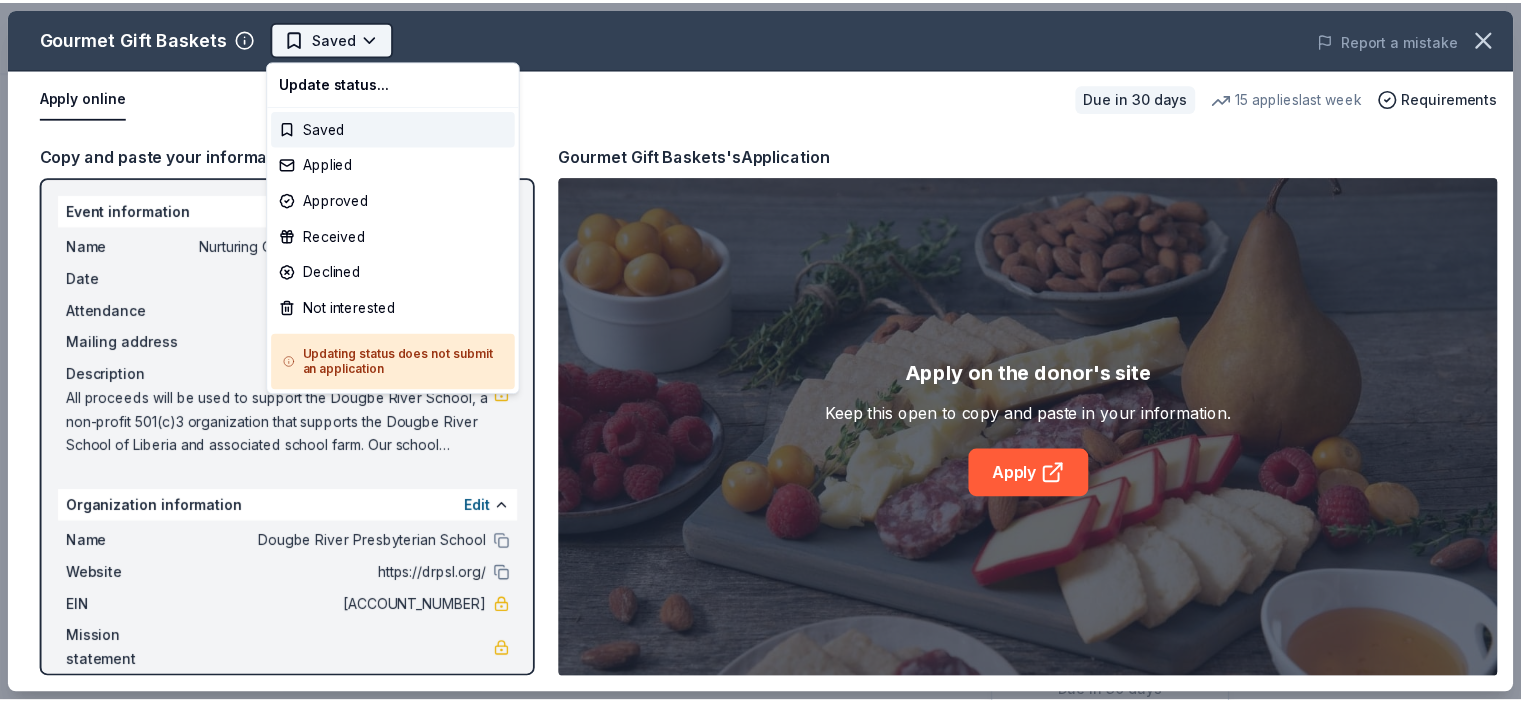 scroll, scrollTop: 0, scrollLeft: 0, axis: both 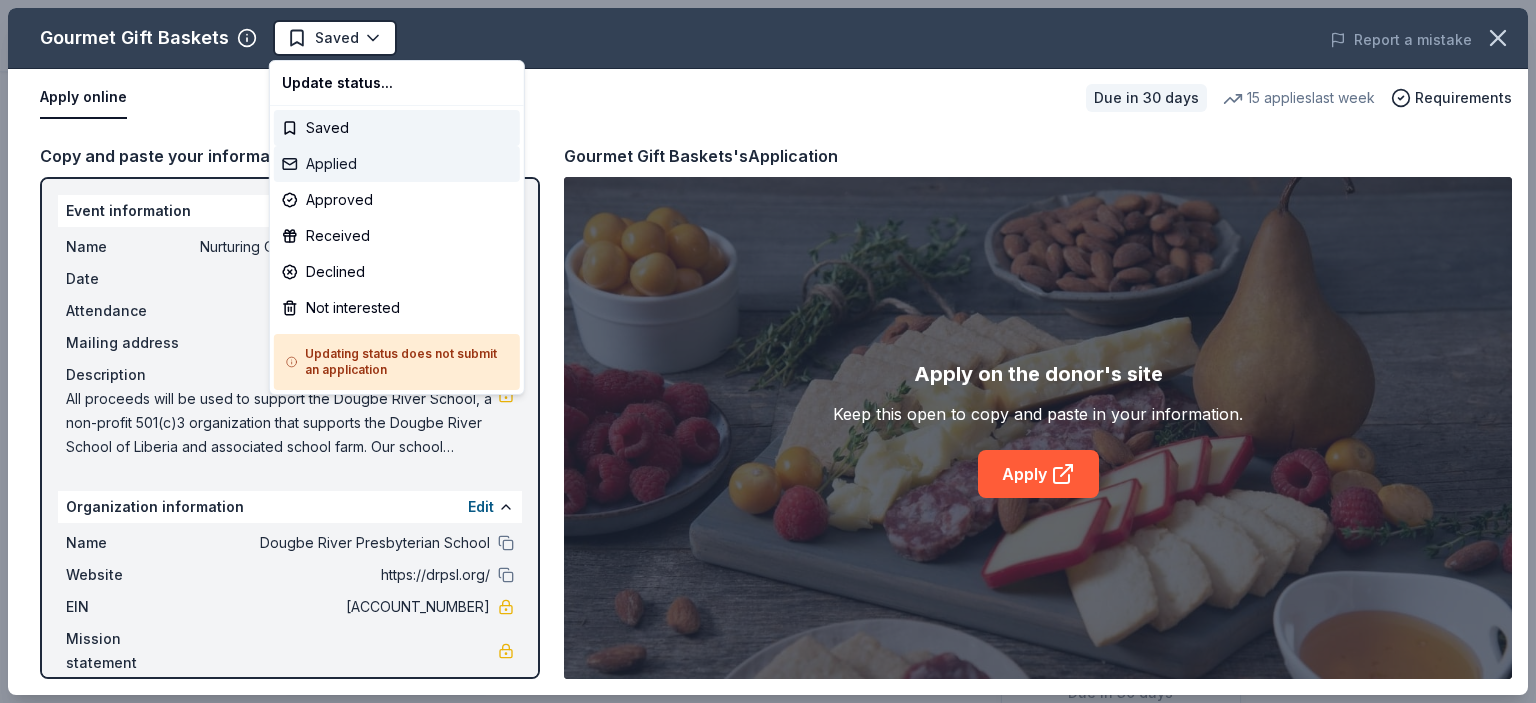 click on "Applied" at bounding box center [397, 164] 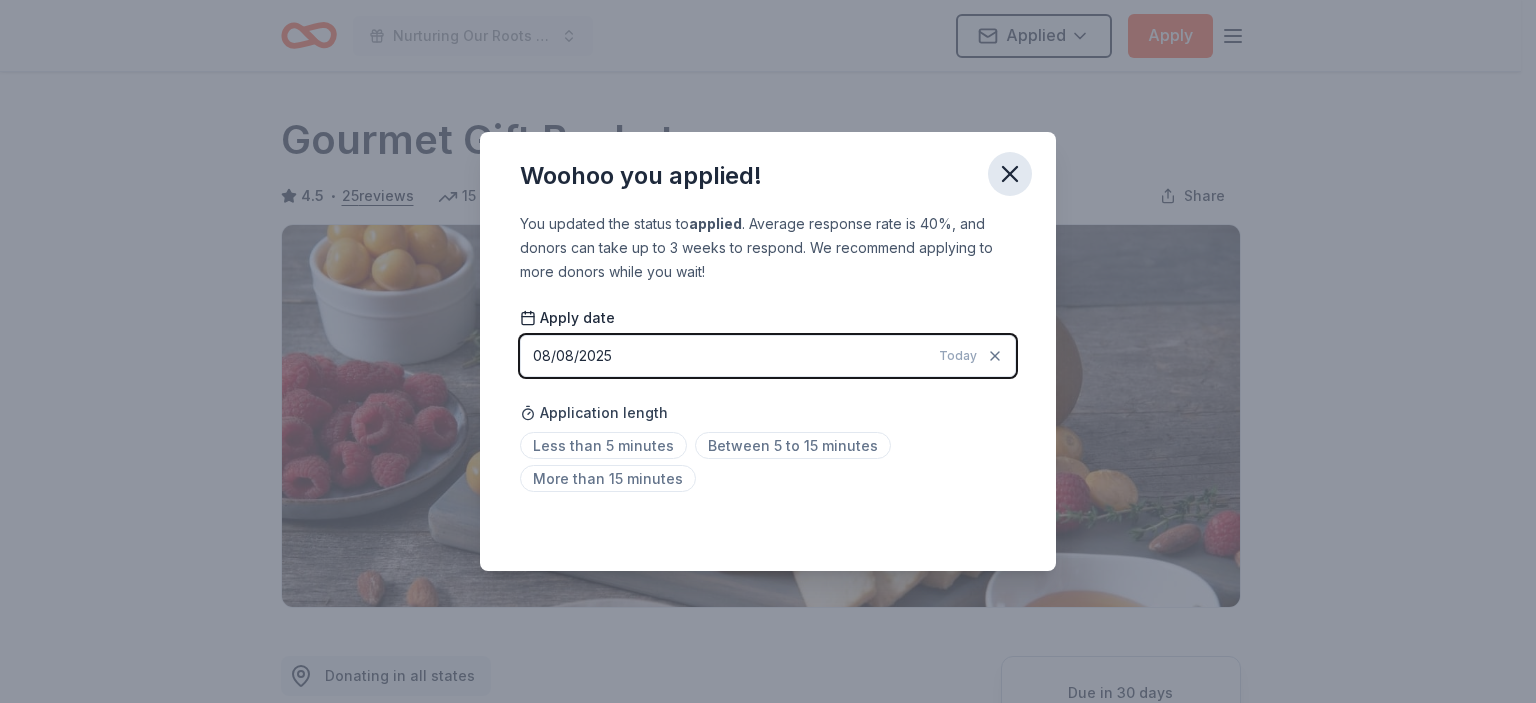 click 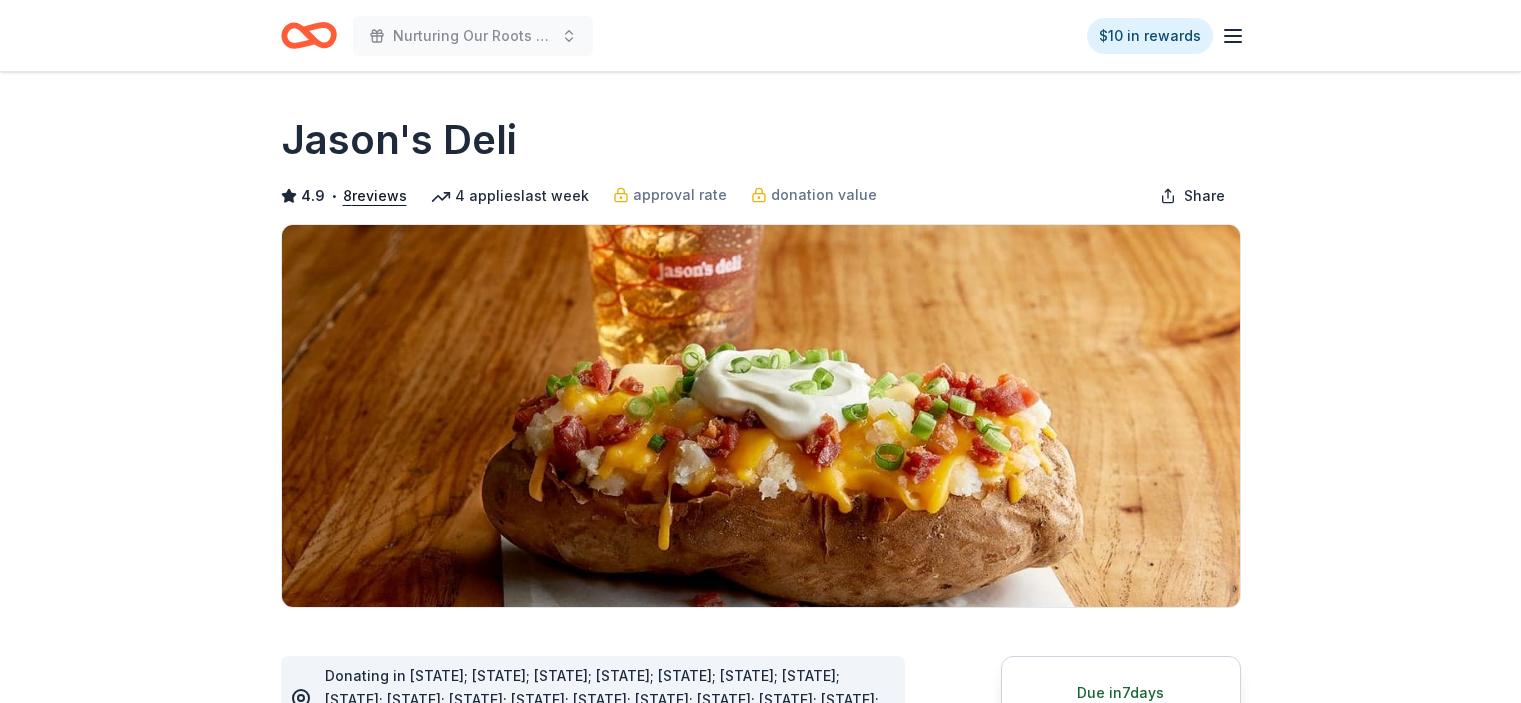 scroll, scrollTop: 0, scrollLeft: 0, axis: both 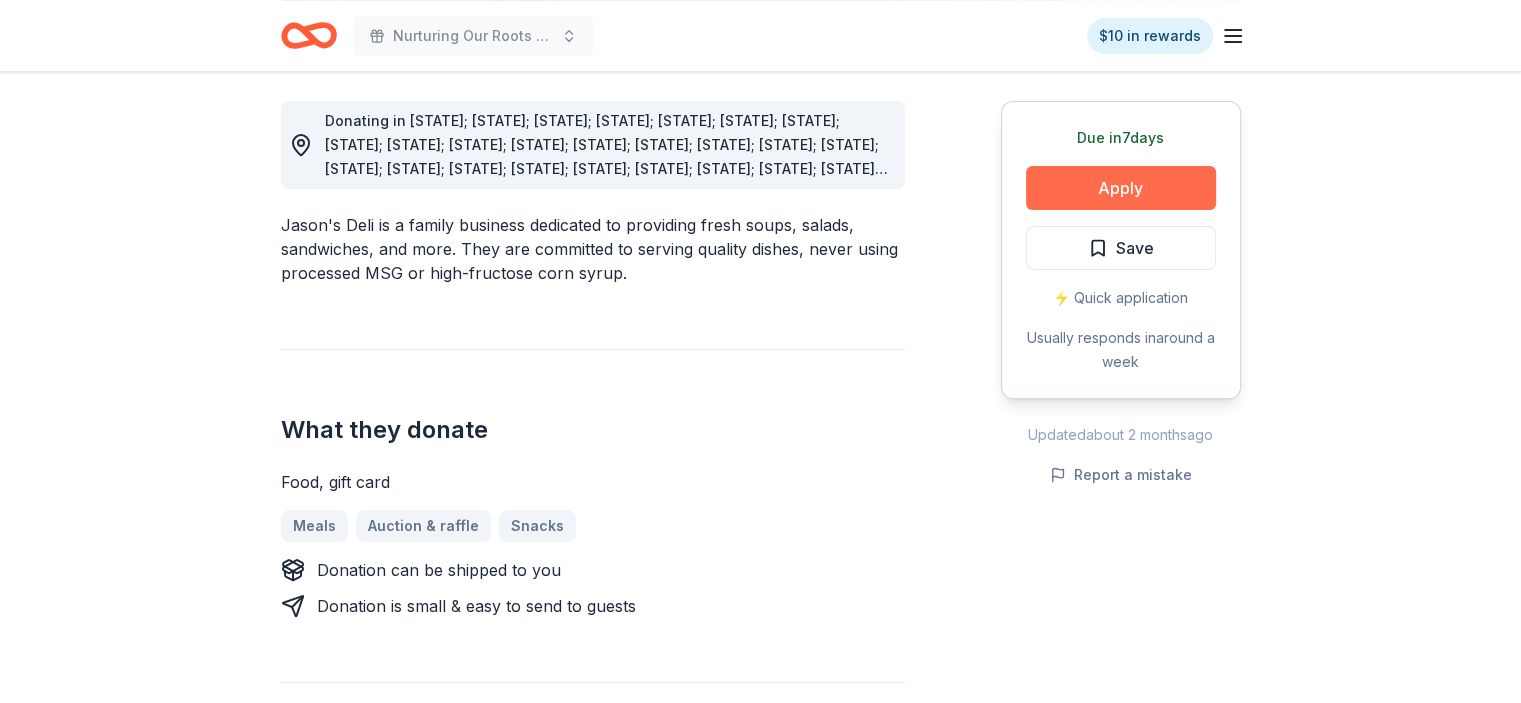 click on "Apply" at bounding box center [1121, 188] 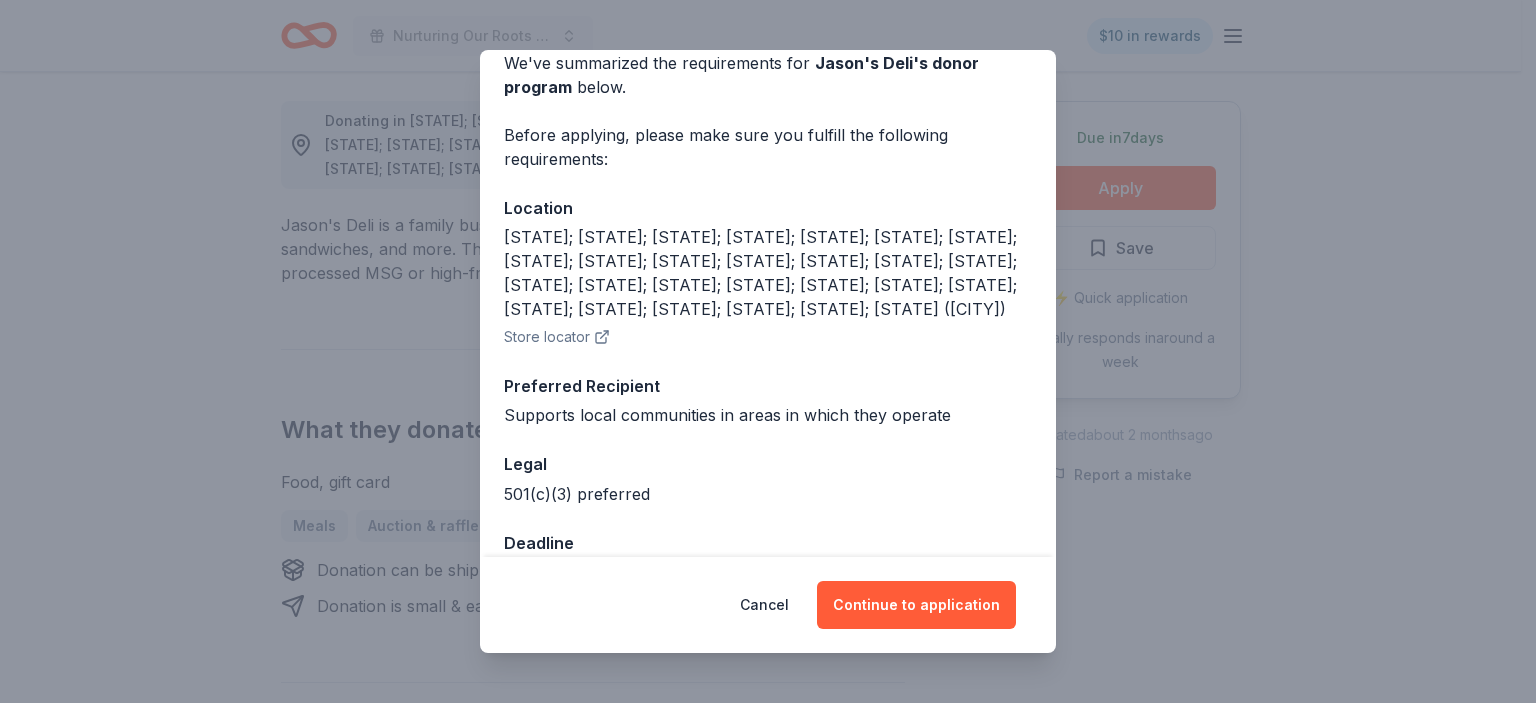 scroll, scrollTop: 102, scrollLeft: 0, axis: vertical 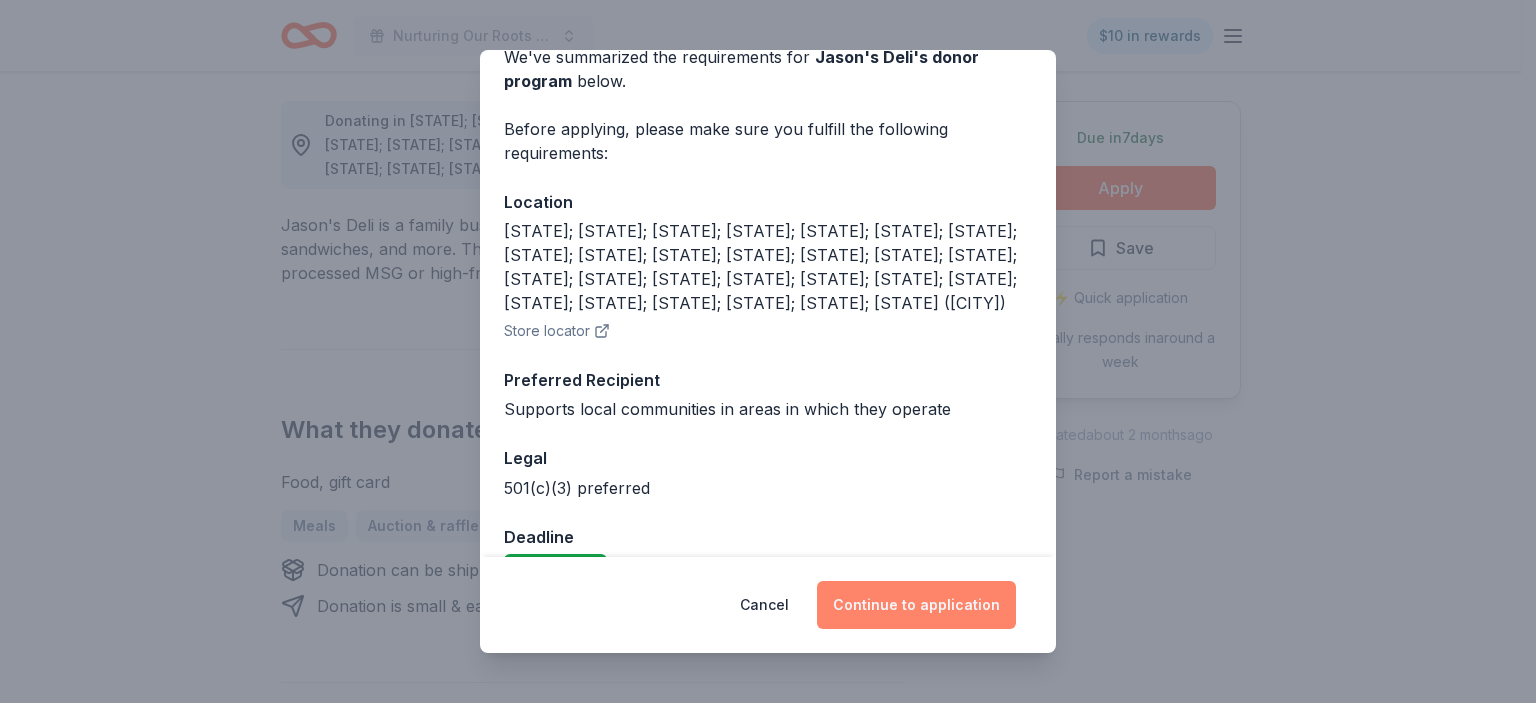 click on "Continue to application" at bounding box center (916, 605) 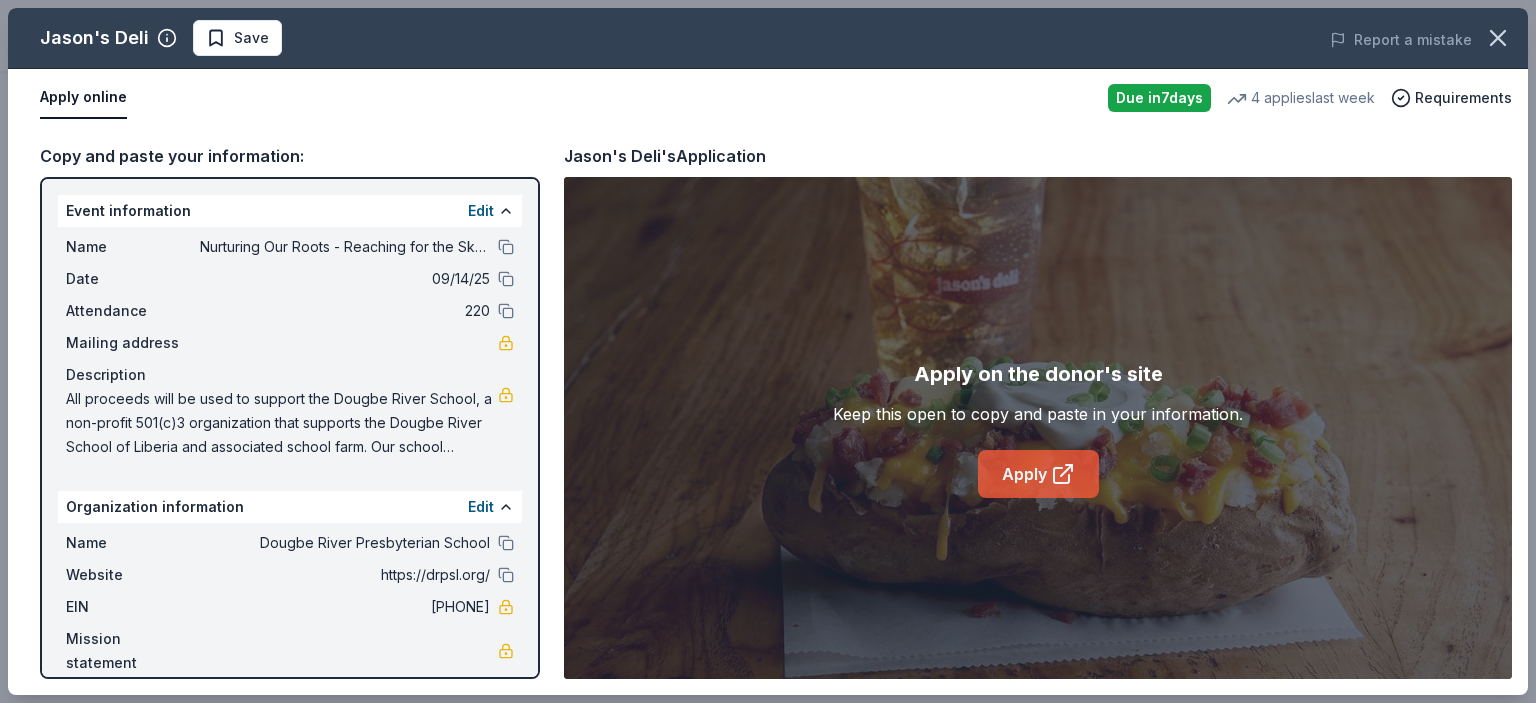 click on "Apply" at bounding box center (1038, 474) 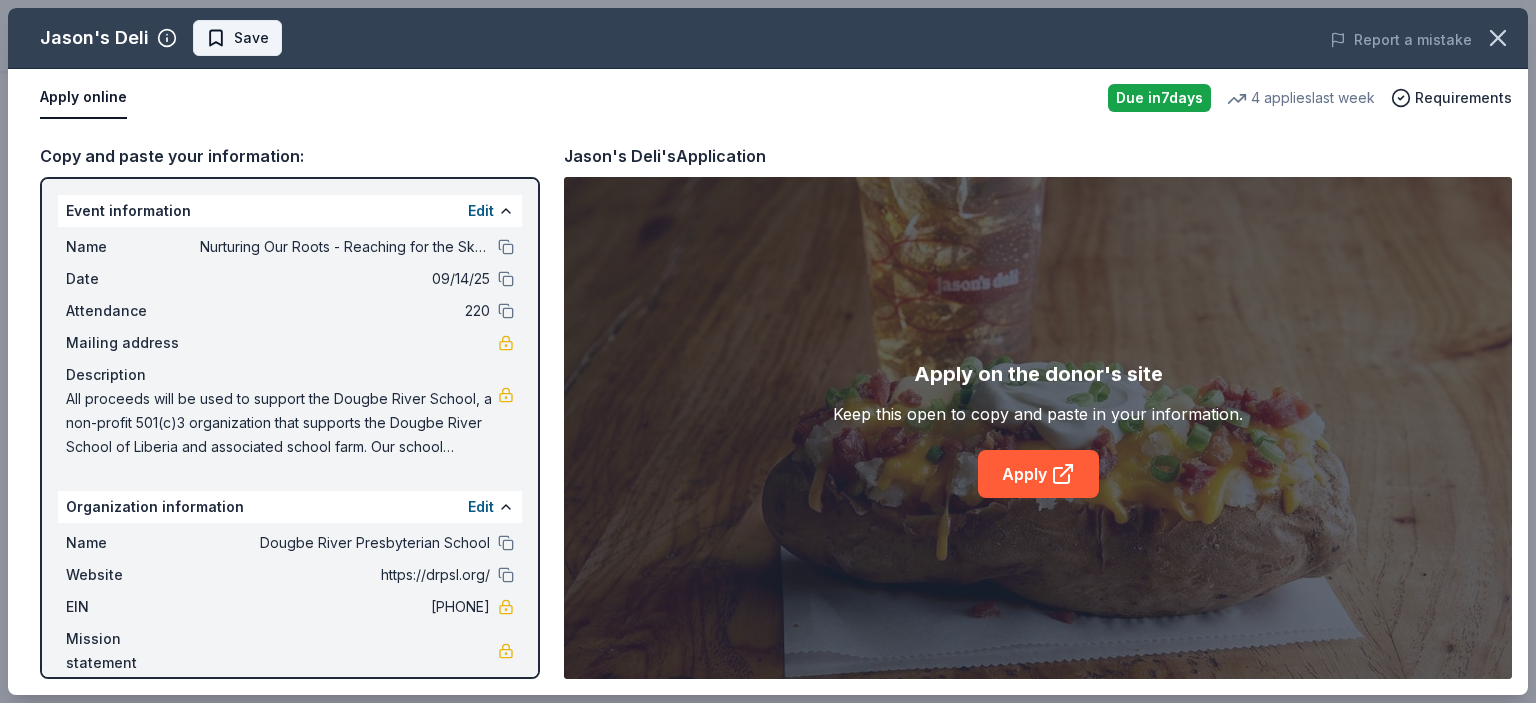 click on "Save" at bounding box center [251, 38] 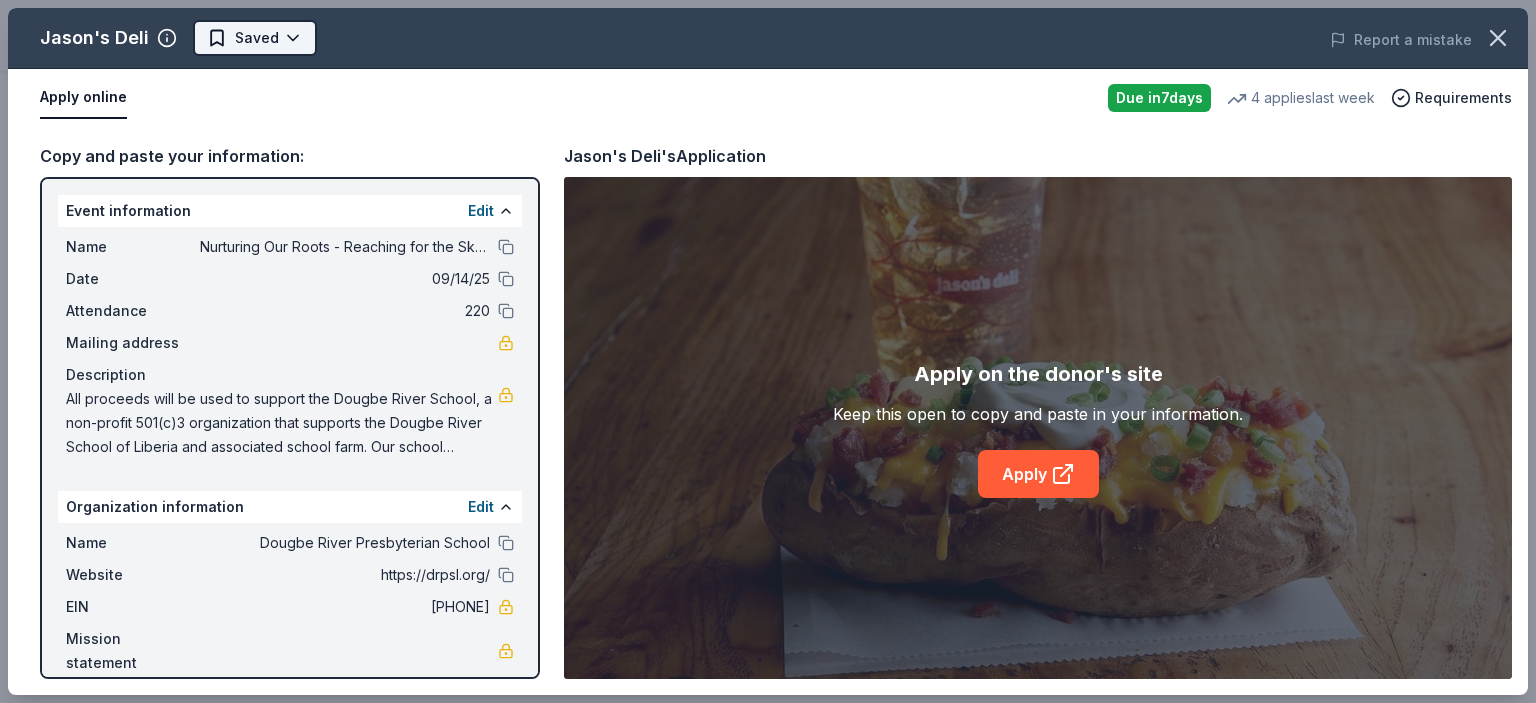 click on "Nurturing Our Roots - Reaching for the Sky Dougbe River School Gala 2025 $10 in rewards Due in  7  days Share Jason's Deli 4.9 • 8  reviews 4   applies  last week approval rate donation value Share Donating in AL; AR; AZ; CO; FL; GA; IA; IL; IN; KS; KY; LA; MD; MO; MS; NC; NE; NM; NV; OH; OK; PA; SC; TN; TX; VA; WI (Madison) Jason's Deli is a family business dedicated to providing fresh soups, salads, sandwiches, and more. They are committed to serving quality dishes, never using processed MSG or high-fructose corn syrup. What they donate Food, gift card Meals Auction & raffle Snacks Donation can be shipped to you Donation is small & easy to send to guests Who they donate to  Preferred Supports local communities in areas in which they operate 501(c)(3) preferred Due in  7  days Apply Saved ⚡️ Quick application Usually responds in  around a week Updated  about 2 months  ago Report a mistake approval rate 20 % approved 30 % declined 50 % no response donation value (average) 20% 70% 0% 10% $xx - $xx 4.9 8" at bounding box center [768, -204] 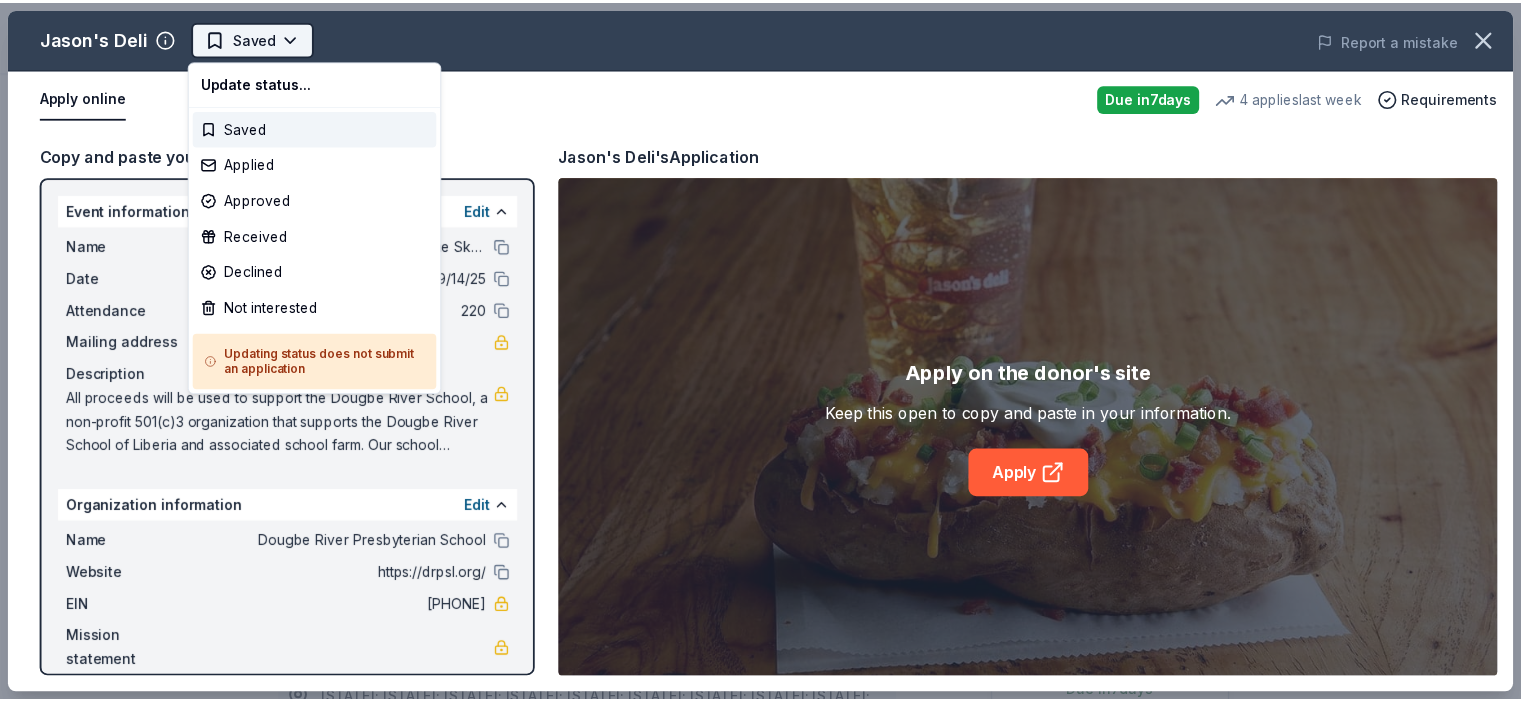 scroll, scrollTop: 0, scrollLeft: 0, axis: both 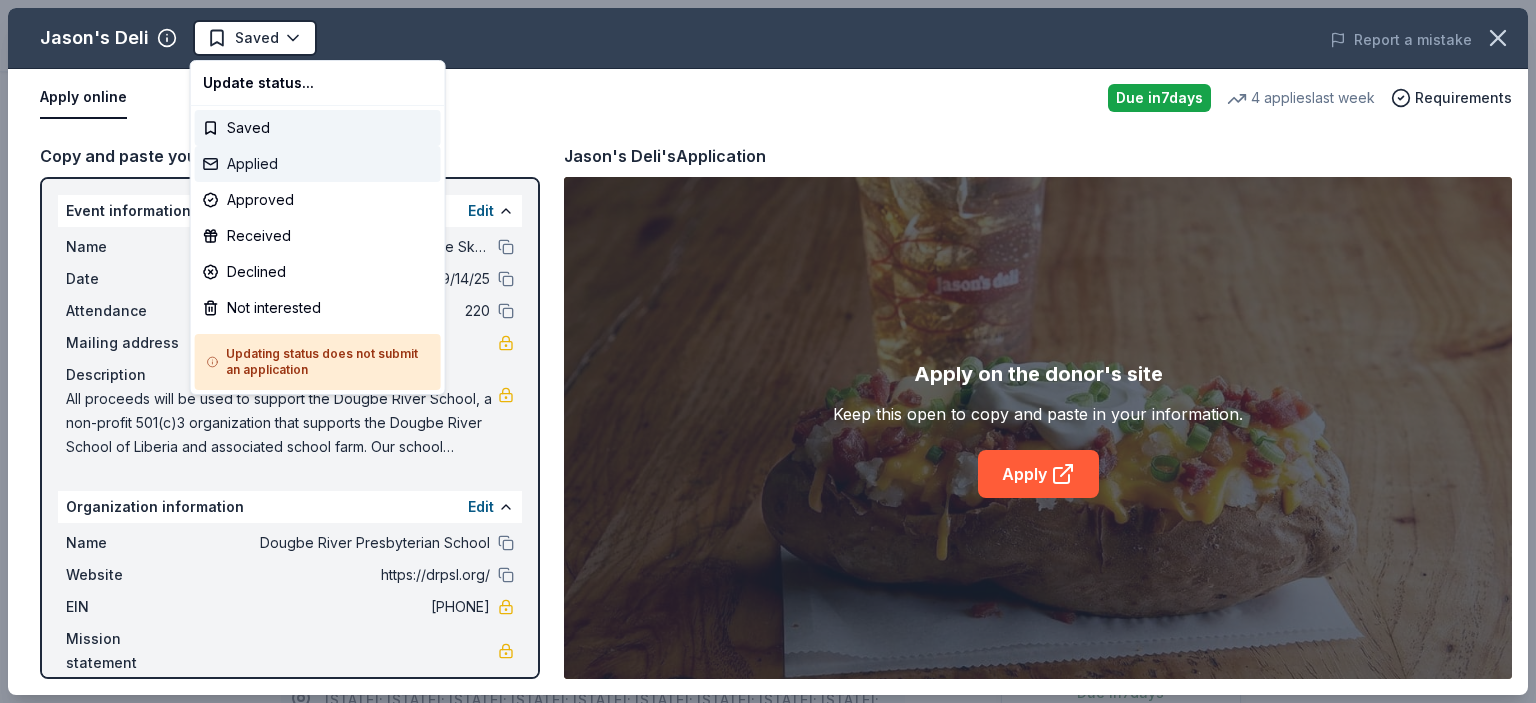 click on "Applied" at bounding box center [318, 164] 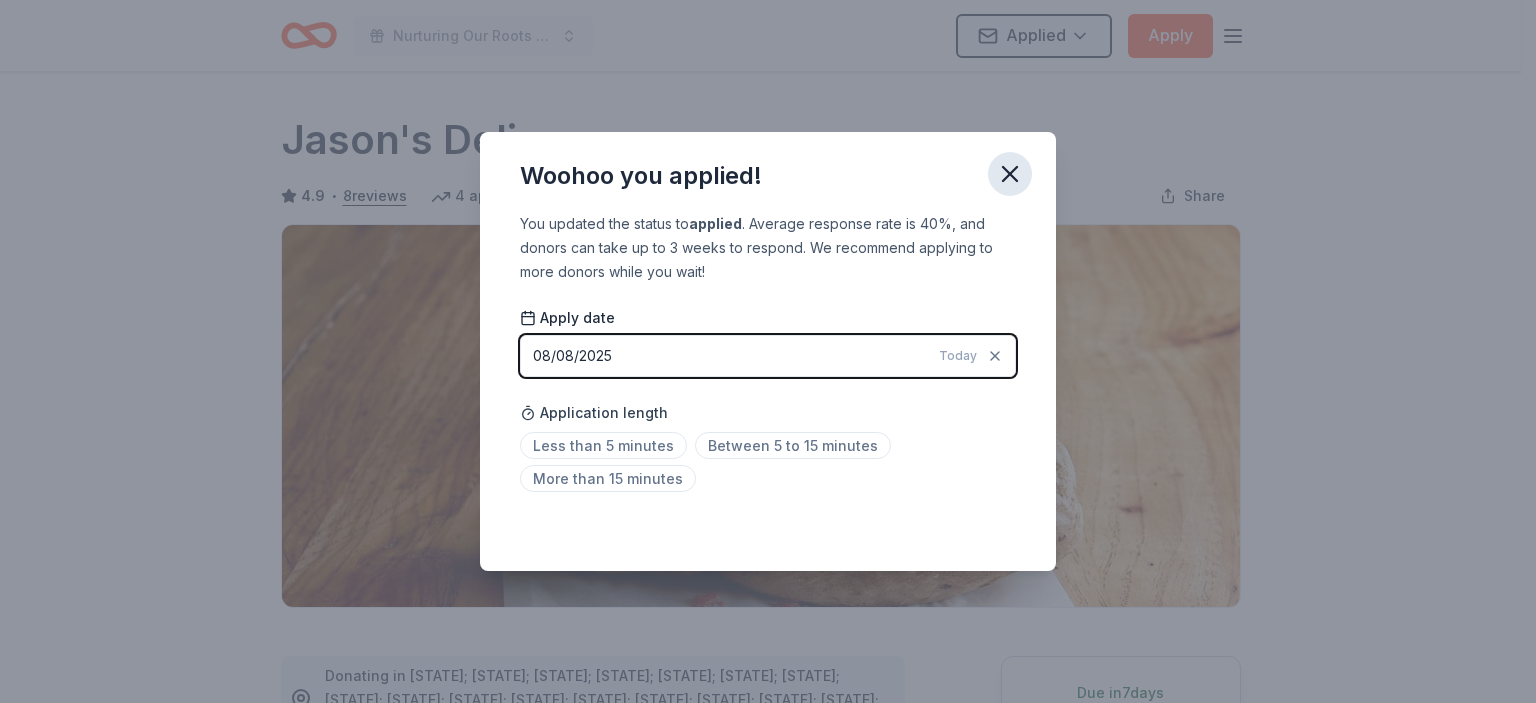 click 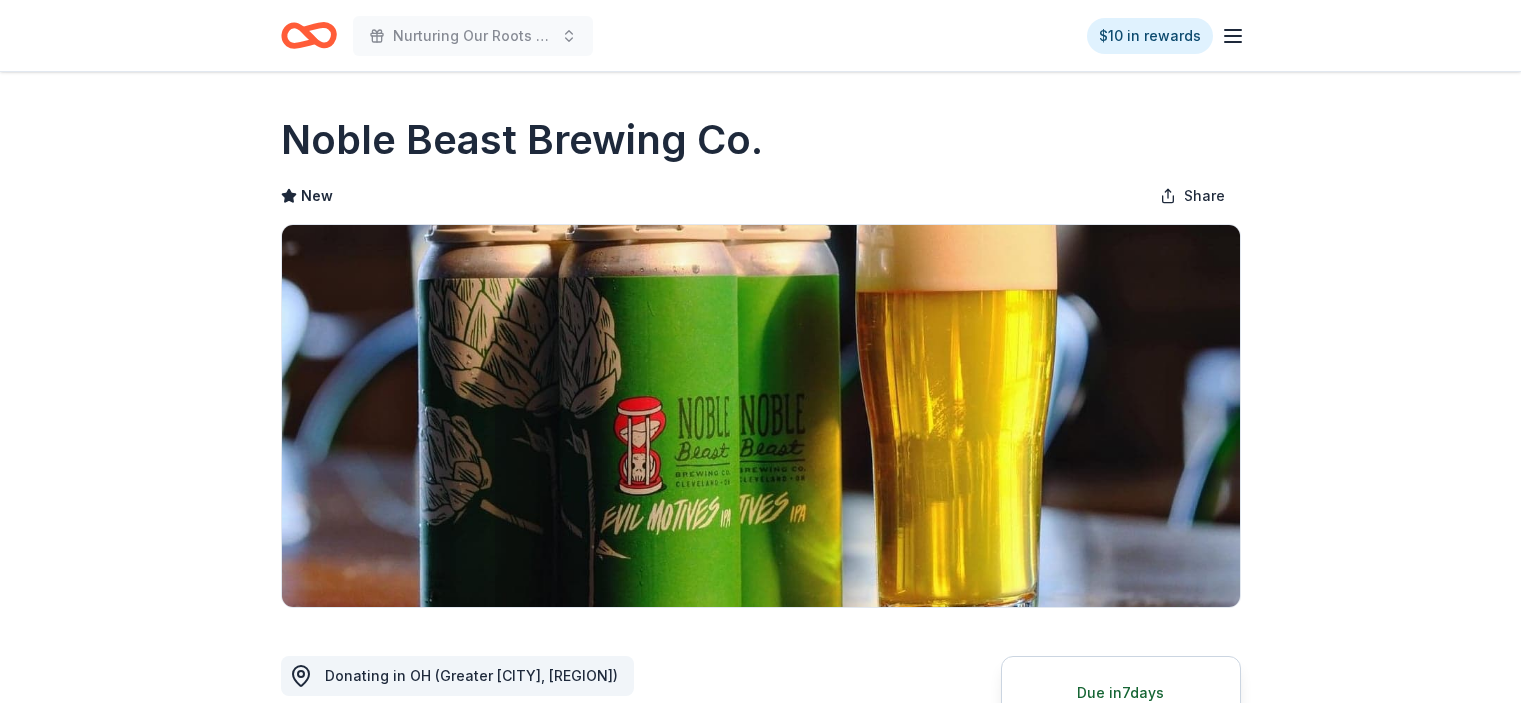 scroll, scrollTop: 0, scrollLeft: 0, axis: both 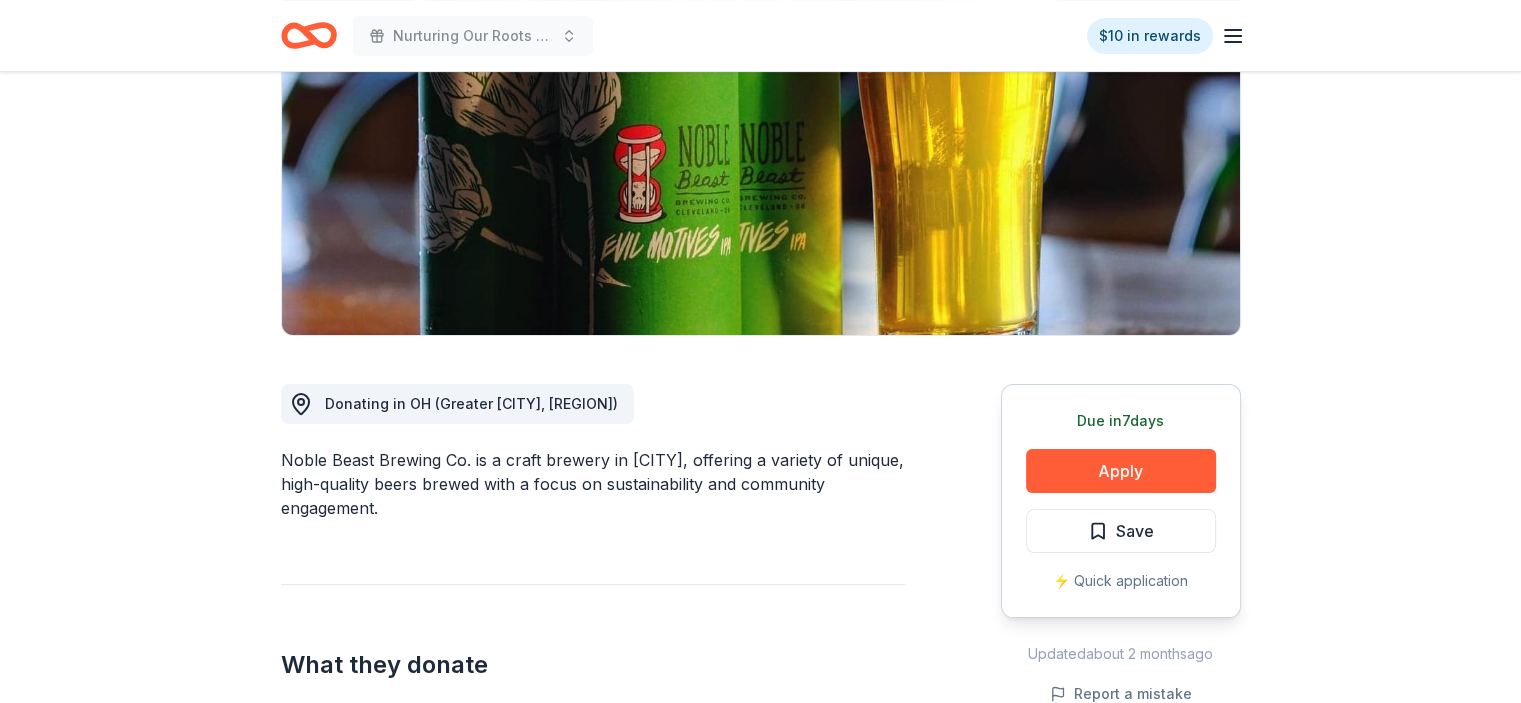 drag, startPoint x: 1513, startPoint y: 164, endPoint x: 1513, endPoint y: 182, distance: 18 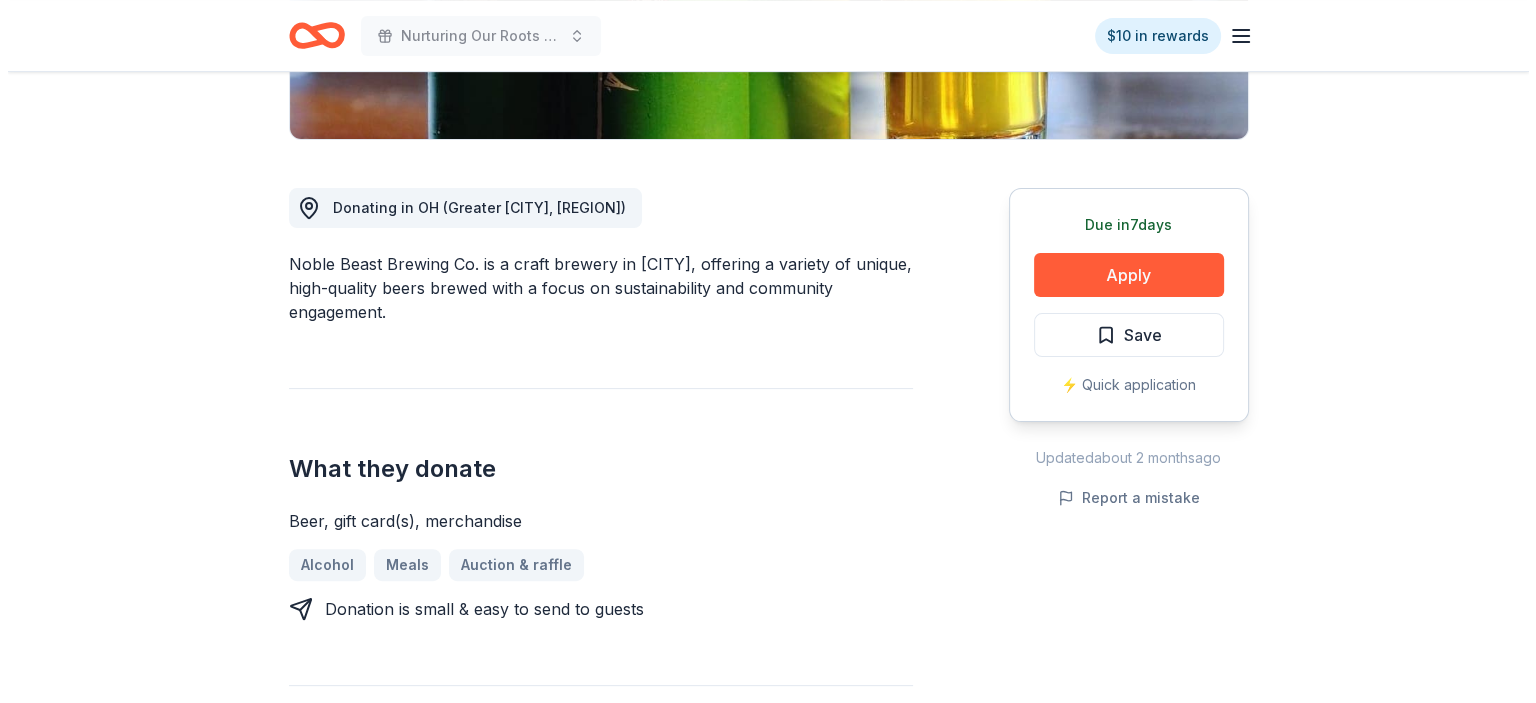 scroll, scrollTop: 483, scrollLeft: 0, axis: vertical 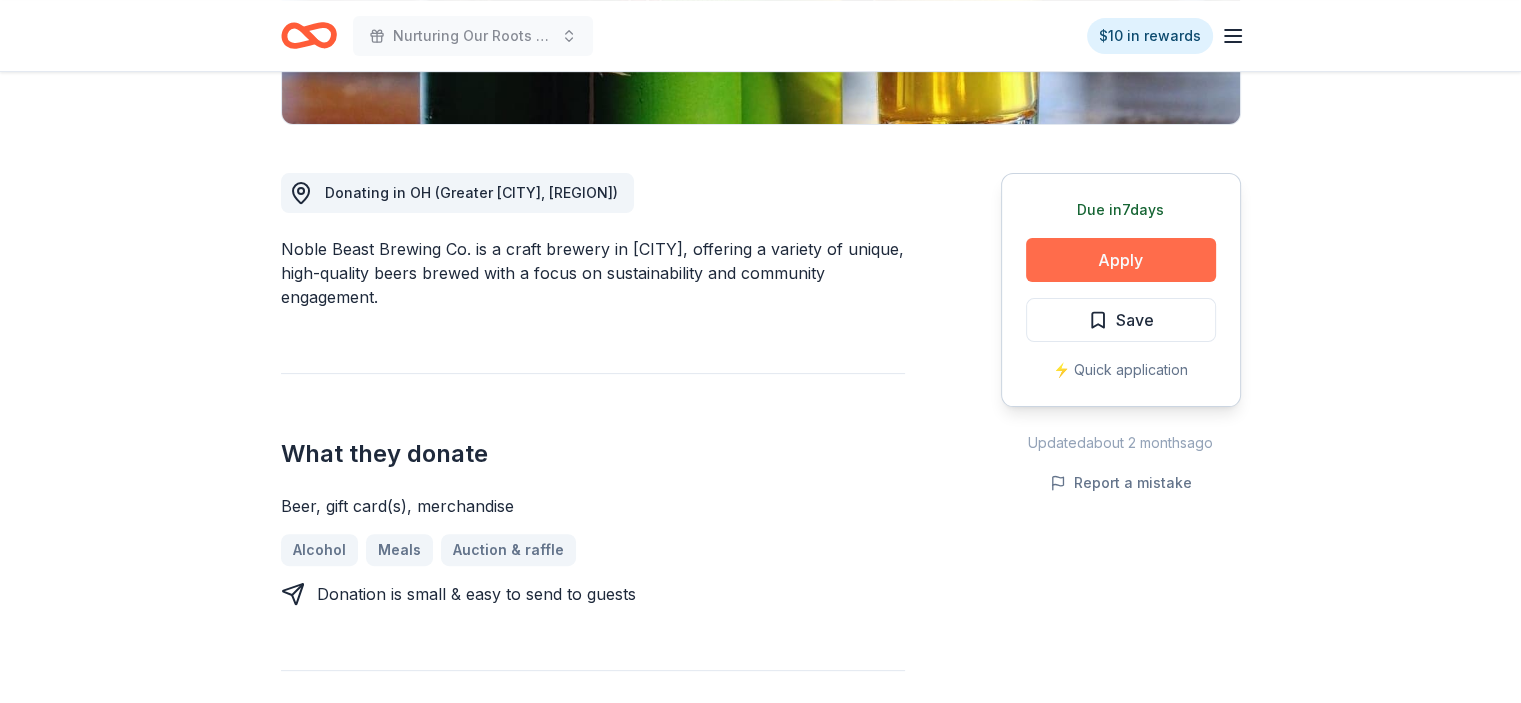 click on "Apply" at bounding box center (1121, 260) 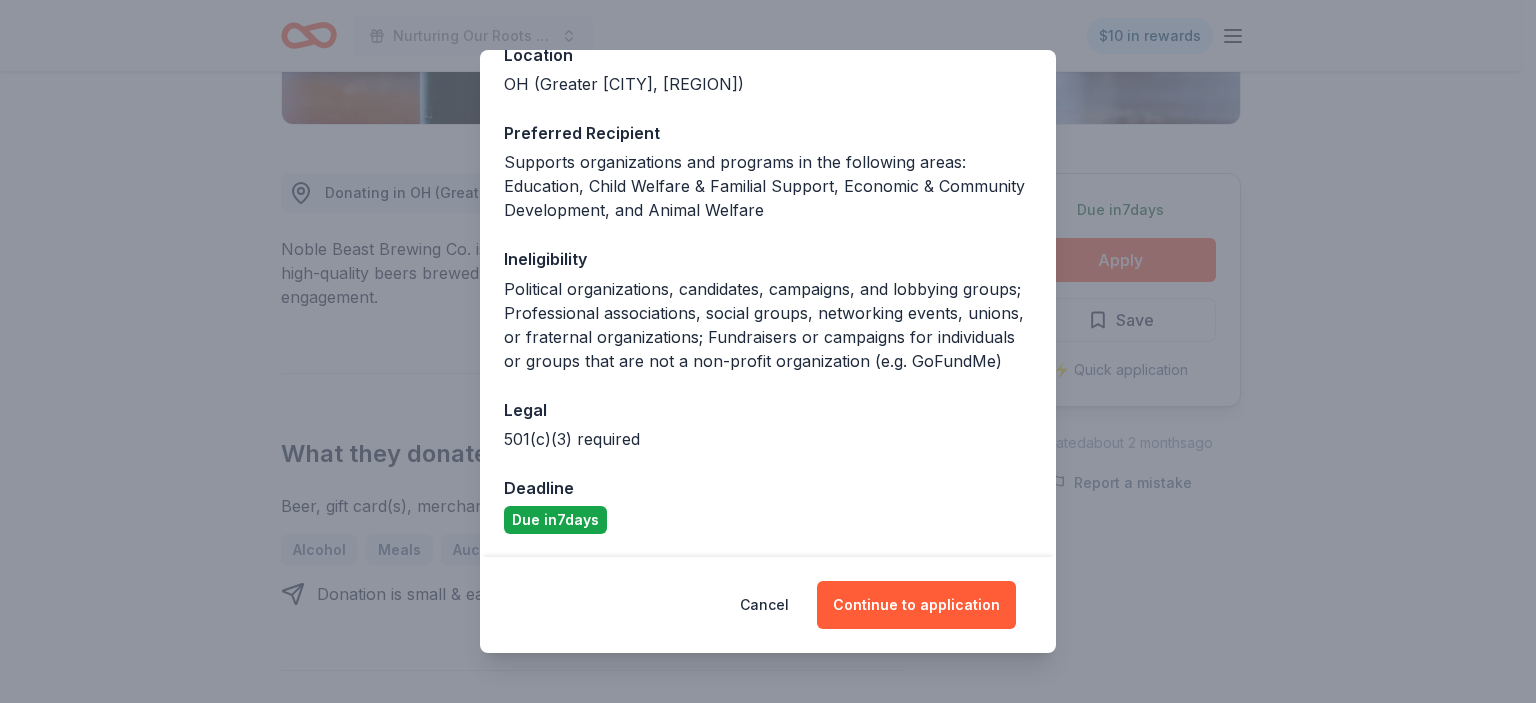 scroll, scrollTop: 272, scrollLeft: 0, axis: vertical 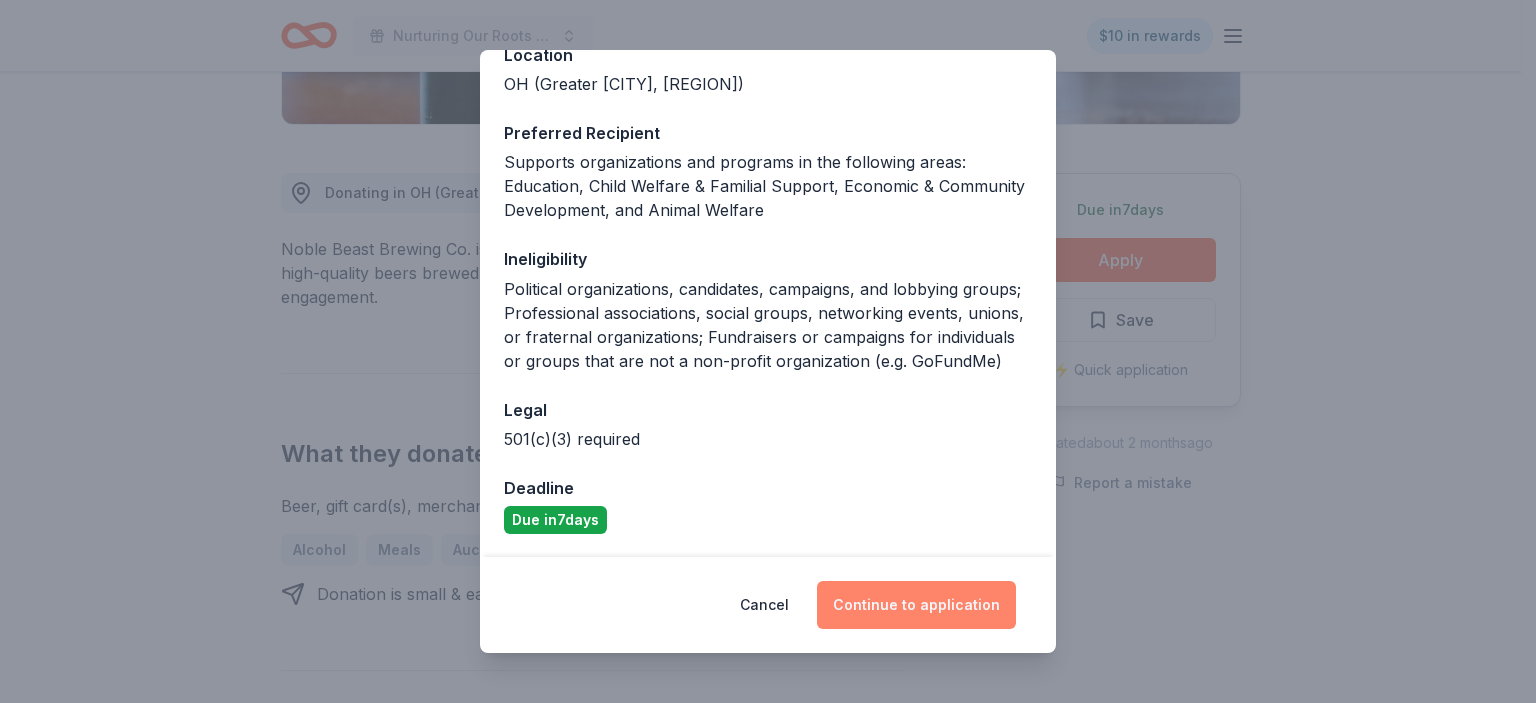 click on "Continue to application" at bounding box center (916, 605) 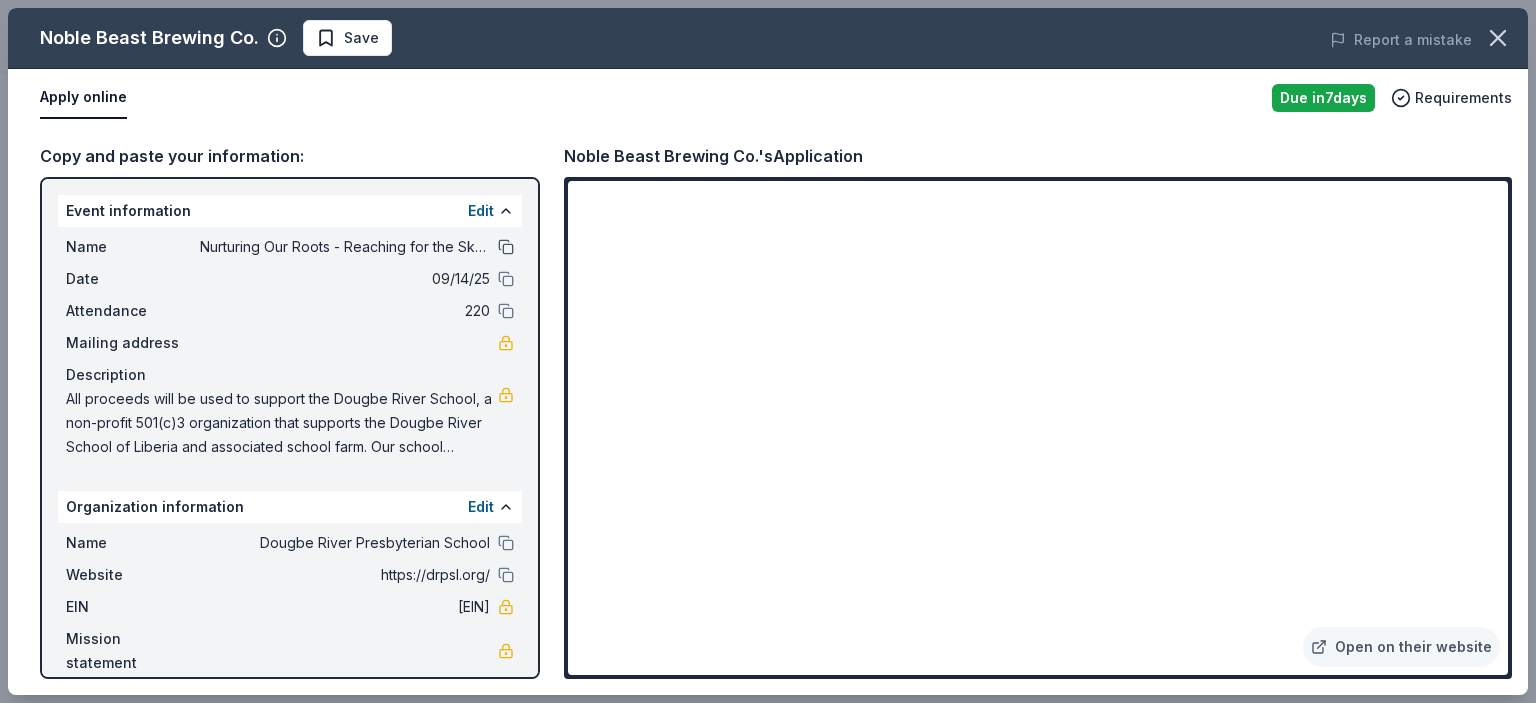 click at bounding box center (506, 247) 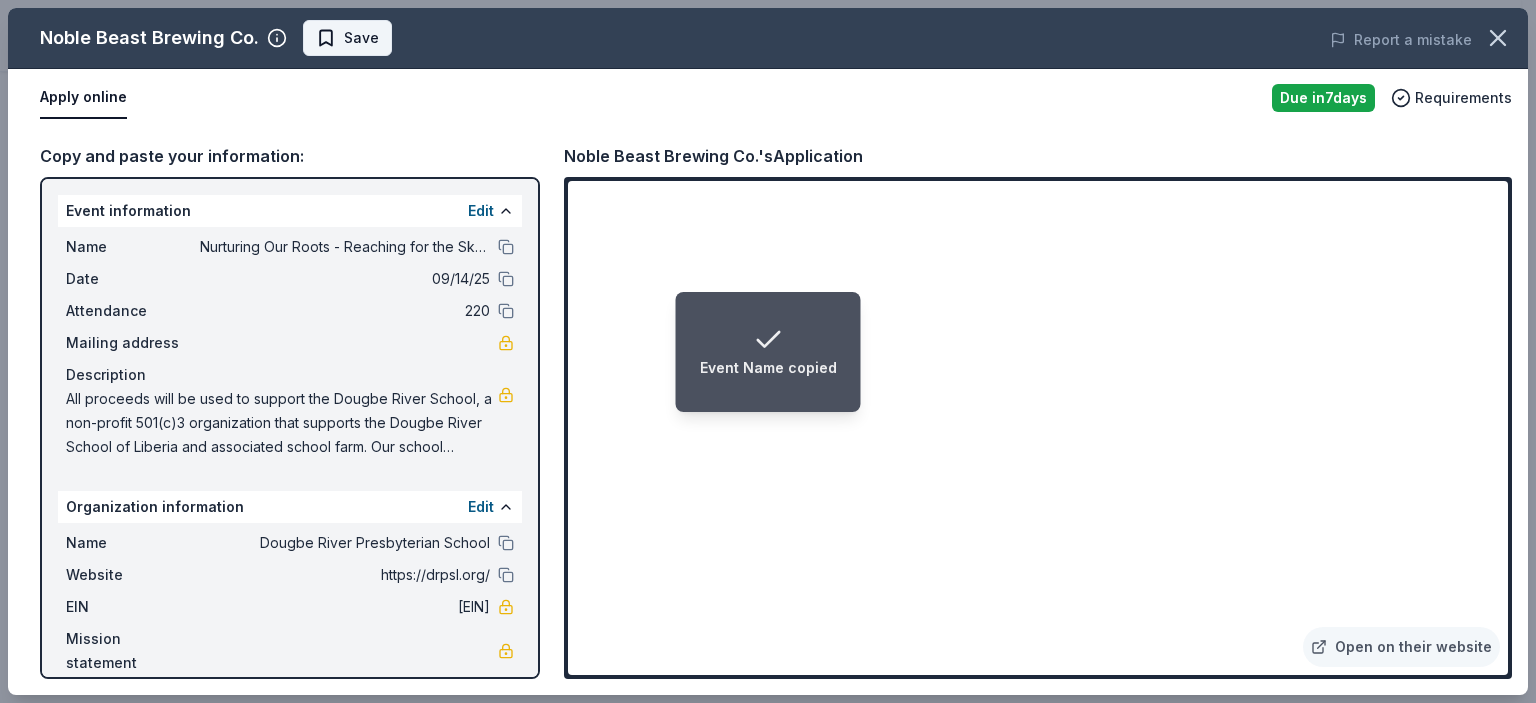 click on "Save" at bounding box center [361, 38] 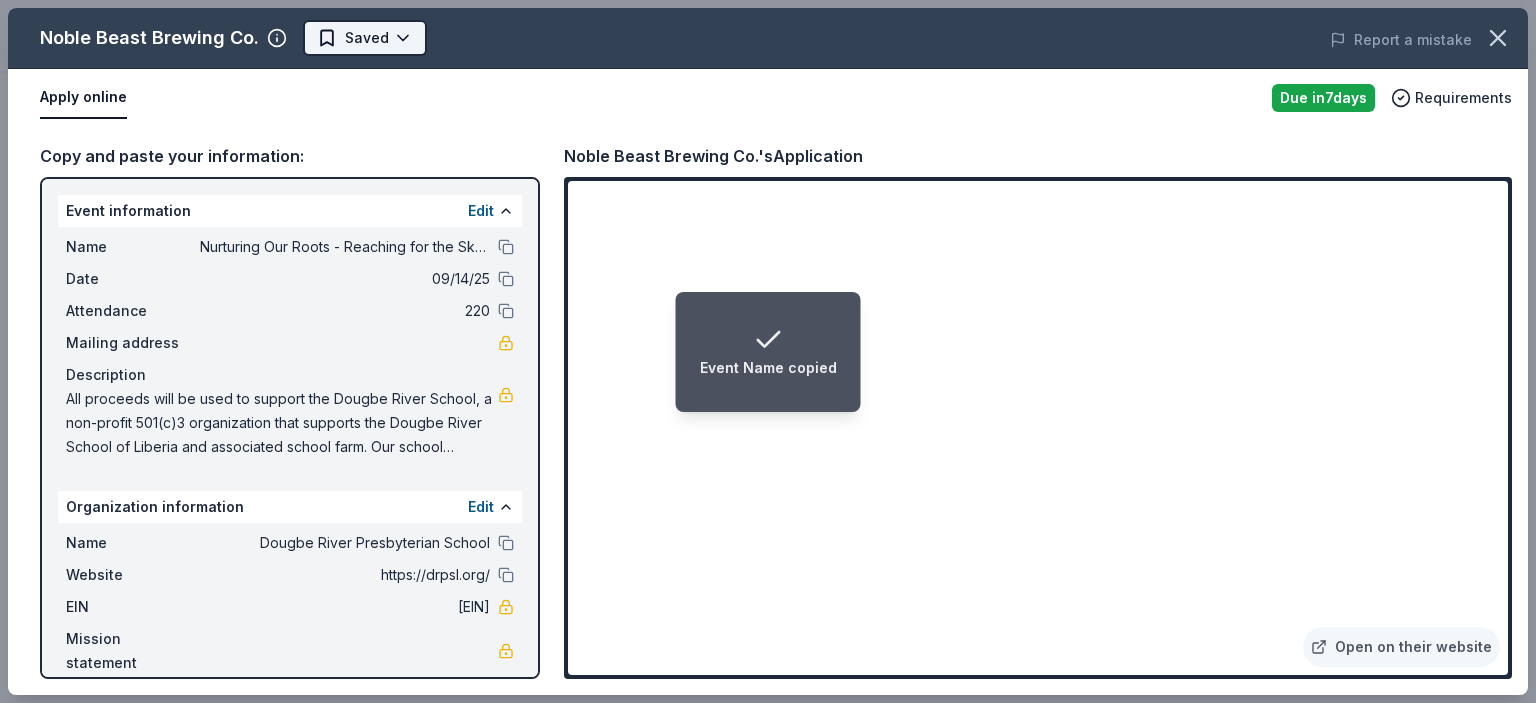 click on "Event Name copied Nurturing Our Roots - Reaching for the Sky Dougbe River School Gala [YEAR] $[PRICE] in rewards Due in  7  days Share Noble Beast Brewing Co. New Share Donating in OH (Greater [CITY], [REGION]) Noble Beast Brewing Co. is a craft brewery in [CITY], offering a variety of unique, high-quality beers brewed with a focus on sustainability and community engagement. What they donate Beer, gift card(s), merchandise Alcohol Meals Auction & raffle Donation is small & easy to send to guests Who they donate to Preferred Supports organizations and programs in the following areas: Education, Child Welfare & Familial Support, Economic & Community Development, and Animal Welfare Animals Children Education Poverty & Hunger 501(c)(3) required Ineligible Political Lobbying & advocacy Individuals Upgrade to Pro to view approval rates and average donation values Due in 7 days Apply Saved ⚡️ Quick application Updated about 2 months ago Report a mistake New Be the first to review this company! 3 7 3" at bounding box center (760, -132) 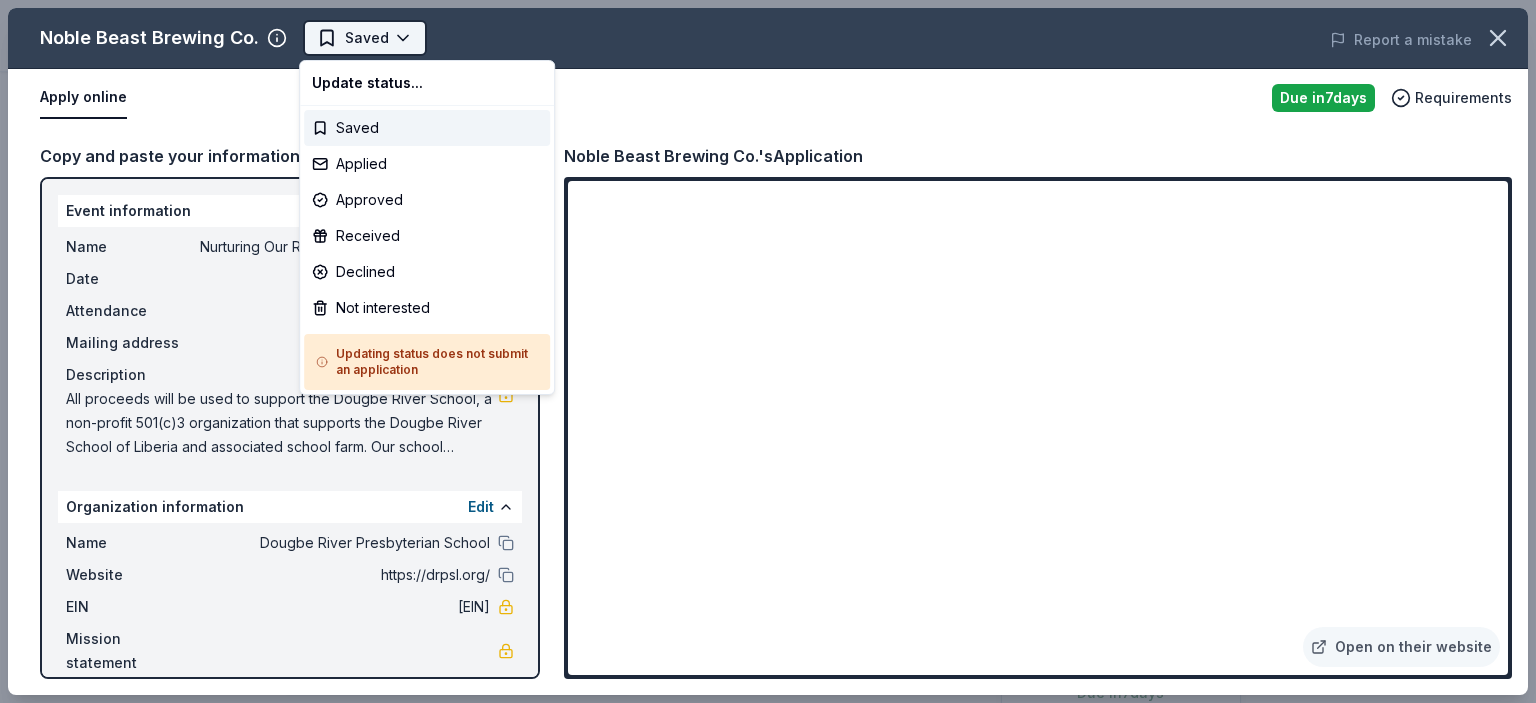 scroll, scrollTop: 0, scrollLeft: 0, axis: both 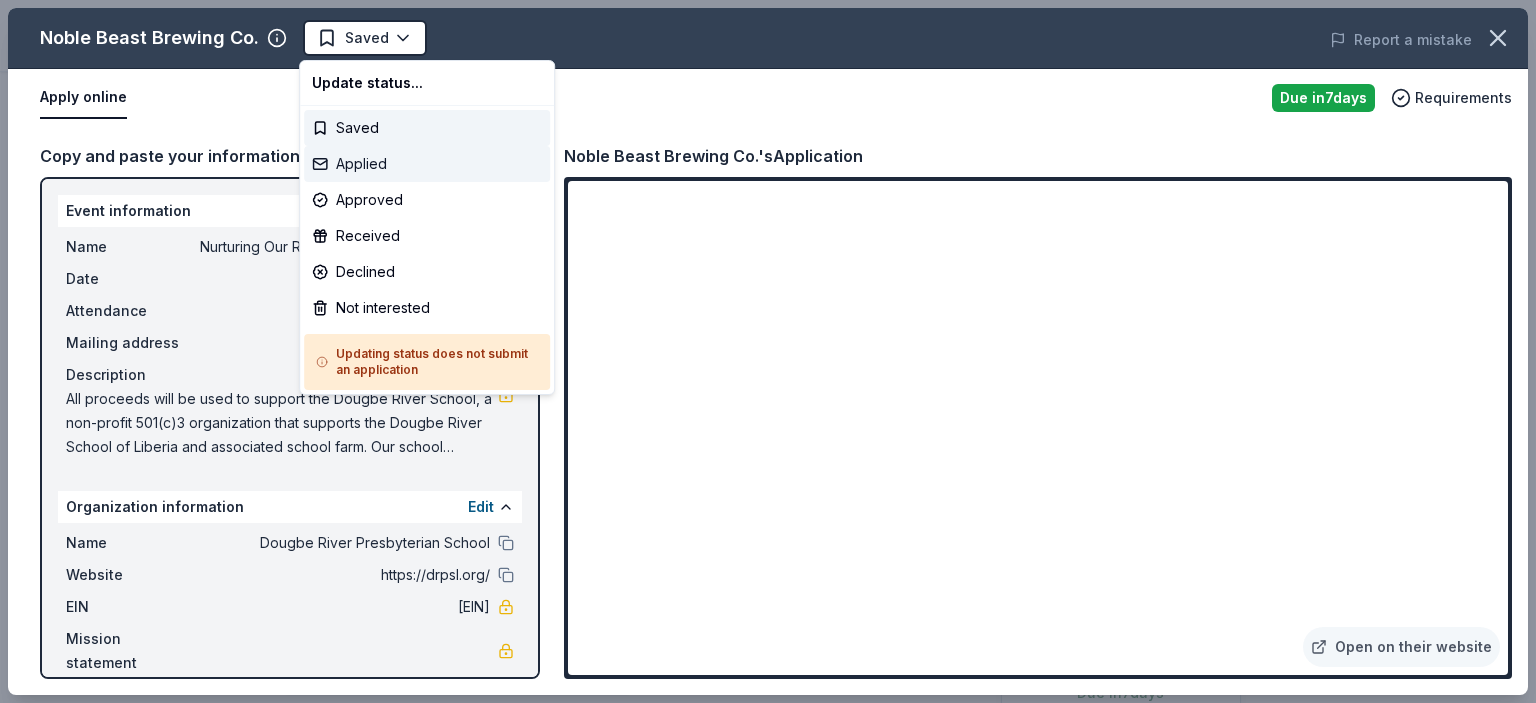 click on "Applied" at bounding box center [427, 164] 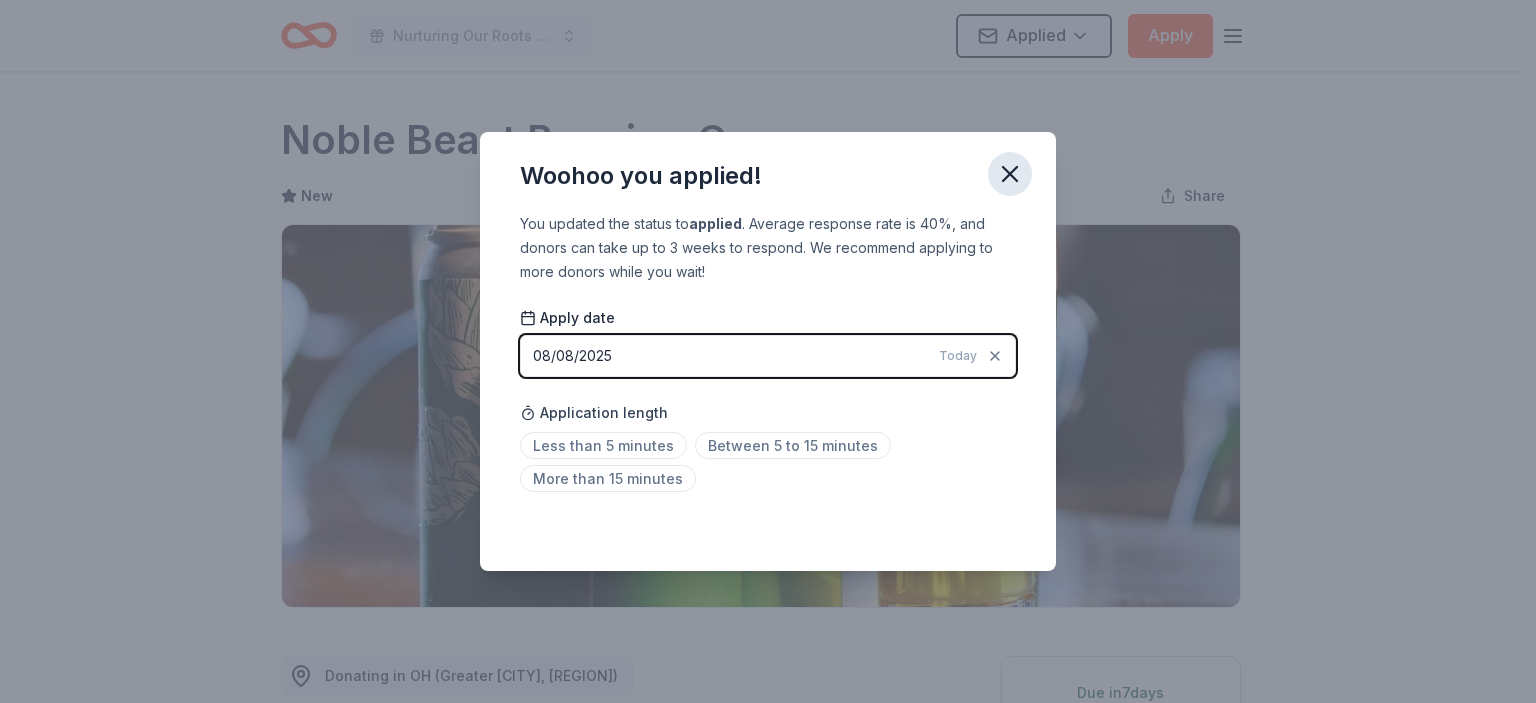 click 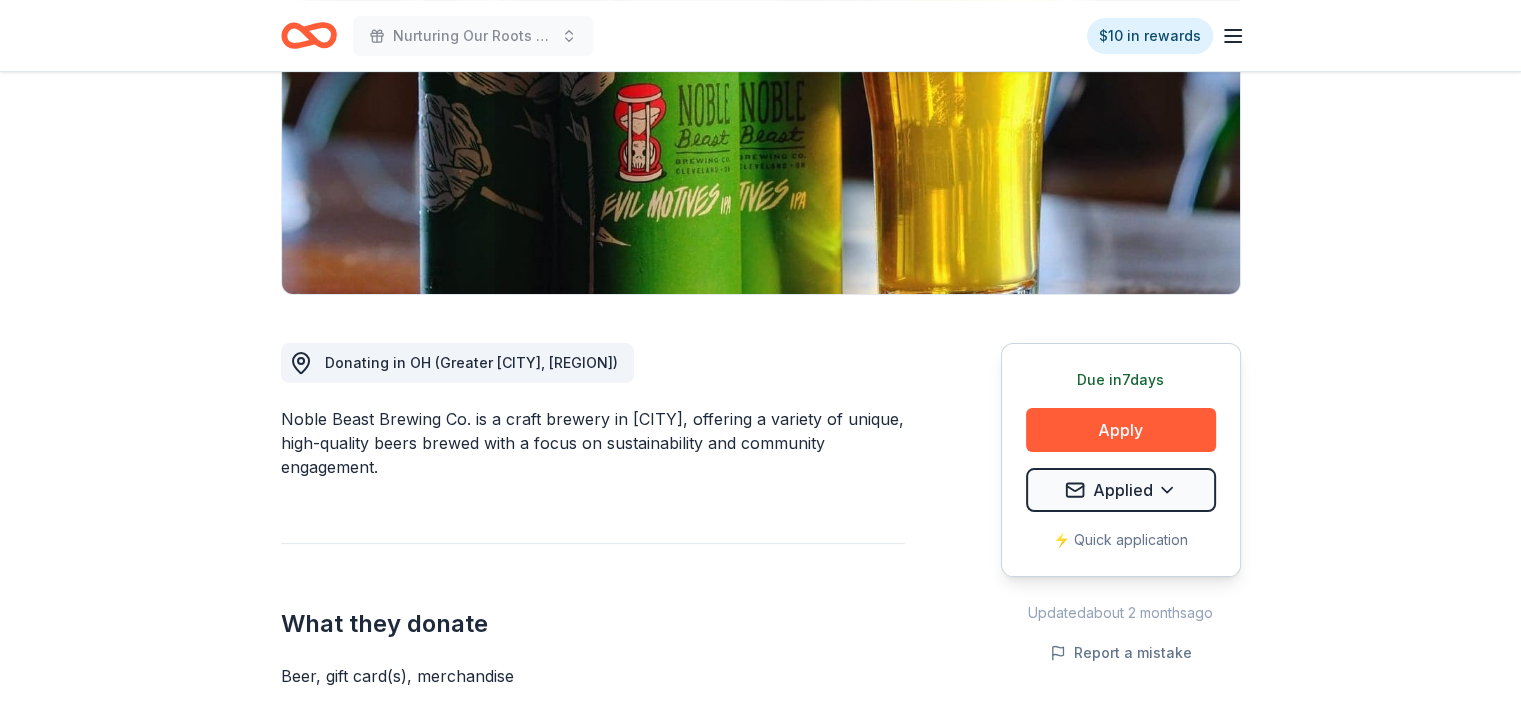 scroll, scrollTop: 315, scrollLeft: 0, axis: vertical 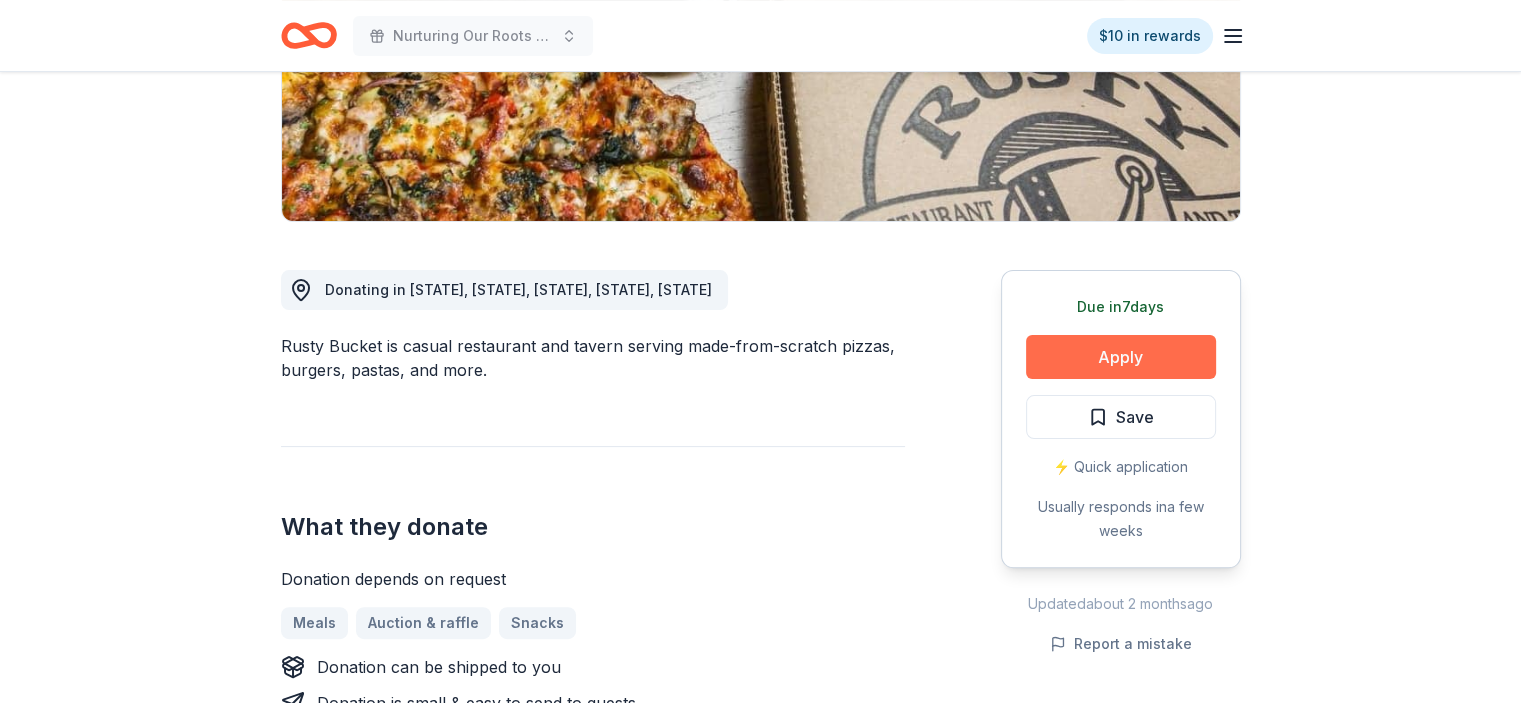 click on "Apply" at bounding box center [1121, 357] 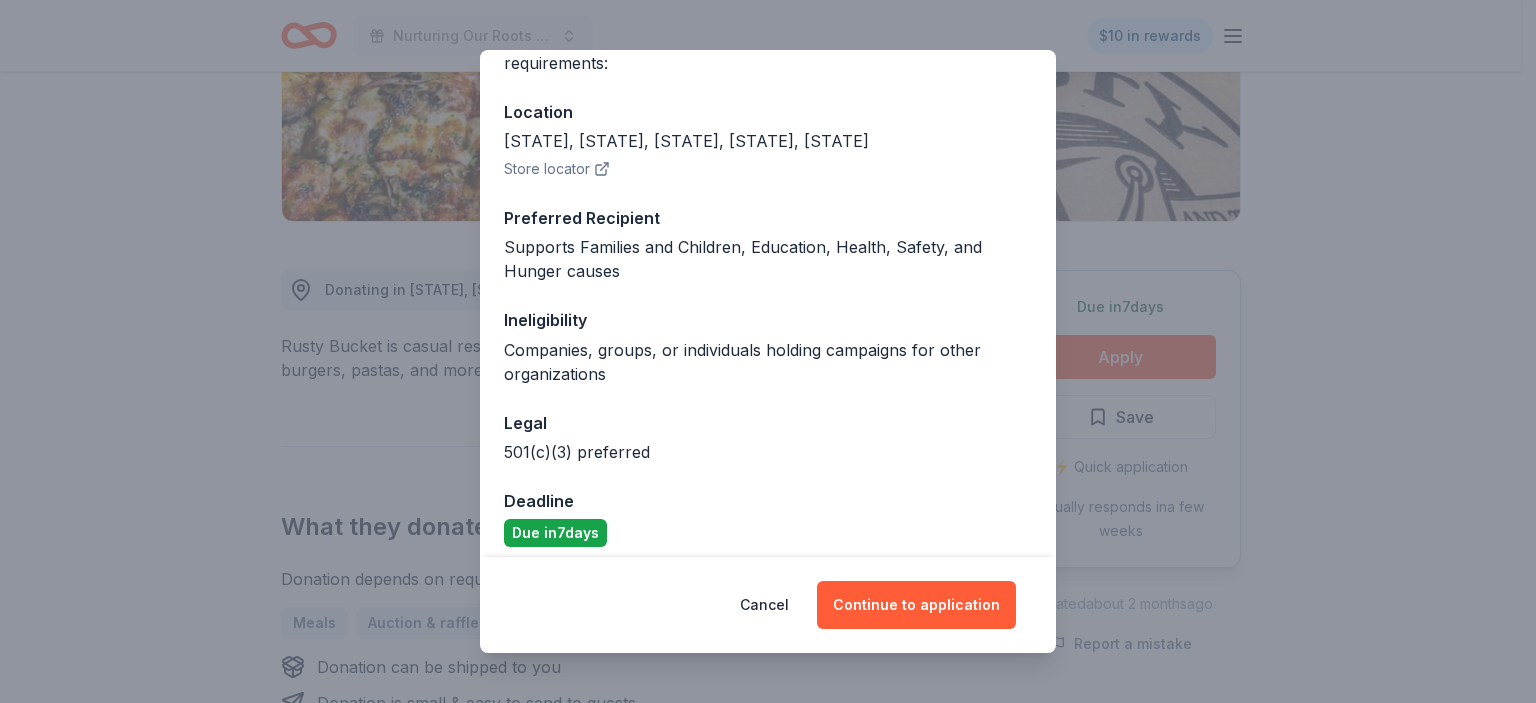 scroll, scrollTop: 204, scrollLeft: 0, axis: vertical 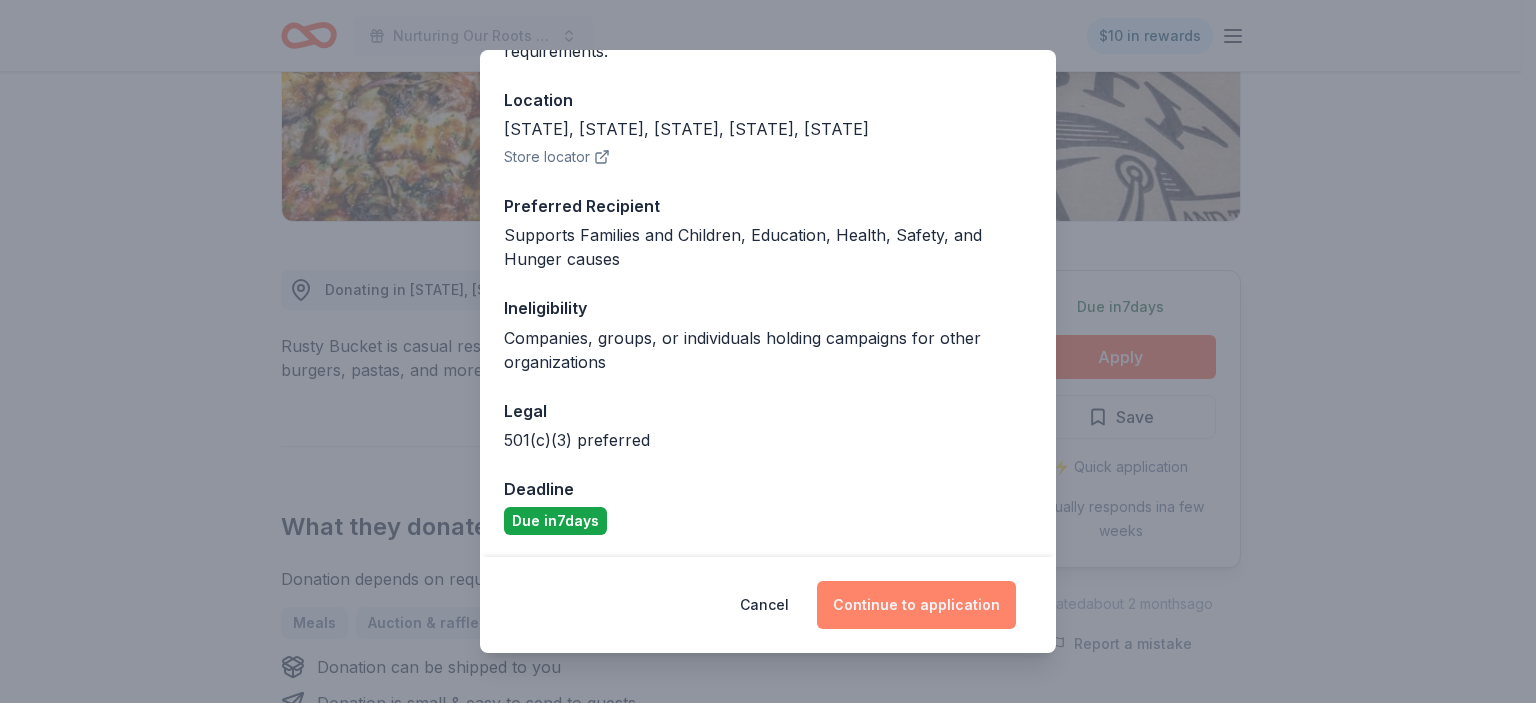 click on "Continue to application" at bounding box center [916, 605] 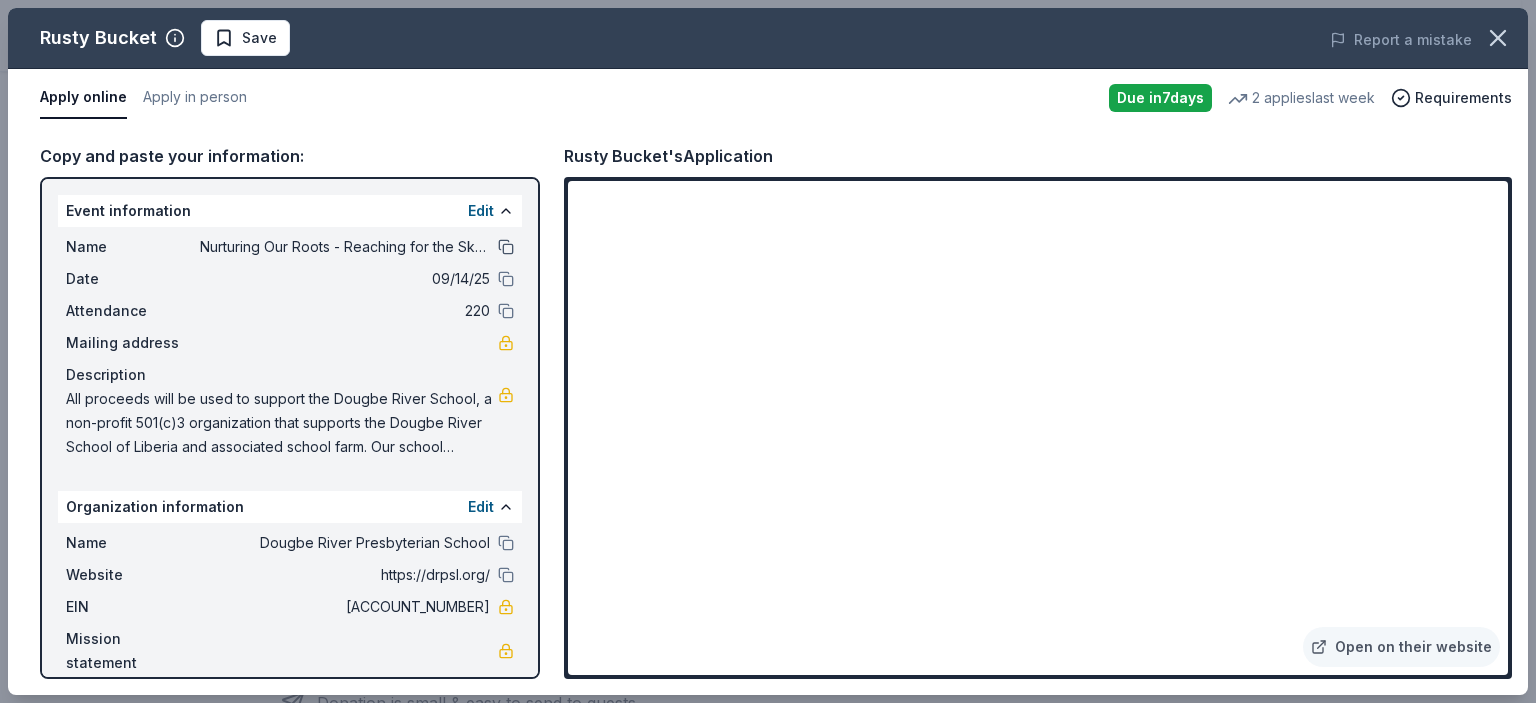 click at bounding box center [506, 247] 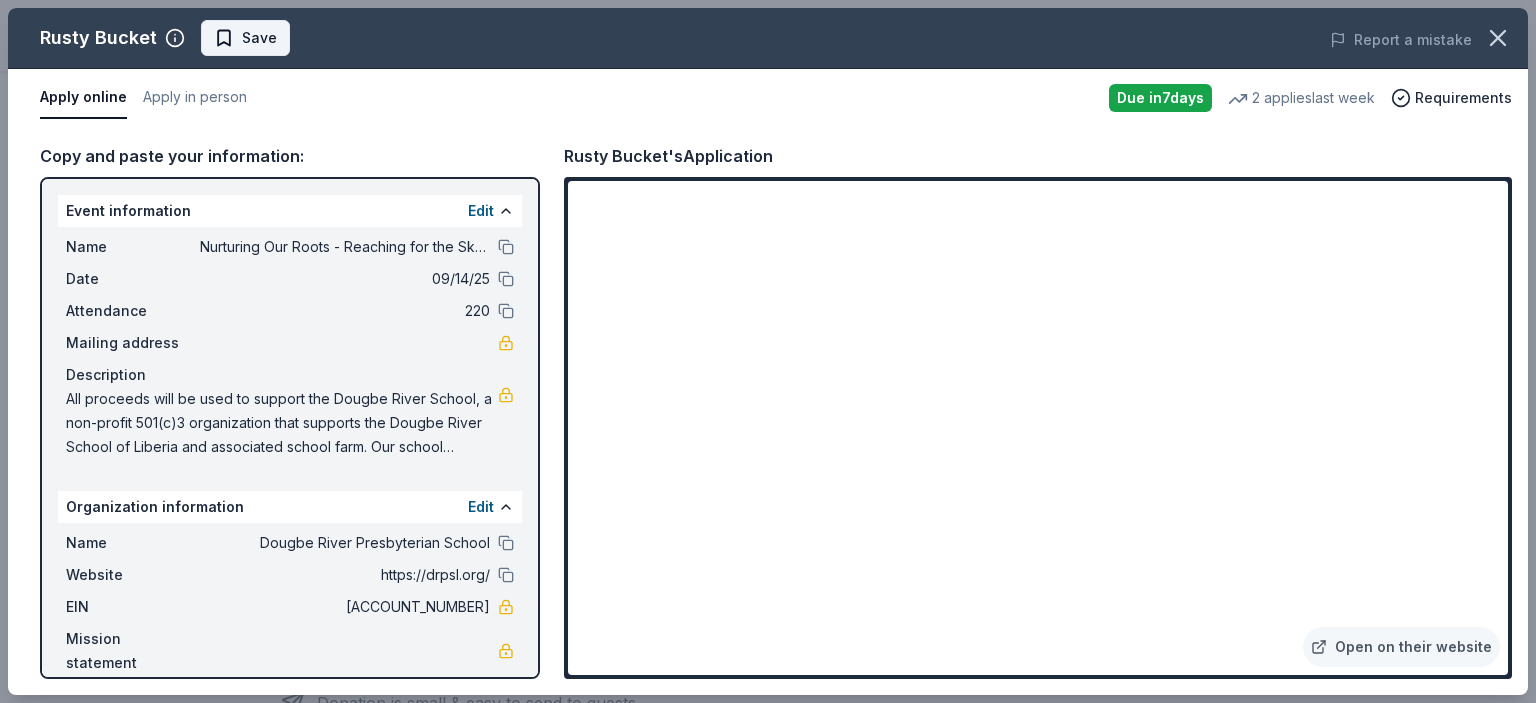 click on "Save" at bounding box center (259, 38) 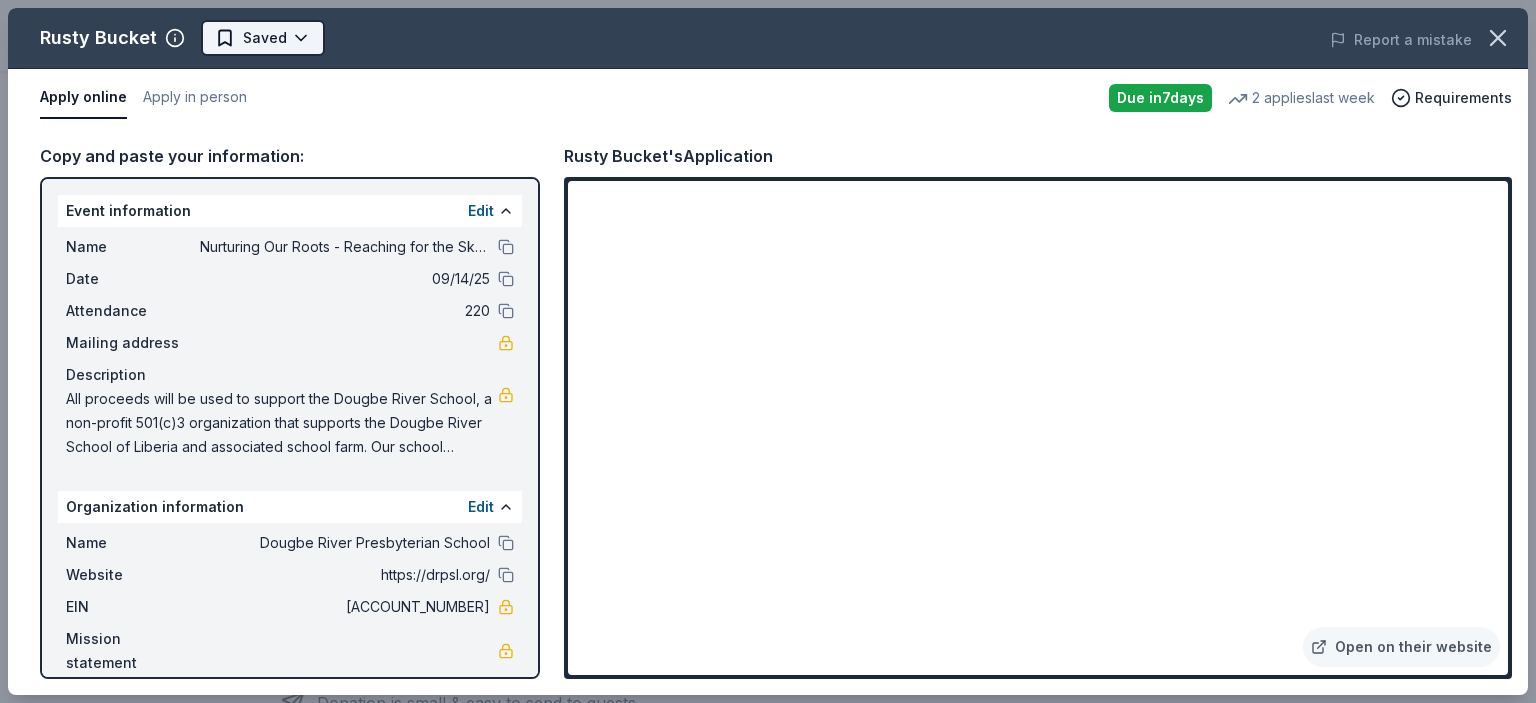 click on "Nurturing Our Roots - Reaching for the Sky Dougbe River School Gala 2025 $10 in rewards Due in  7  days Share Rusty Bucket 5.0 • 3  reviews 2   applies  last week approval rate donation value Share Donating in FL, IN, MI, NC, OH Rusty Bucket is casual restaurant and tavern serving made-from-scratch pizzas, burgers, pastas, and more. What they donate Donation depends on request Meals Auction & raffle Snacks Donation can be shipped to you Donation is small & easy to send to guests Who they donate to  Preferred Supports Families and Children, Education, Health, Safety, and Hunger causes Children Education Health Poverty & Hunger 501(c)(3) preferred  Ineligible Companies, groups, or individuals holding campaigns for other organizations Individuals Due in  7  days Apply Saved ⚡️ Quick application Usually responds in  a few weeks Updated  about 2 months  ago Report a mistake approval rate 20 % approved 30 % declined 50 % no response donation value (average) 20% 70% 0% 10% $xx - $xx $xx - $xx $xx - $xx 5.0 •" at bounding box center [768, -35] 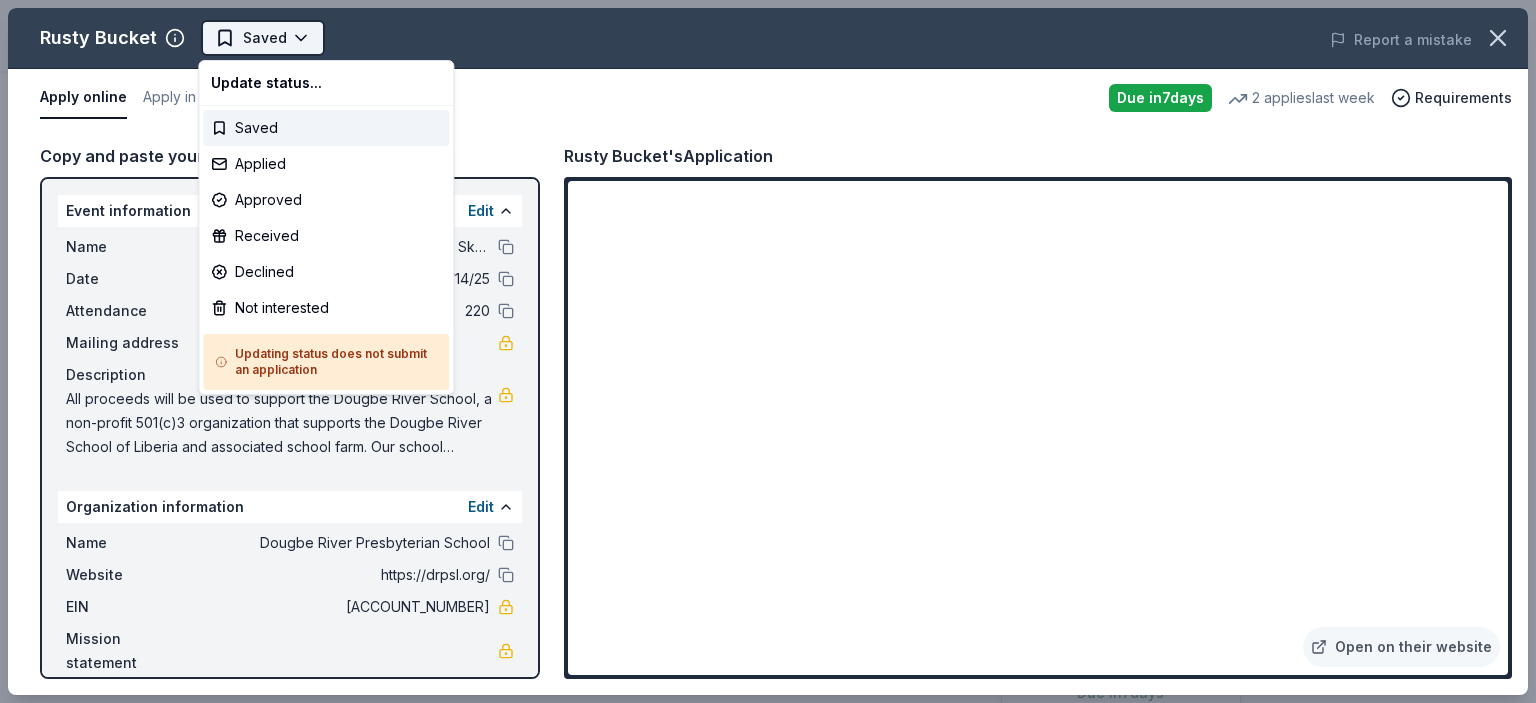 scroll, scrollTop: 0, scrollLeft: 0, axis: both 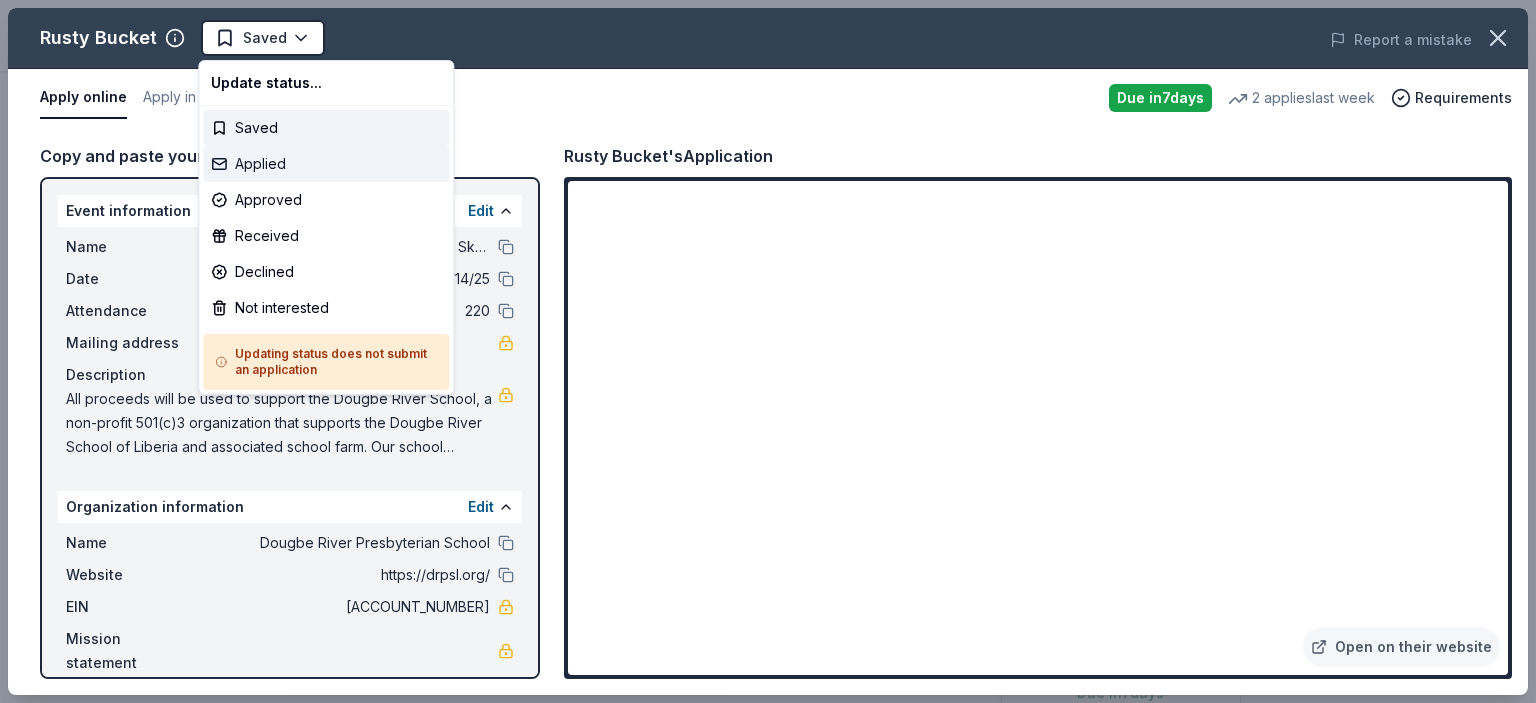 click on "Applied" at bounding box center [326, 164] 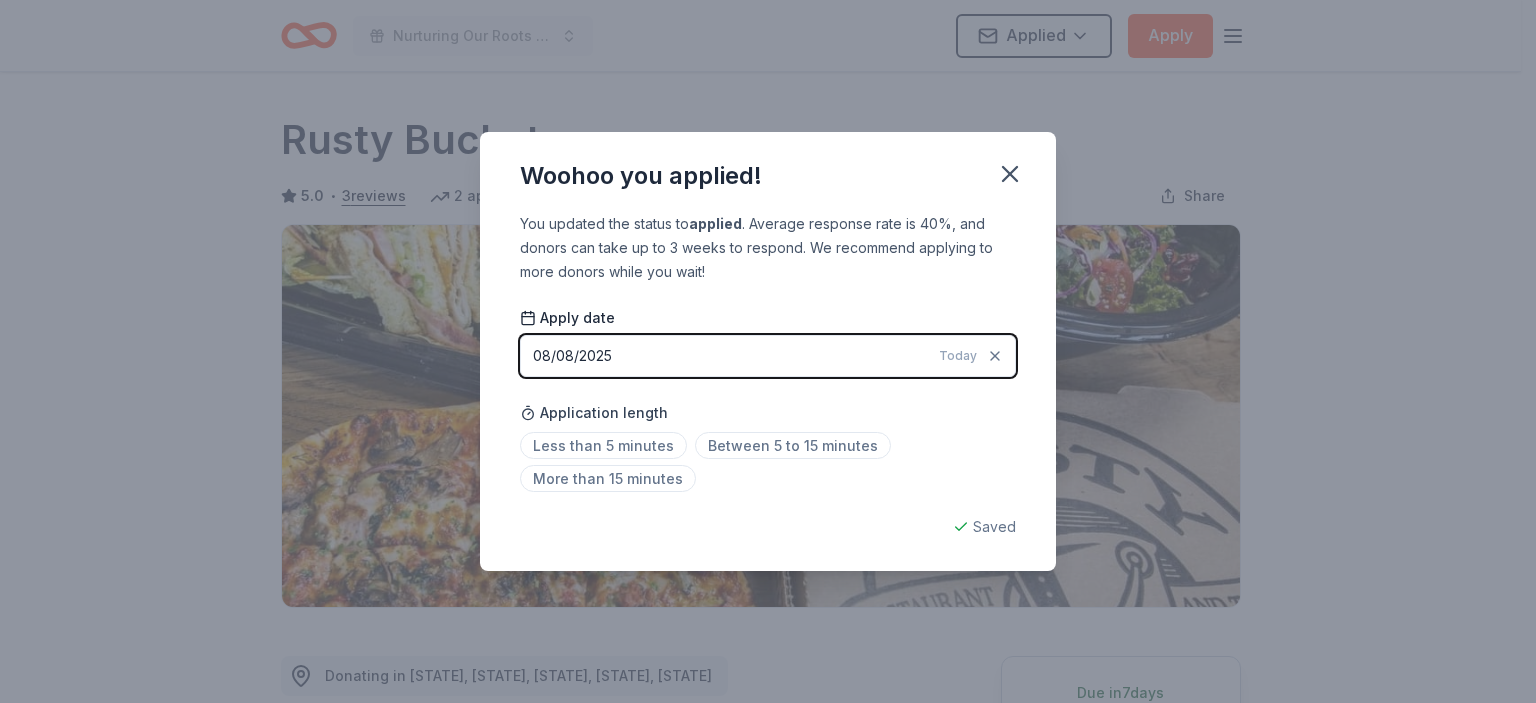 click on "Woohoo you applied! You updated the status to  applied . Average response rate is 40%, and donors can take up to 3 weeks to respond. We recommend applying to more donors while you wait! Apply date 08/08/2025 Today Application length Less than 5 minutes Between 5 to 15 minutes More than 15 minutes Saved" at bounding box center [768, 351] 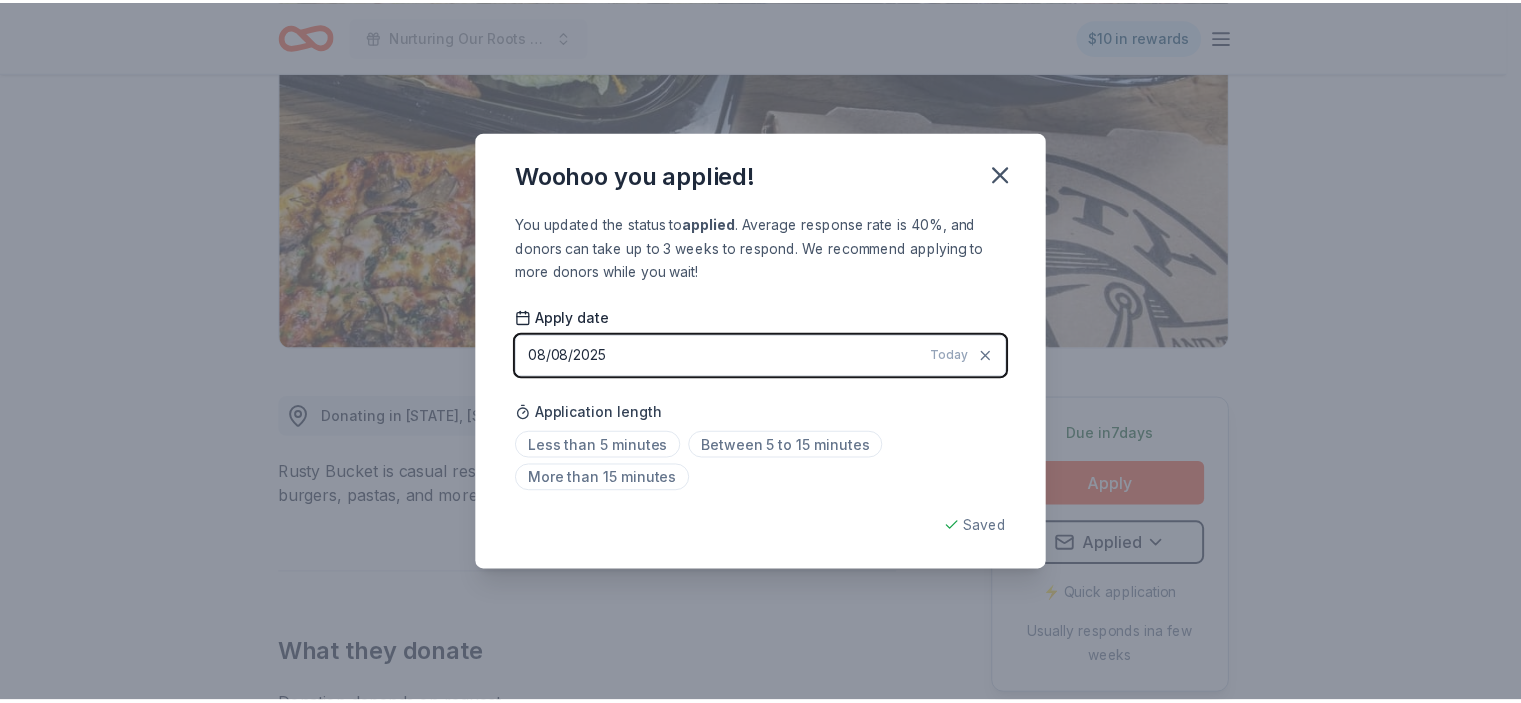 scroll, scrollTop: 320, scrollLeft: 0, axis: vertical 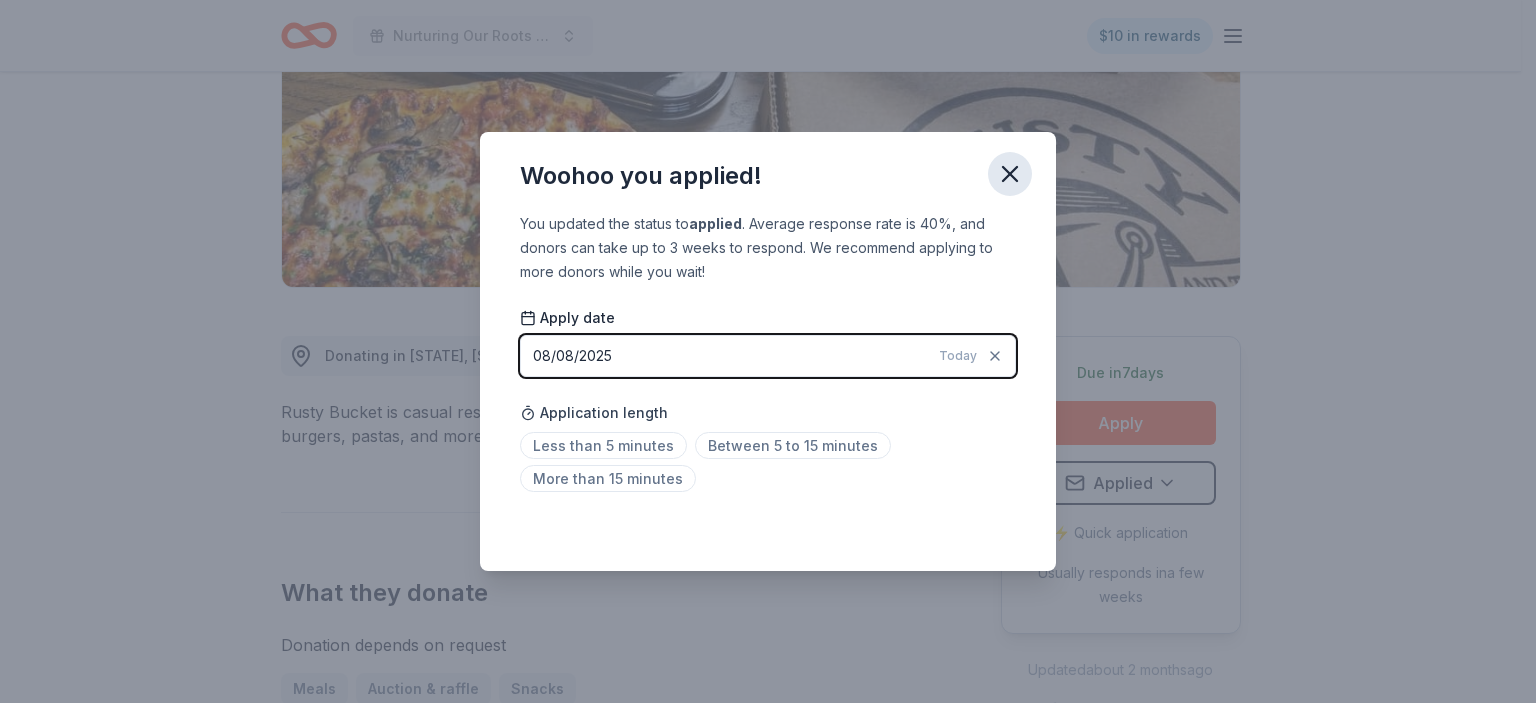 click 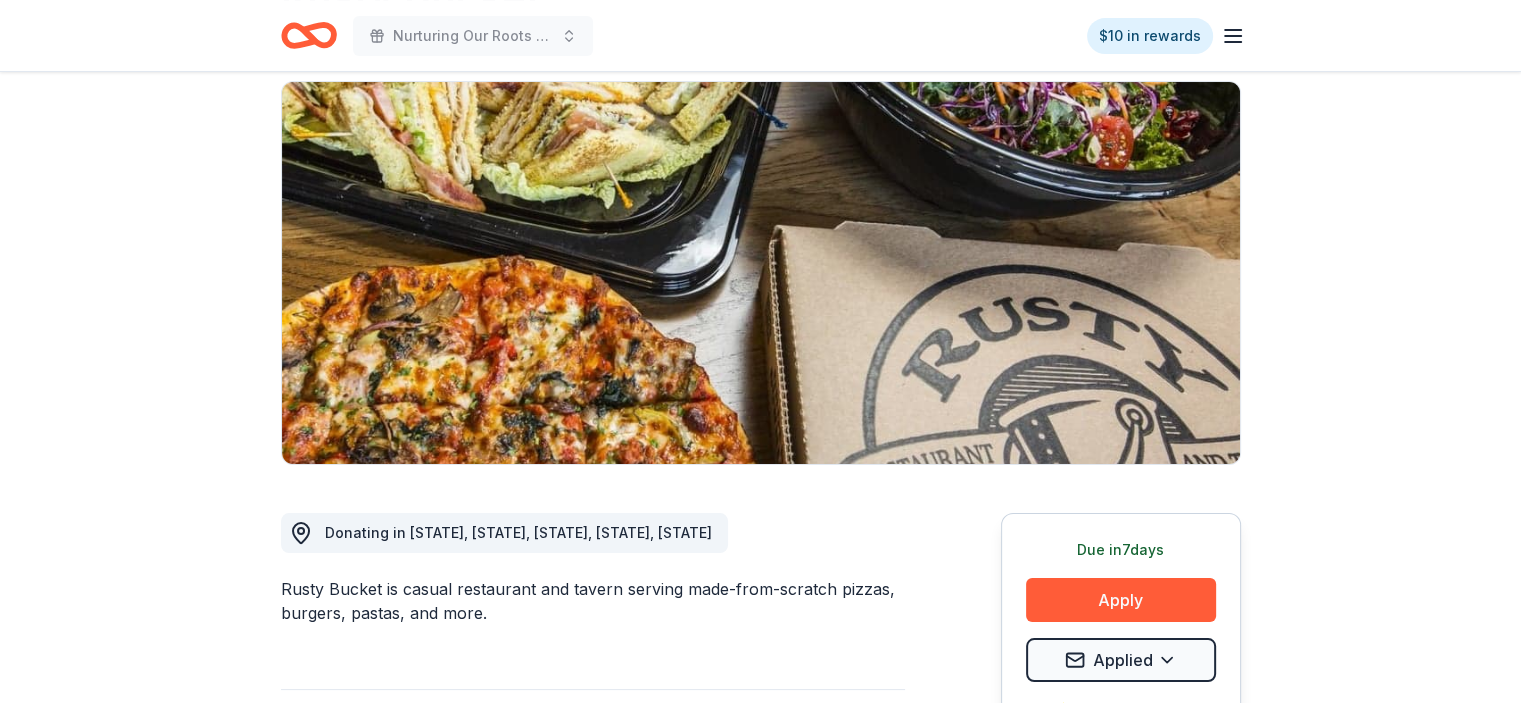 scroll, scrollTop: 0, scrollLeft: 0, axis: both 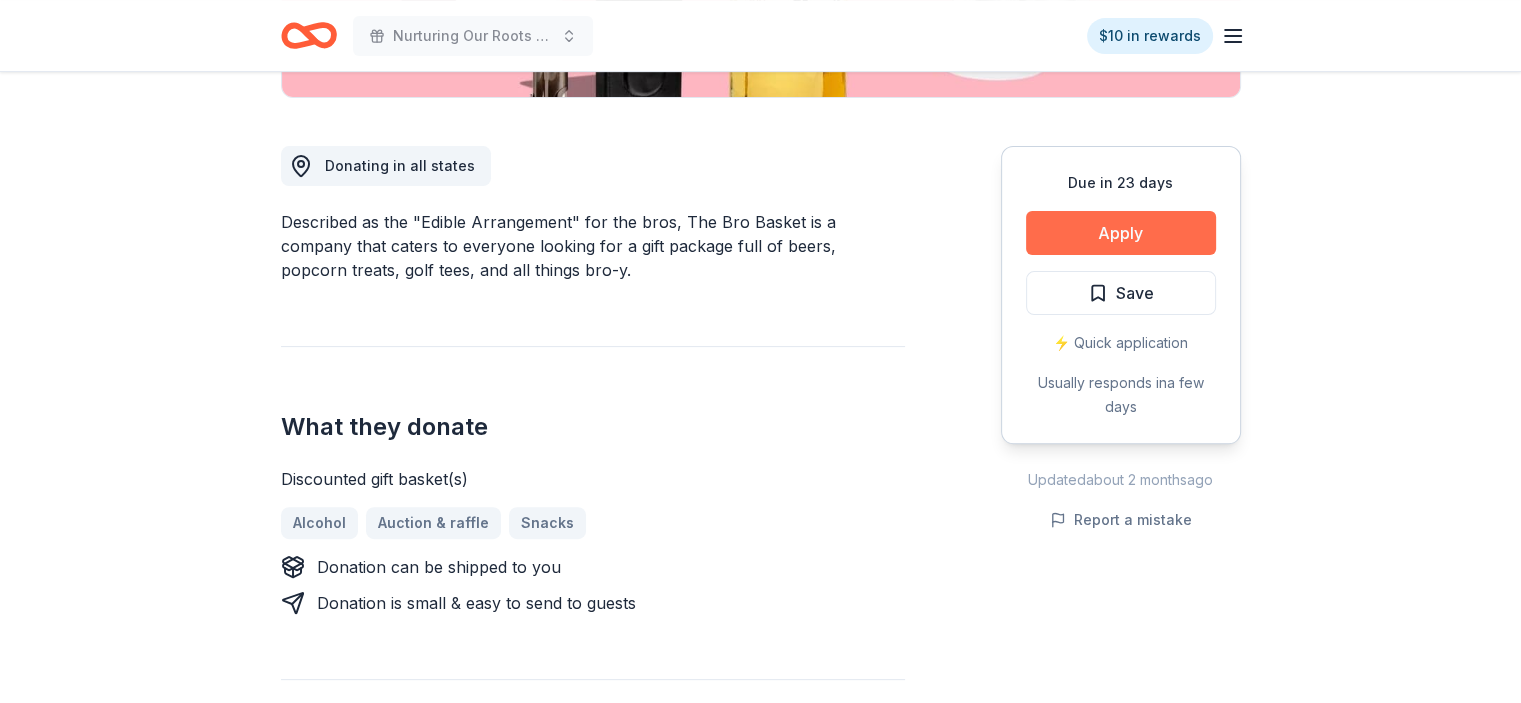 click on "Apply" at bounding box center [1121, 233] 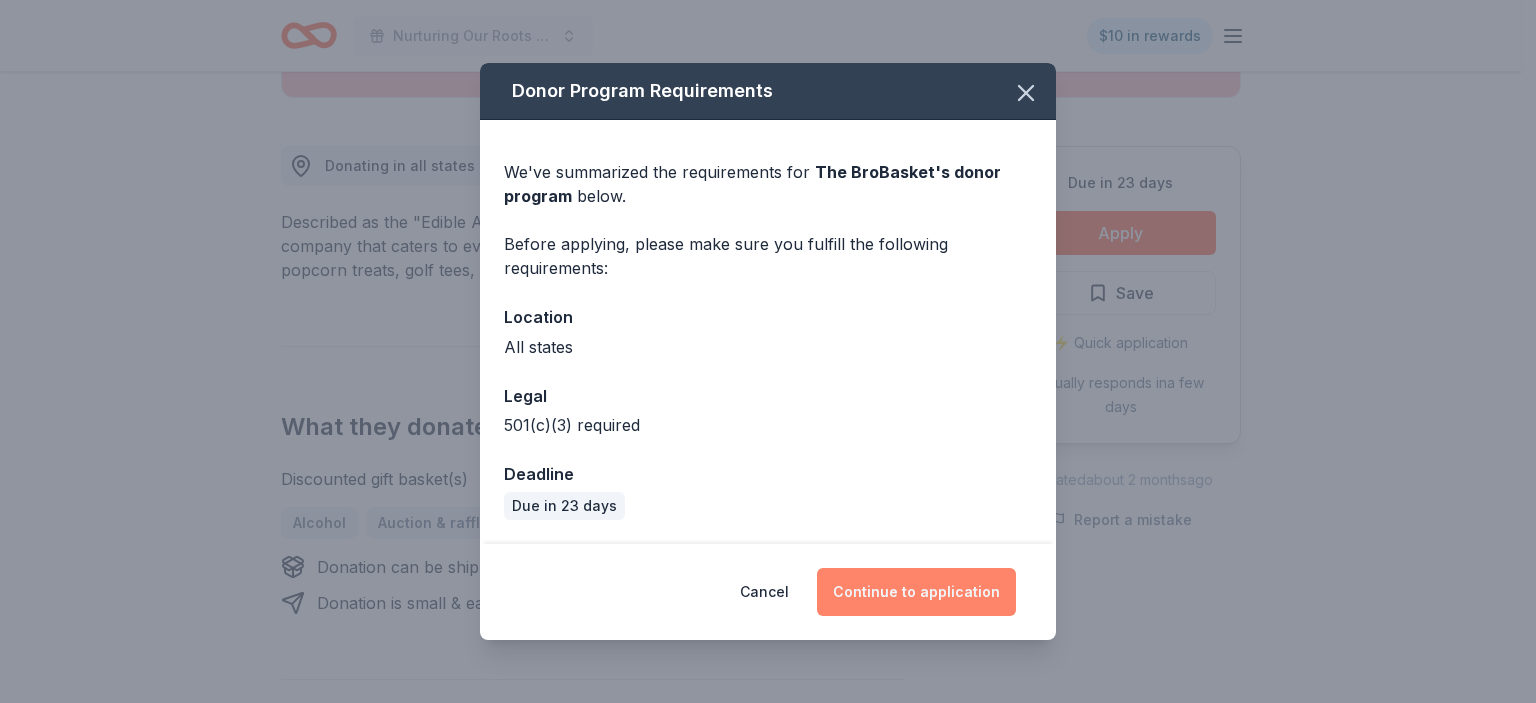 click on "Continue to application" at bounding box center [916, 592] 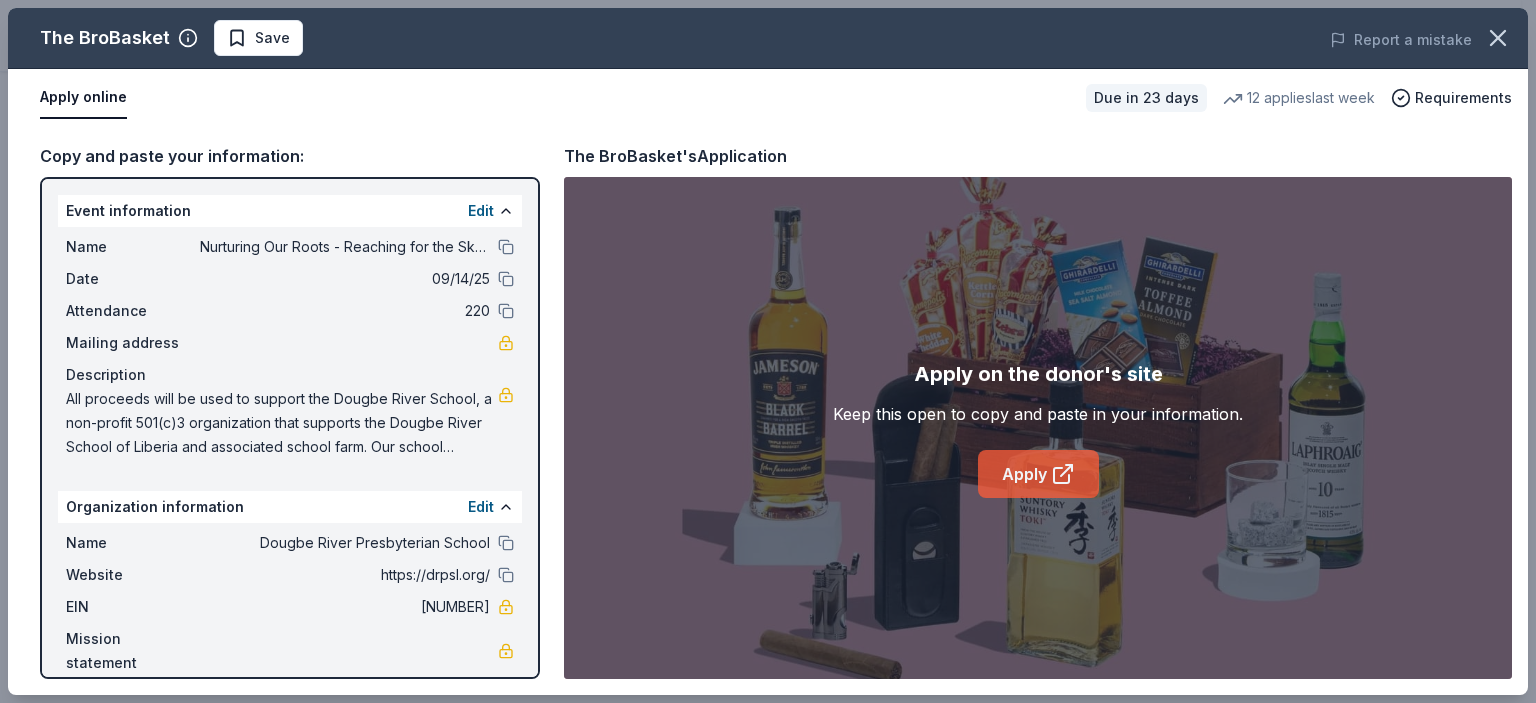 click on "Apply" at bounding box center [1038, 474] 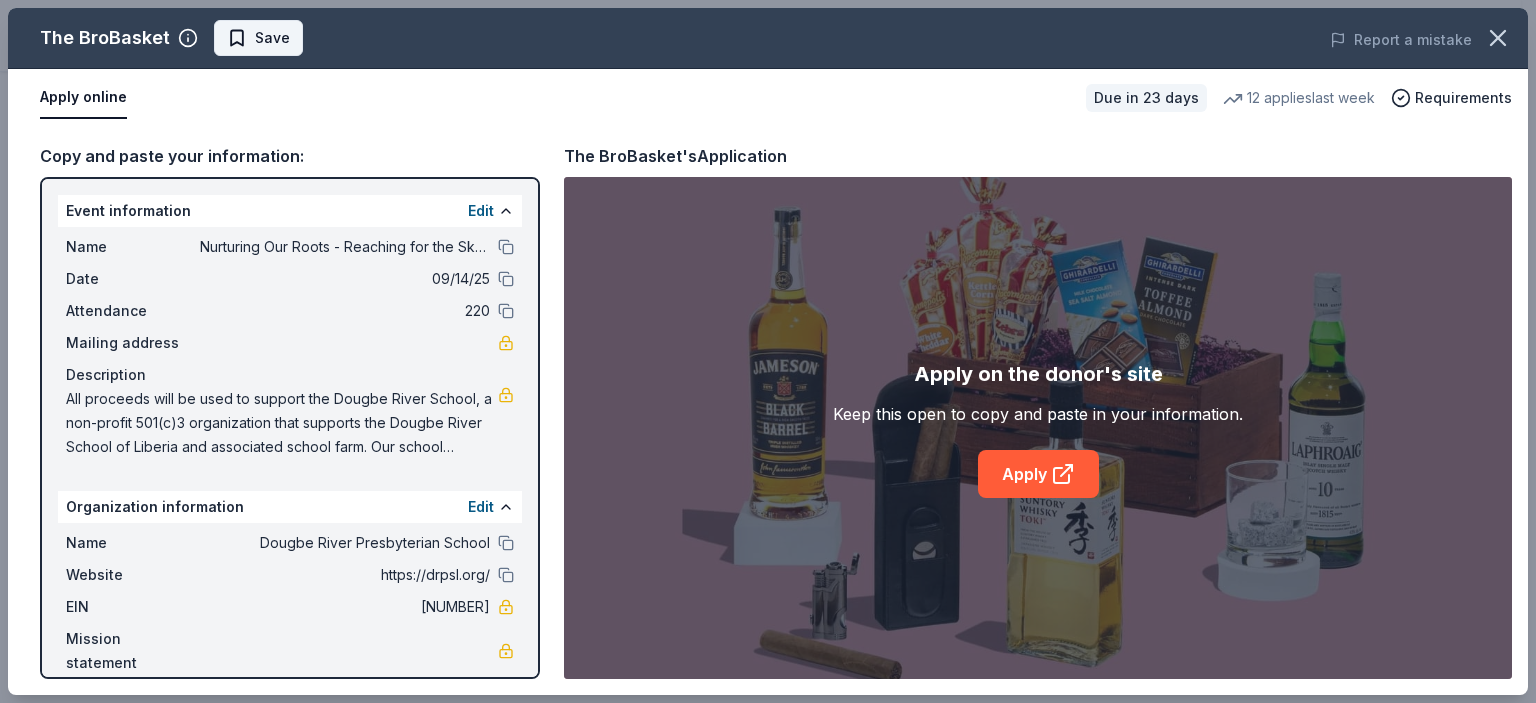 click on "Save" at bounding box center (258, 38) 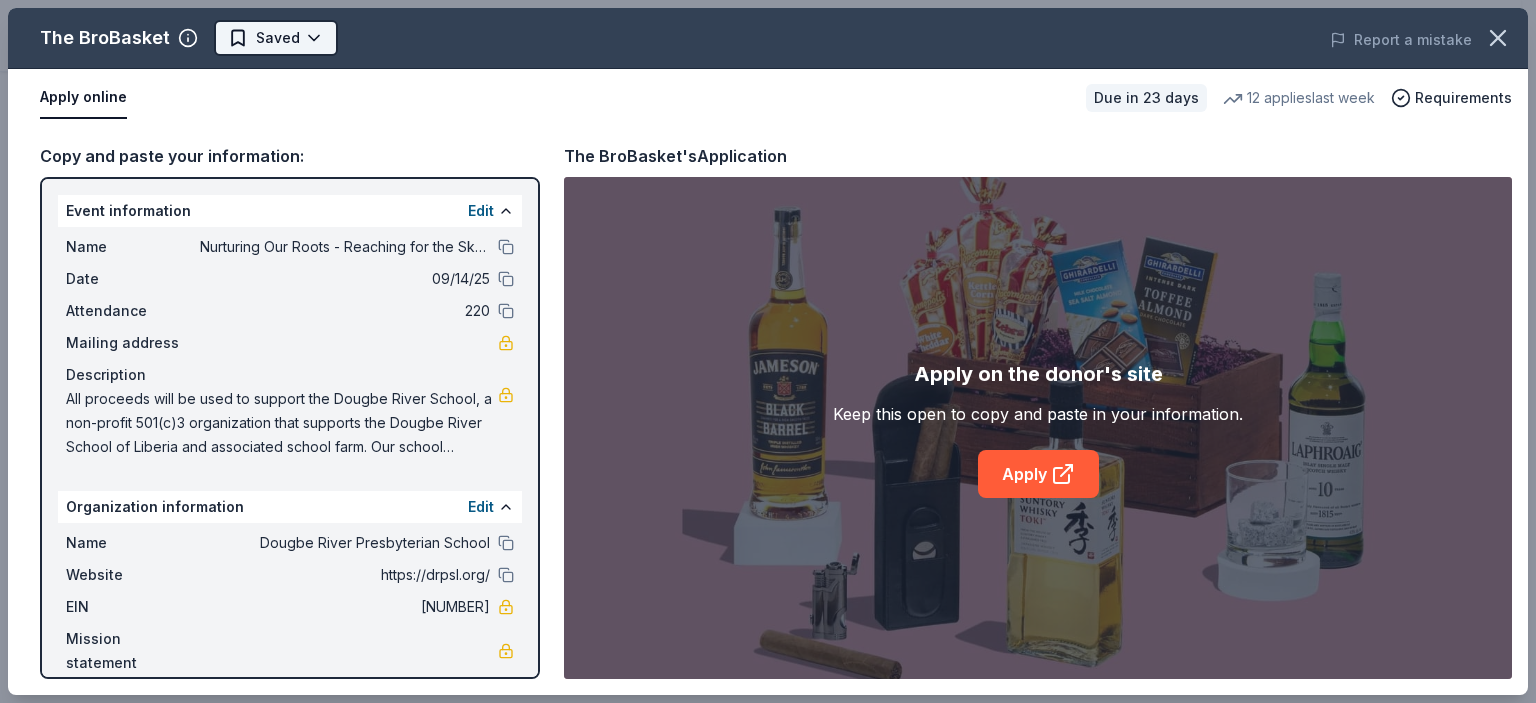 click on "Nurturing Our Roots - Reaching for the Sky Dougbe River School Gala 2025 $10 in rewards Due in 23 days Share The BroBasket 3.4 • 19  reviews 12   applies  last week approval rate donation value Share Donating in all [STATE]s  Described as the "Edible Arrangement" for the bros, The Bro Basket is a company that caters to everyone looking for a gift package full of beers, popcorn treats, golf tees, and all things bro-y.  What they donate Discounted gift basket(s) Alcohol Auction & raffle Snacks Donation can be shipped to you Donation is small & easy to send to guests Who they donate to  Preferred 501(c)(3) required Due in 23 days Apply Saved ⚡️ Quick application Usually responds in  a few days Updated  about 2 months  ago Report a mistake approval rate 20 % approved 30 % declined 50 % no response donation value (average) 20% 70% 0% 10% $xx - $xx $xx - $xx $xx - $xx $xx - $xx Upgrade to Pro to view approval rates and average donation values 3.4 • 19  reviews See all  19  reviews Pilgrim Lutheran School •" at bounding box center [768, -159] 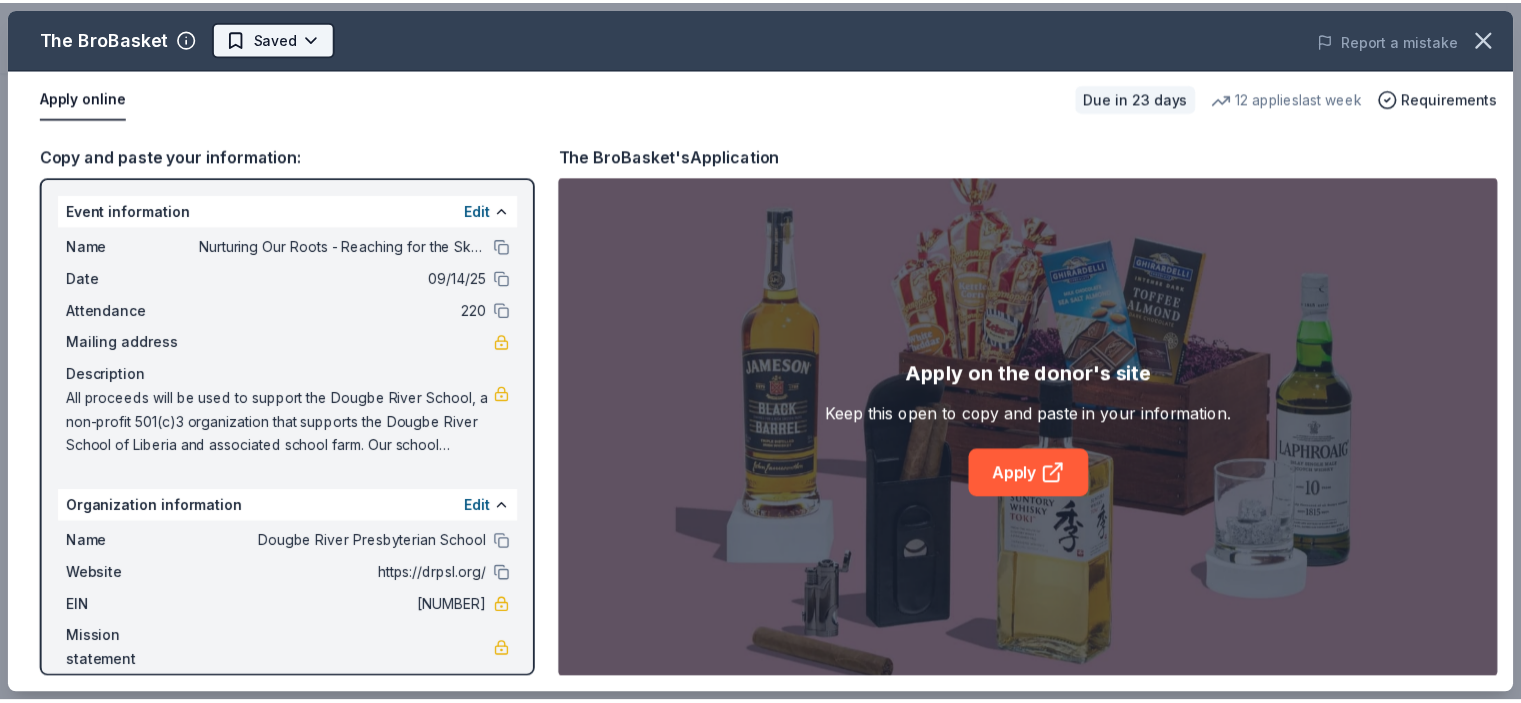 scroll, scrollTop: 0, scrollLeft: 0, axis: both 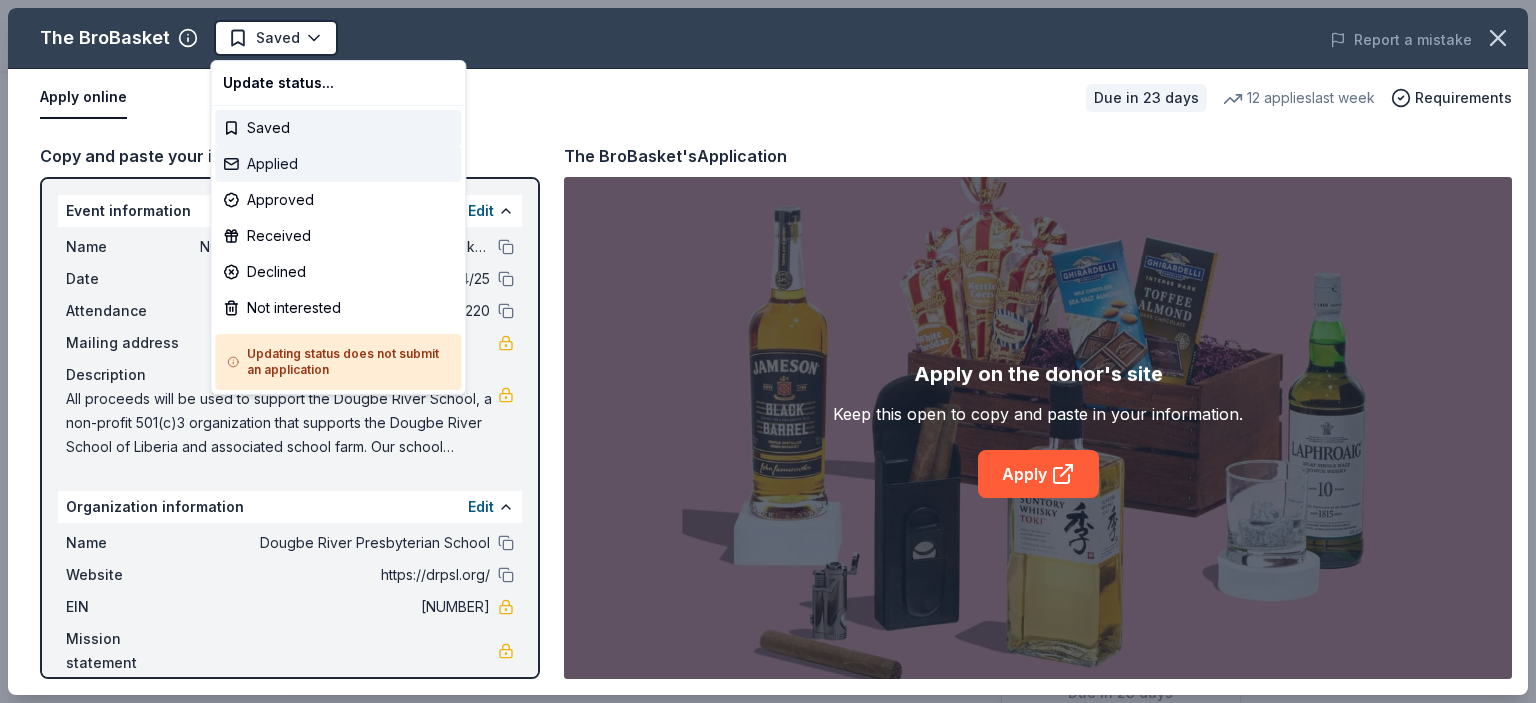 click on "Applied" at bounding box center (338, 164) 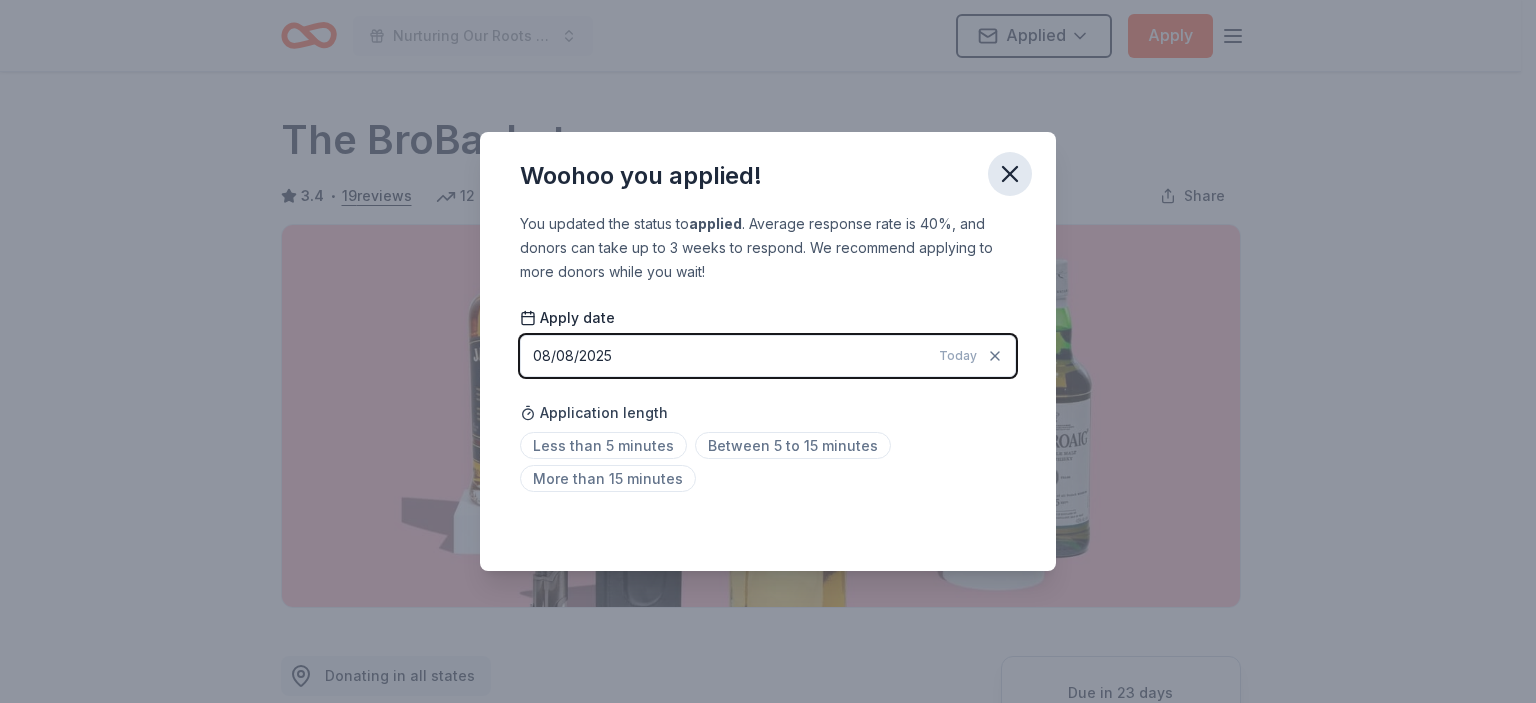 click 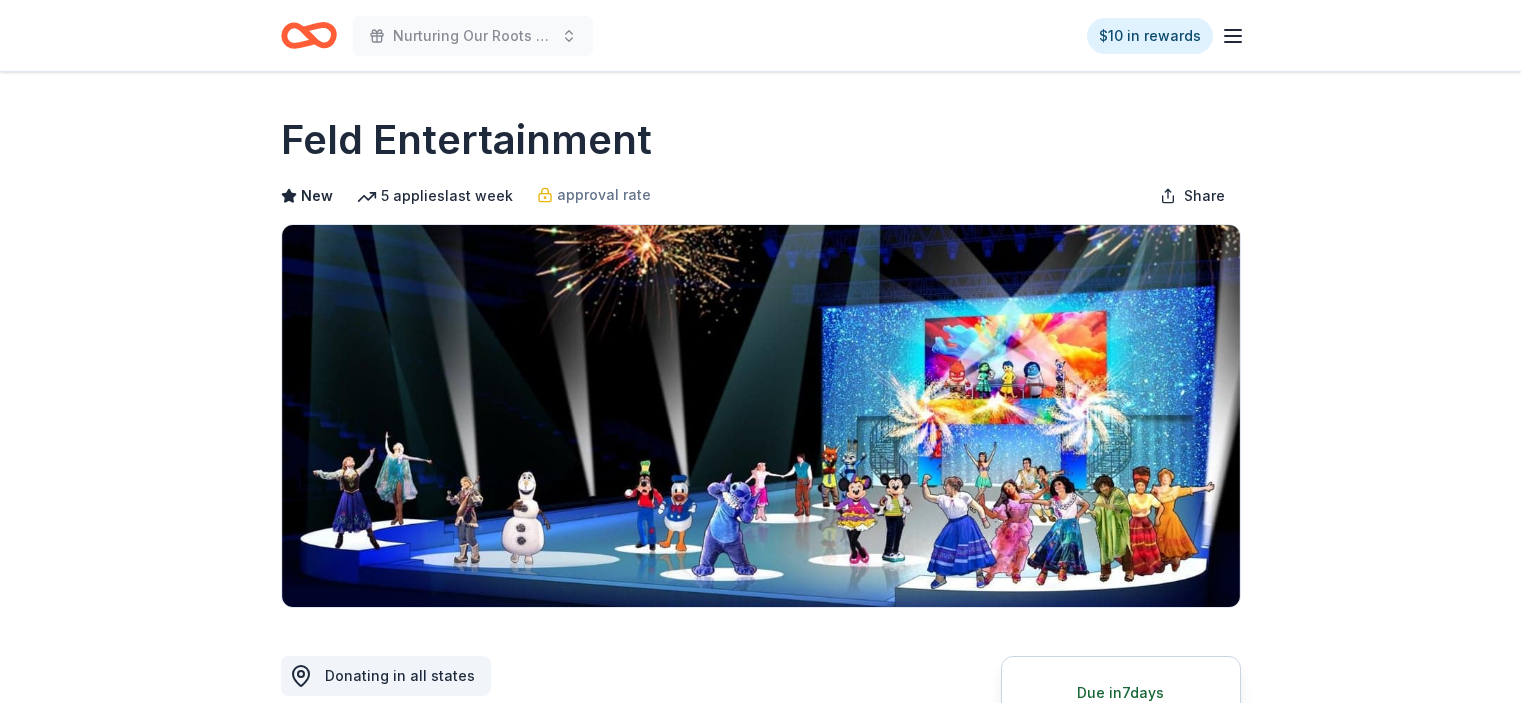 scroll, scrollTop: 0, scrollLeft: 0, axis: both 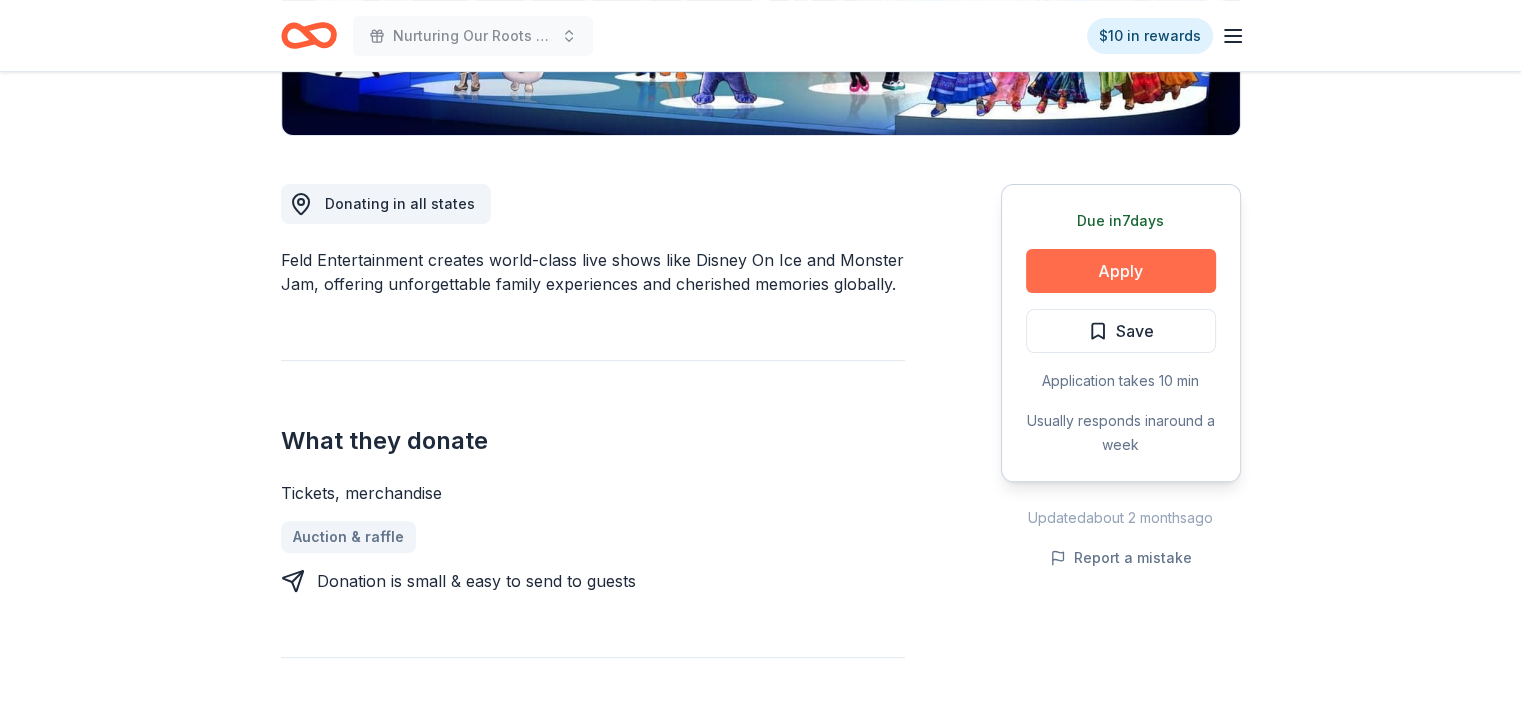 click on "Apply" at bounding box center [1121, 271] 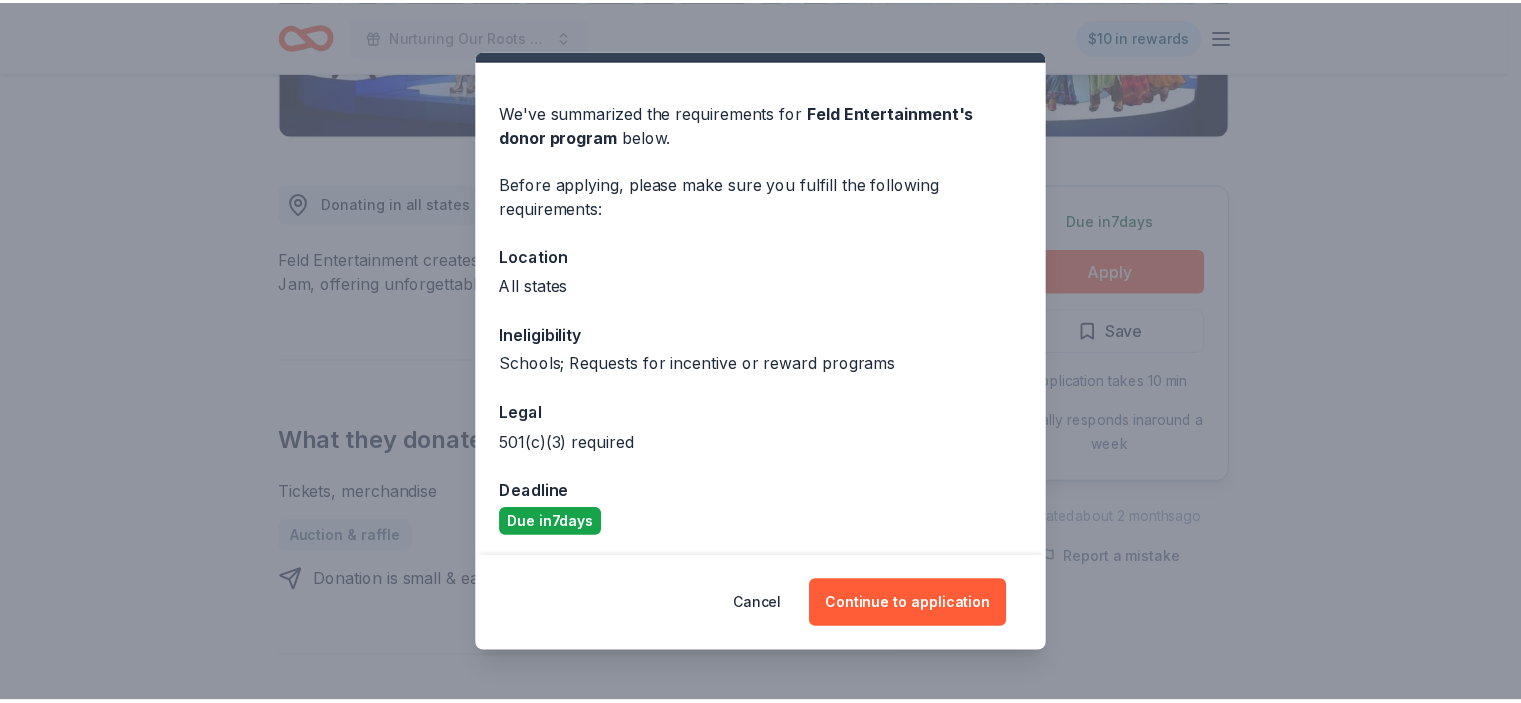 scroll, scrollTop: 50, scrollLeft: 0, axis: vertical 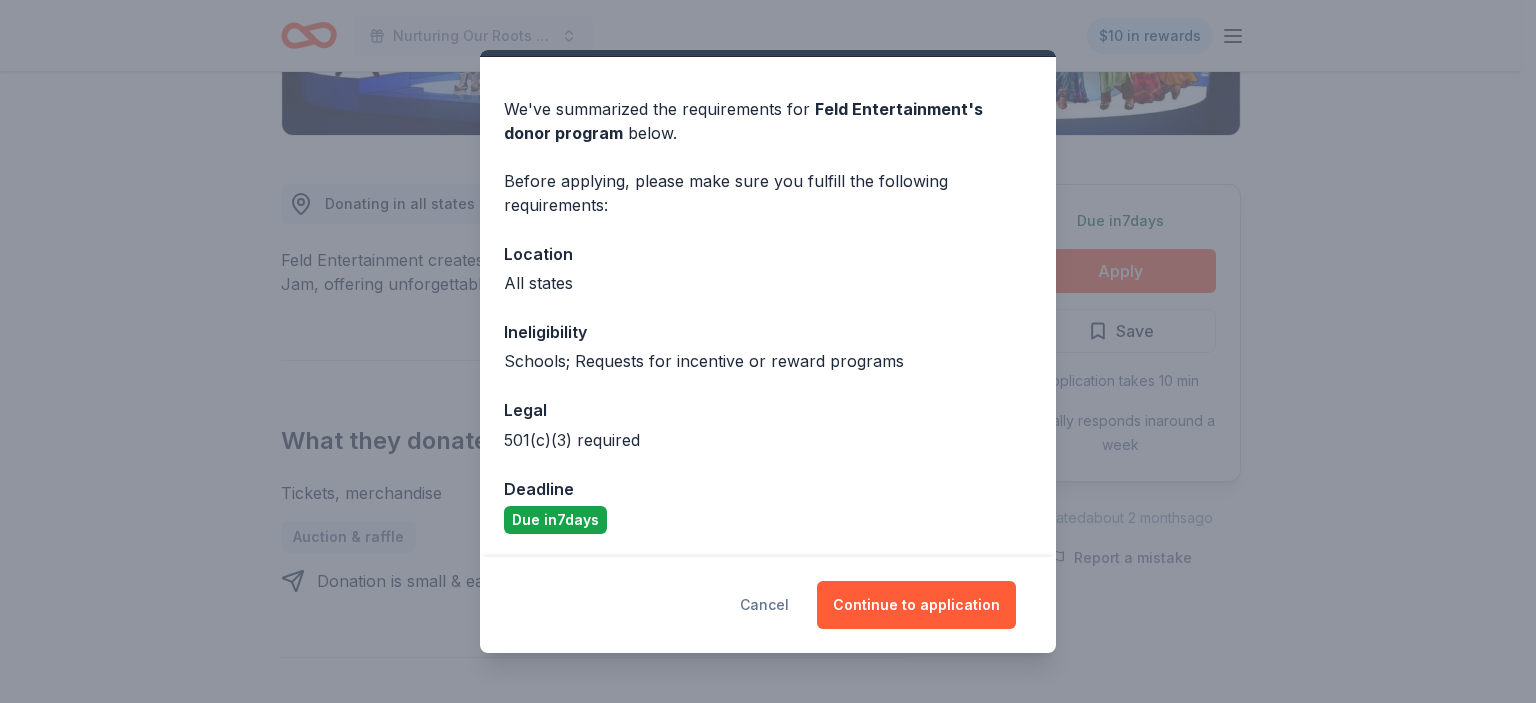 click on "Cancel" at bounding box center (764, 605) 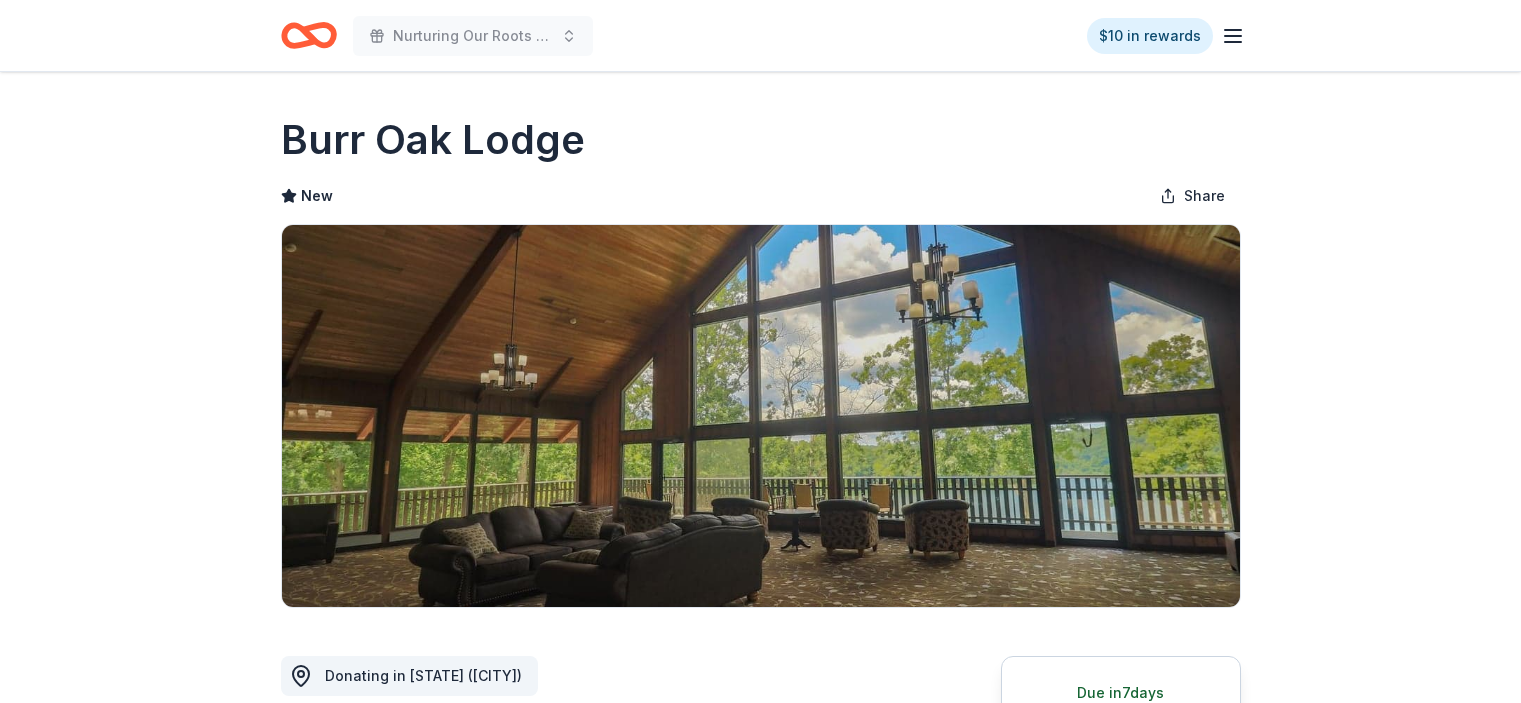 scroll, scrollTop: 0, scrollLeft: 0, axis: both 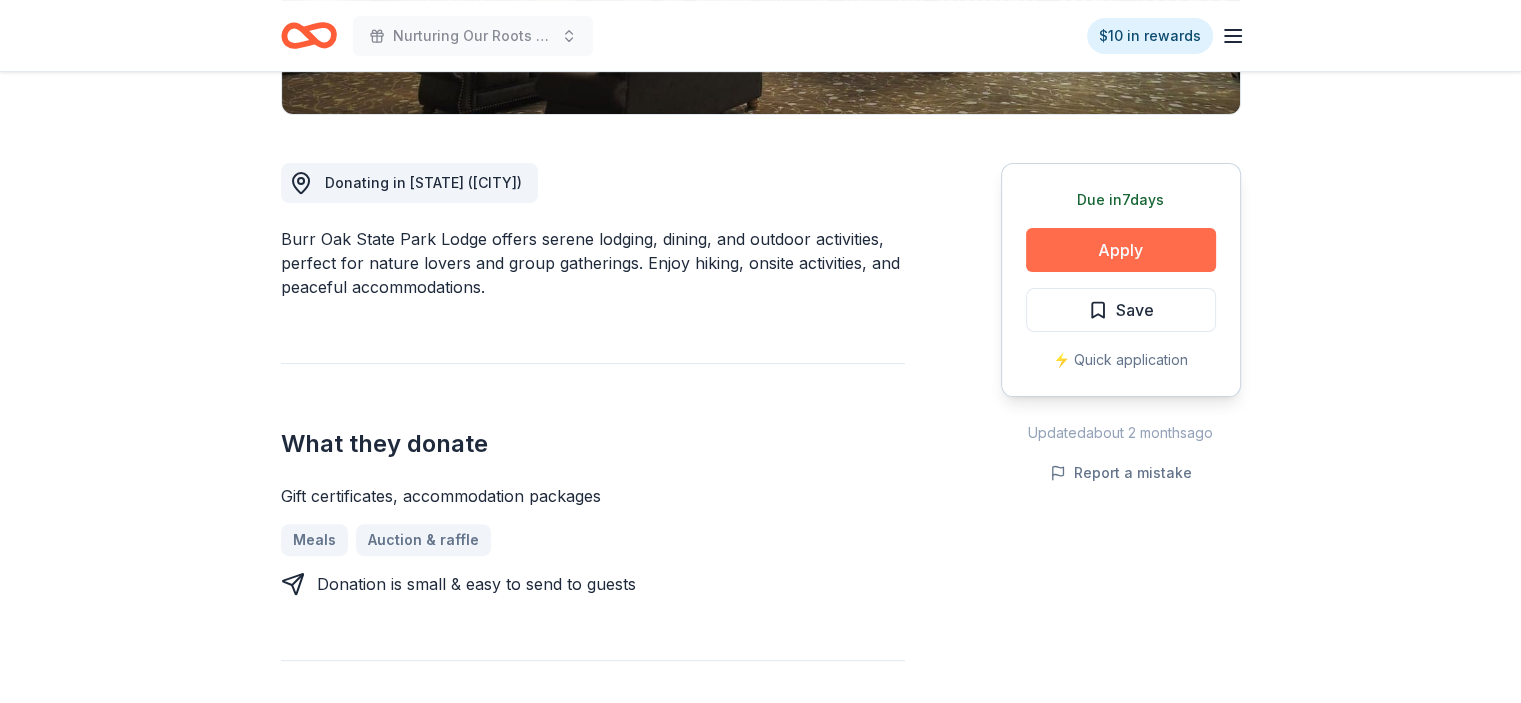 click on "Apply" at bounding box center (1121, 250) 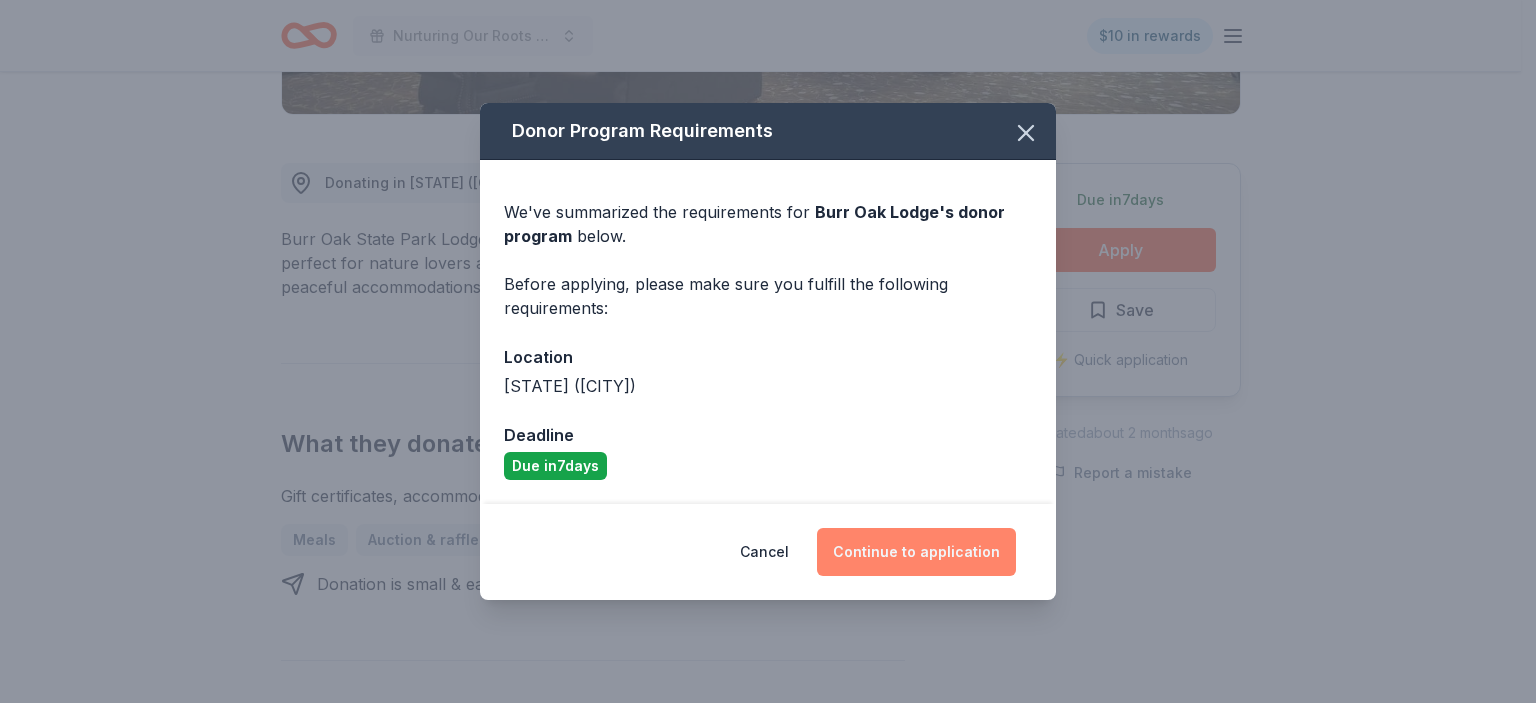 click on "Continue to application" at bounding box center (916, 552) 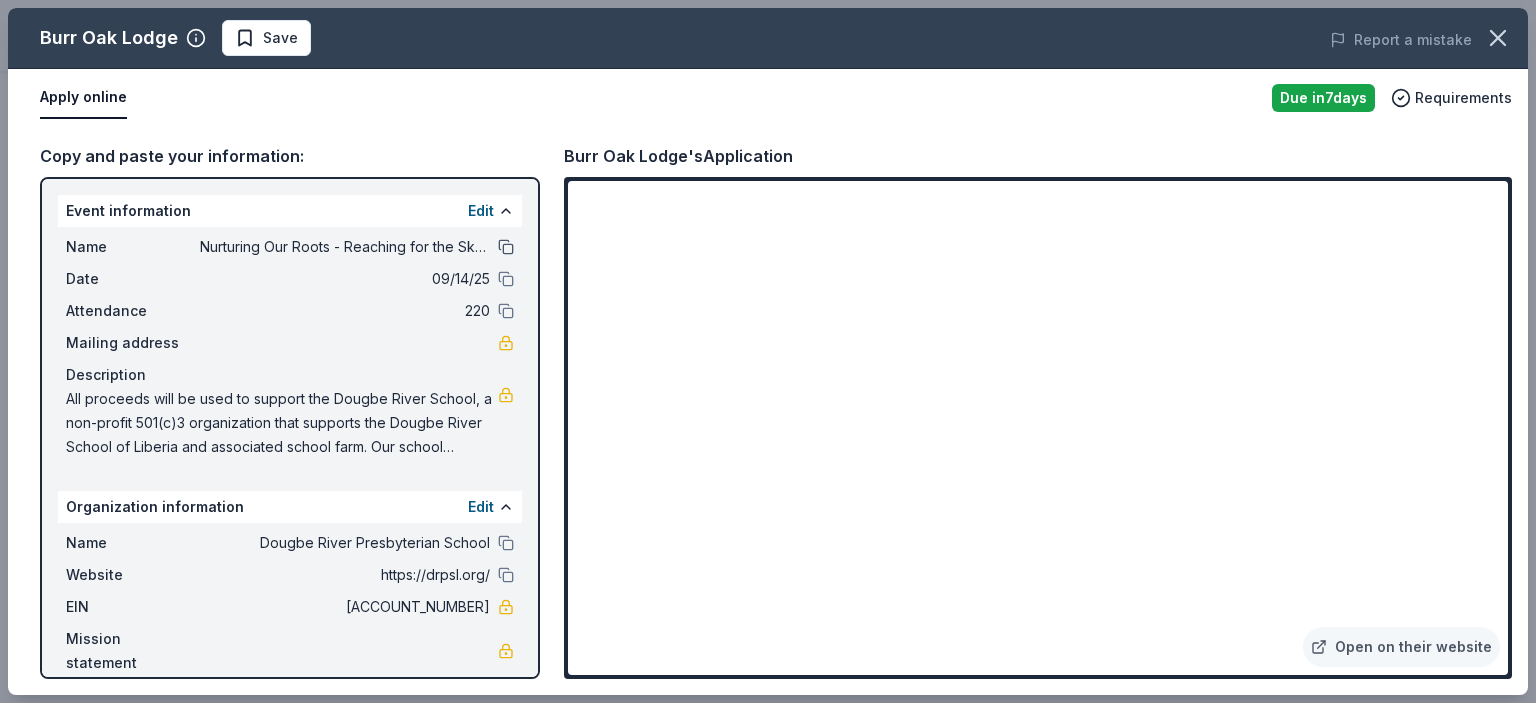 click at bounding box center (506, 247) 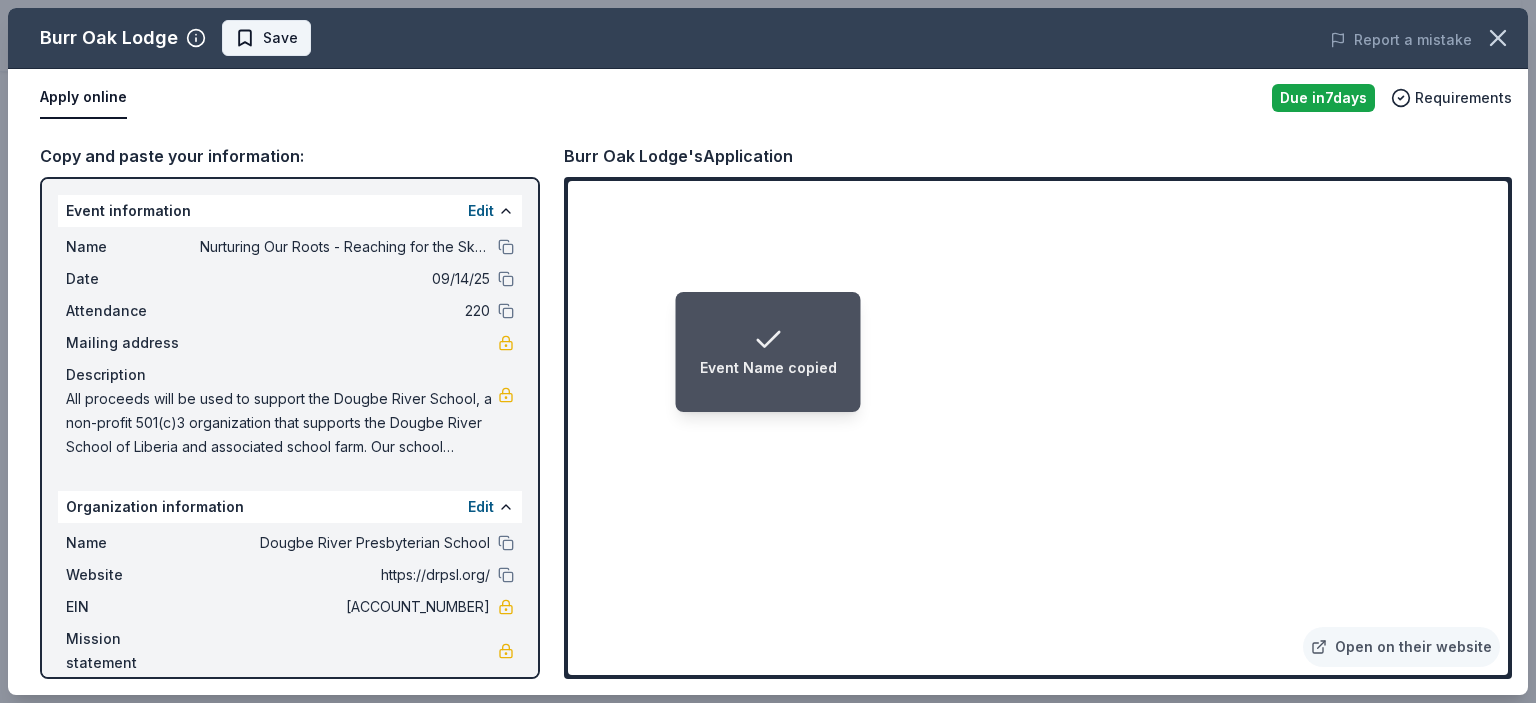 click on "Save" at bounding box center (280, 38) 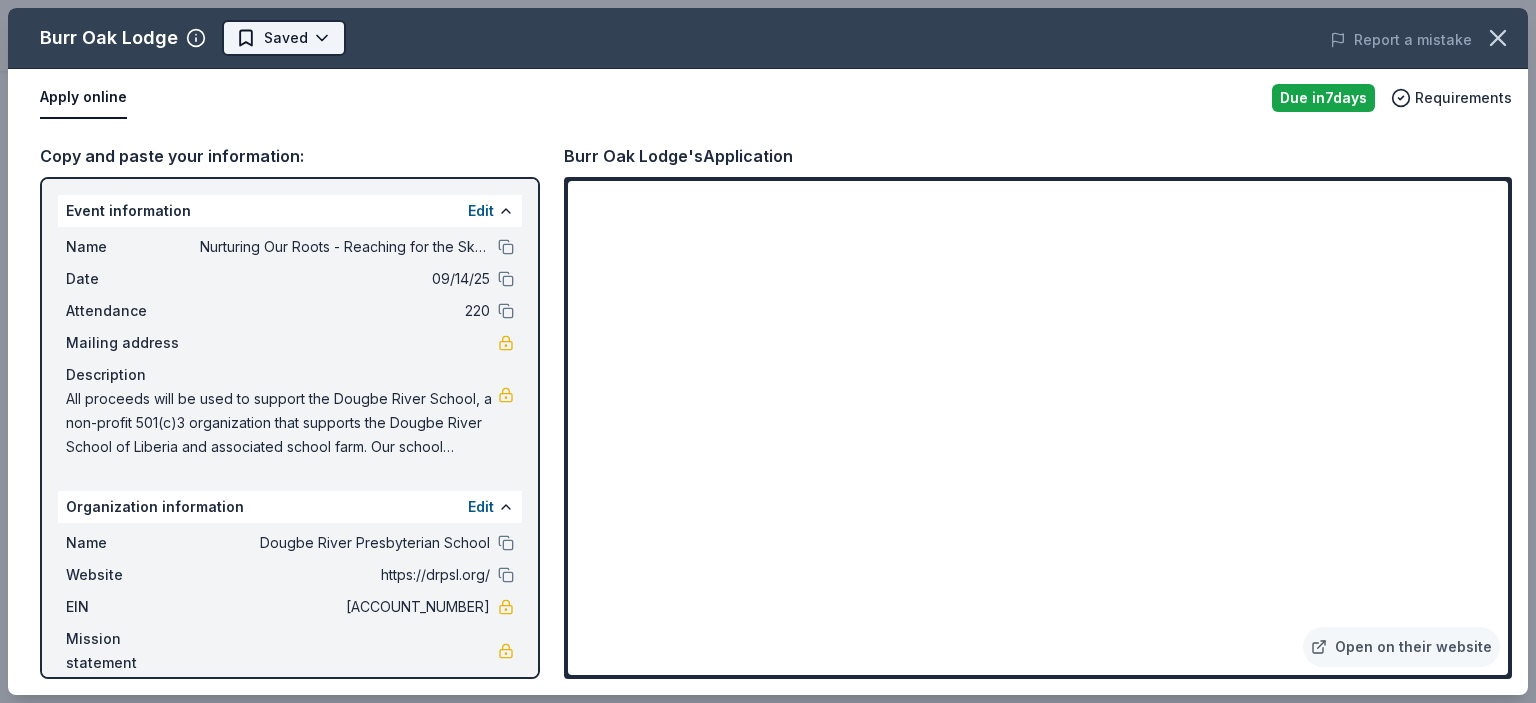 click on "Nurturing Our Roots - Reaching for the Sky Dougbe River School Gala 2025 $10 in rewards Due in  7  days Share Burr Oak Lodge New Share Donating in OH (Glouster) Burr Oak State Park Lodge offers serene lodging, dining, and outdoor activities, perfect for nature lovers and group gatherings. Enjoy hiking, onsite activities, and peaceful accommodations. What they donate Gift certificates, accommodation packages Meals Auction & raffle Donation is small & easy to send to guests Who they donate to Burr Oak Lodge  hasn ' t listed any preferences or eligibility criteria. Upgrade to Pro to view approval rates and average donation values Due in  7  days Apply Saved ⚡️ Quick application Updated  about 2 months  ago Report a mistake New Be the first to review this company! Leave a review Similar donors 3   applies  last week 7  days left Walmart 4.3 Gift card(s), products sold at Walmart 10   applies  last week 7  days left Online app Freddy's Frozen Custard & Steakburgers 4.6 Gift basket(s), gift card(s), food 1   7" at bounding box center [768, -142] 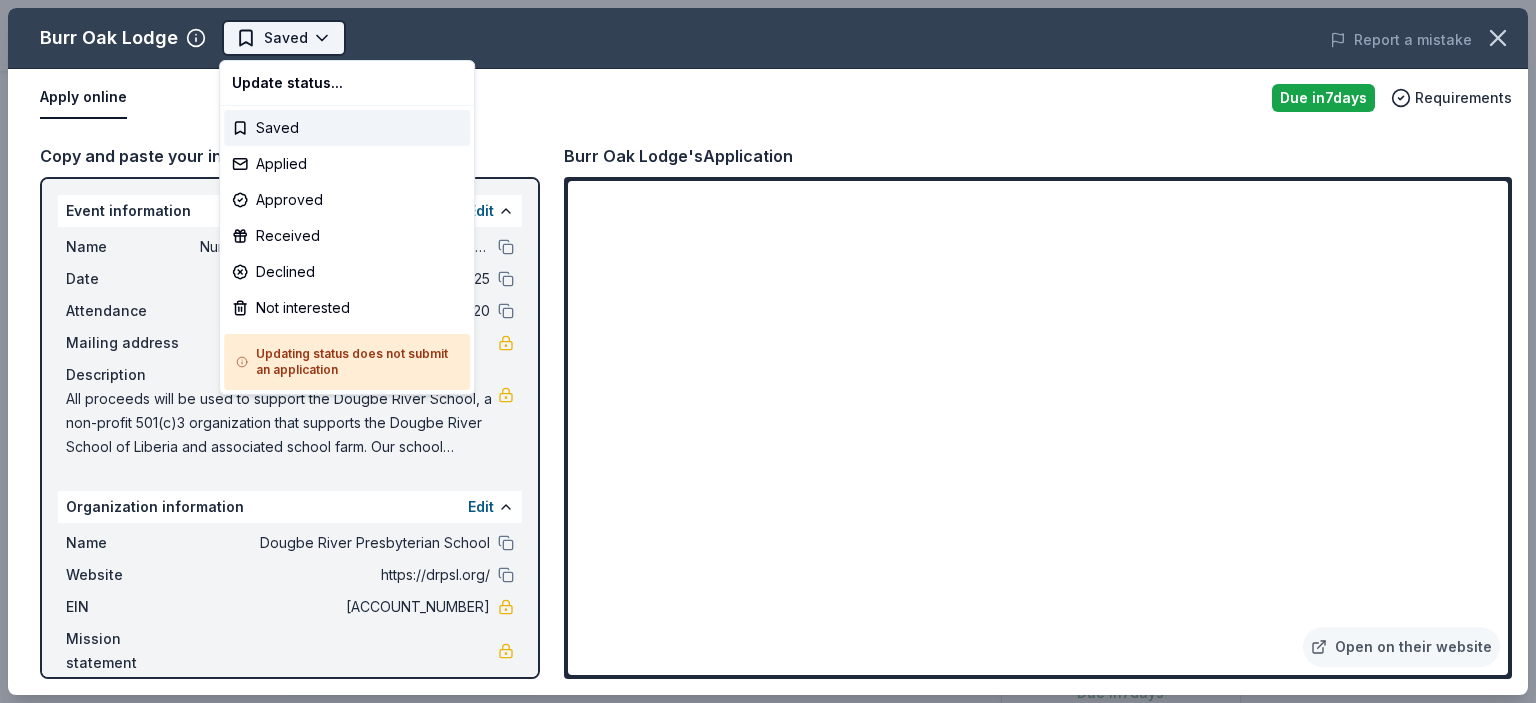 scroll, scrollTop: 0, scrollLeft: 0, axis: both 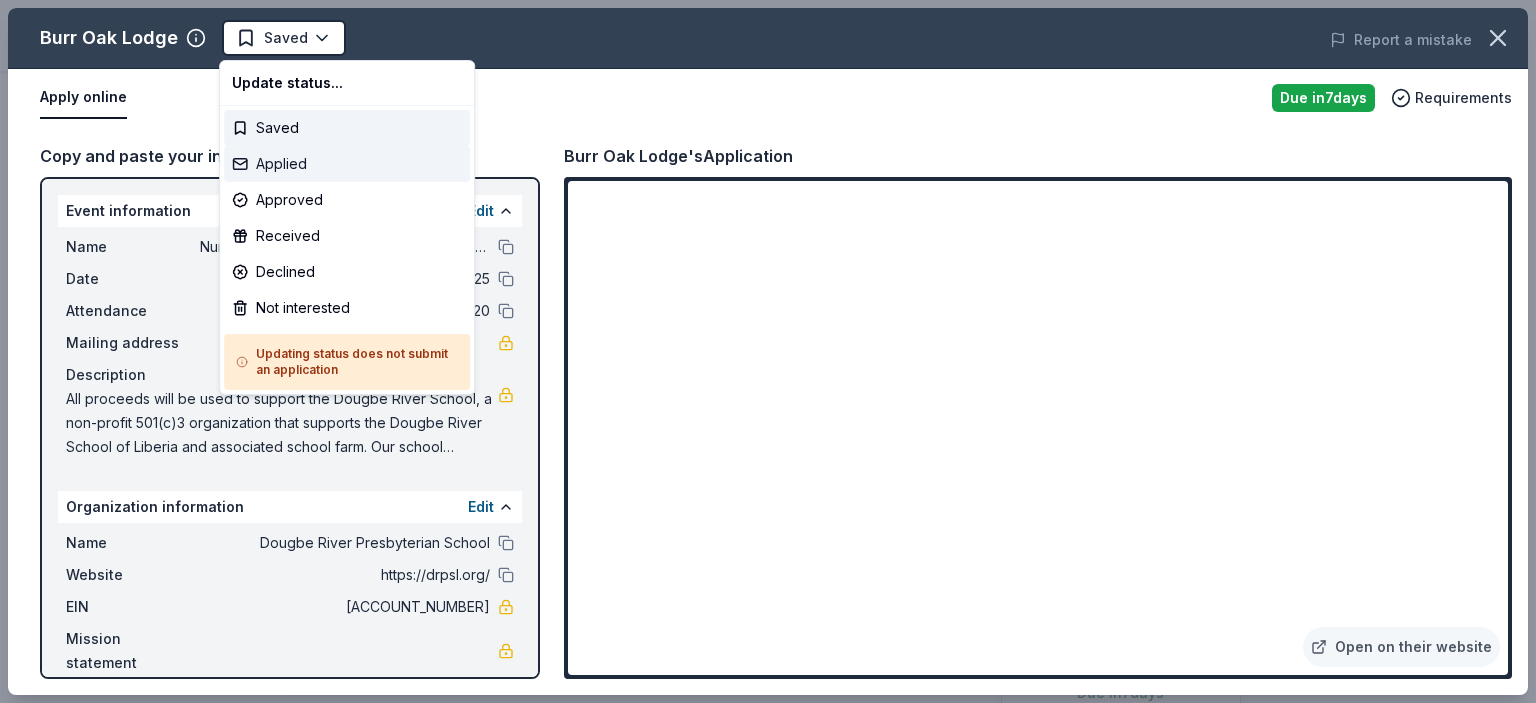 click on "Applied" at bounding box center [347, 164] 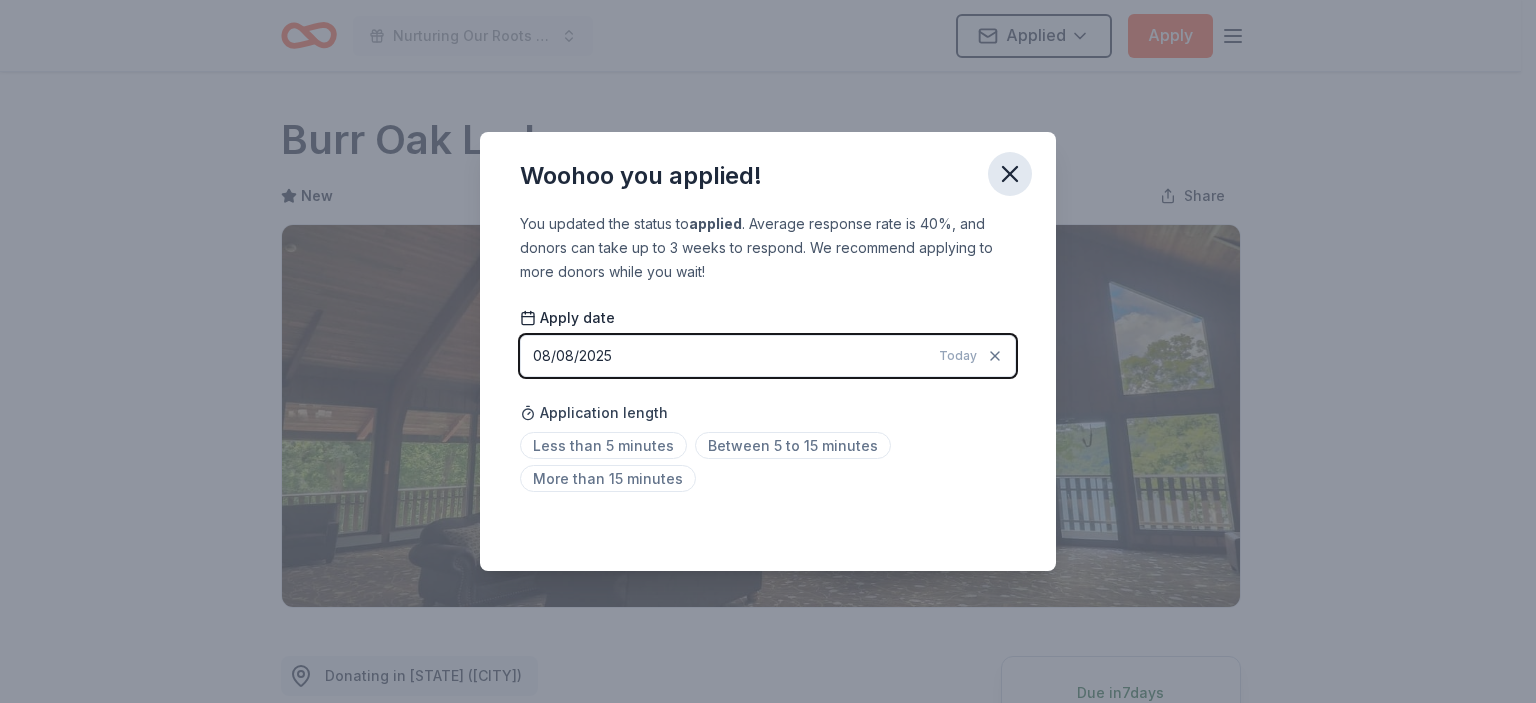 click 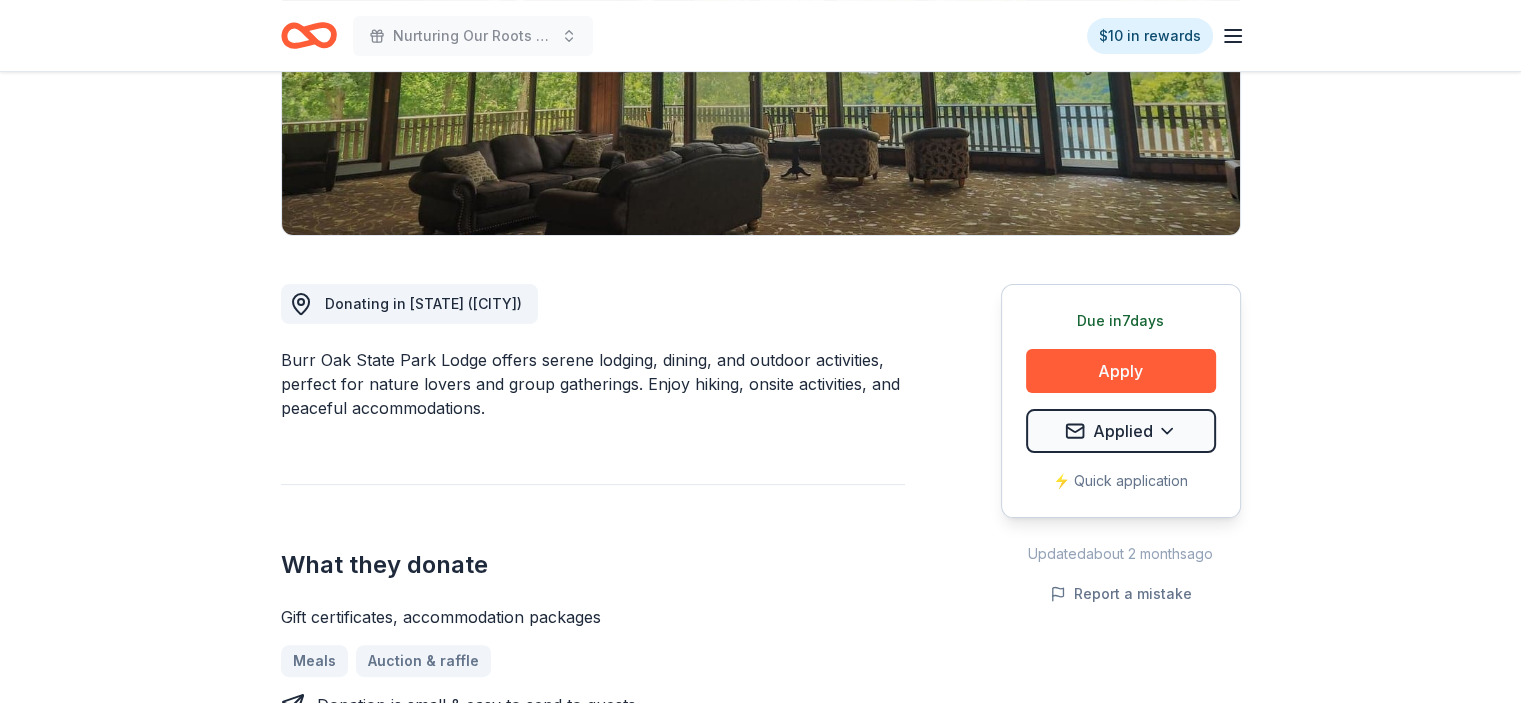 scroll, scrollTop: 386, scrollLeft: 0, axis: vertical 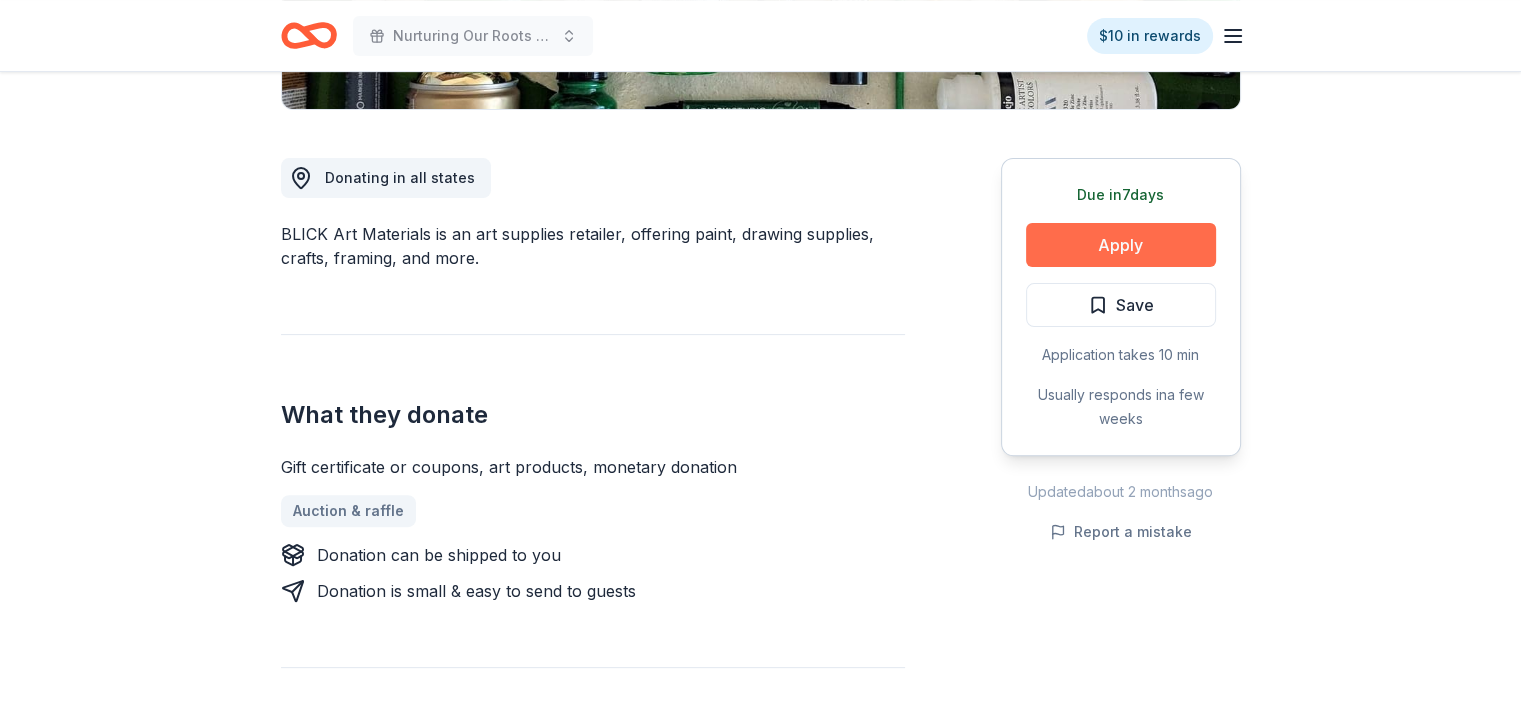 click on "Apply" at bounding box center [1121, 245] 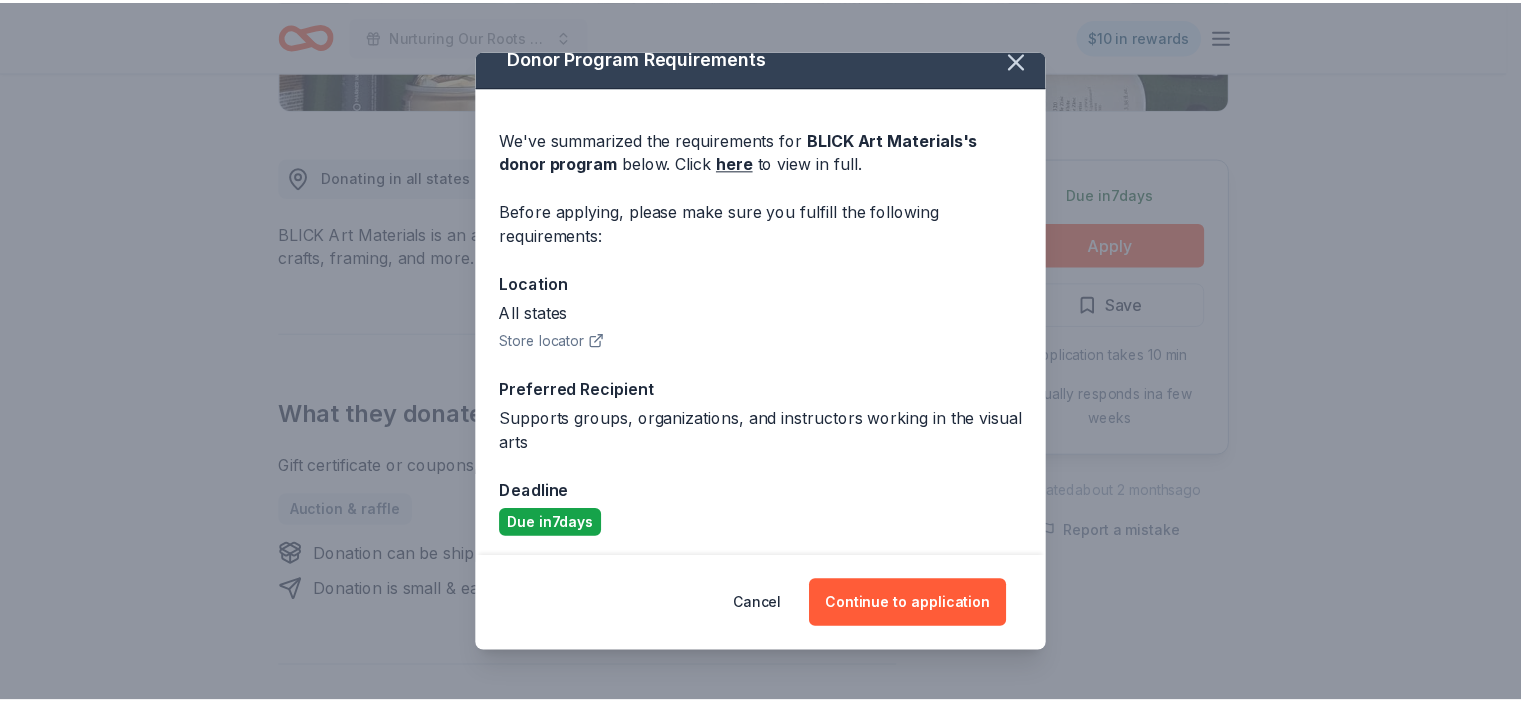 scroll, scrollTop: 21, scrollLeft: 0, axis: vertical 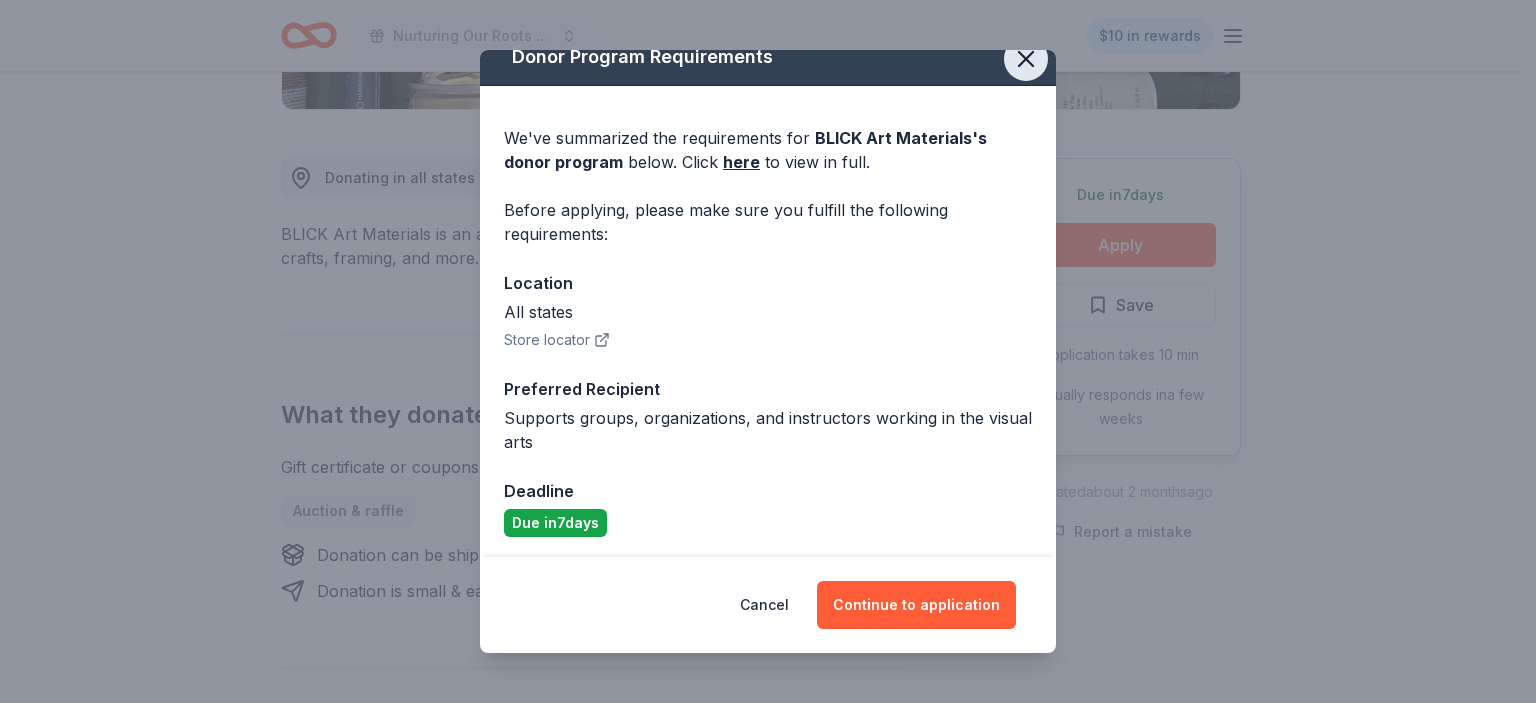 click 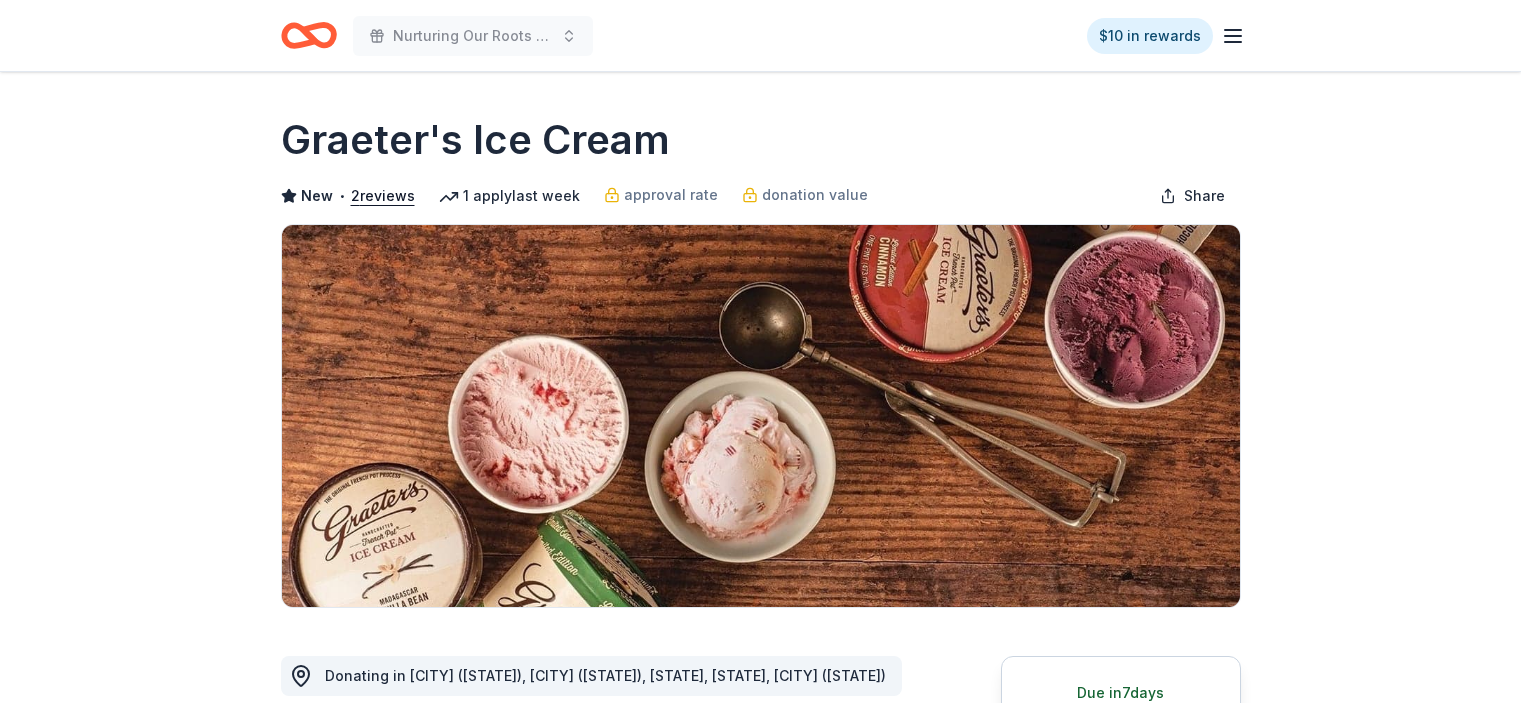 scroll, scrollTop: 0, scrollLeft: 0, axis: both 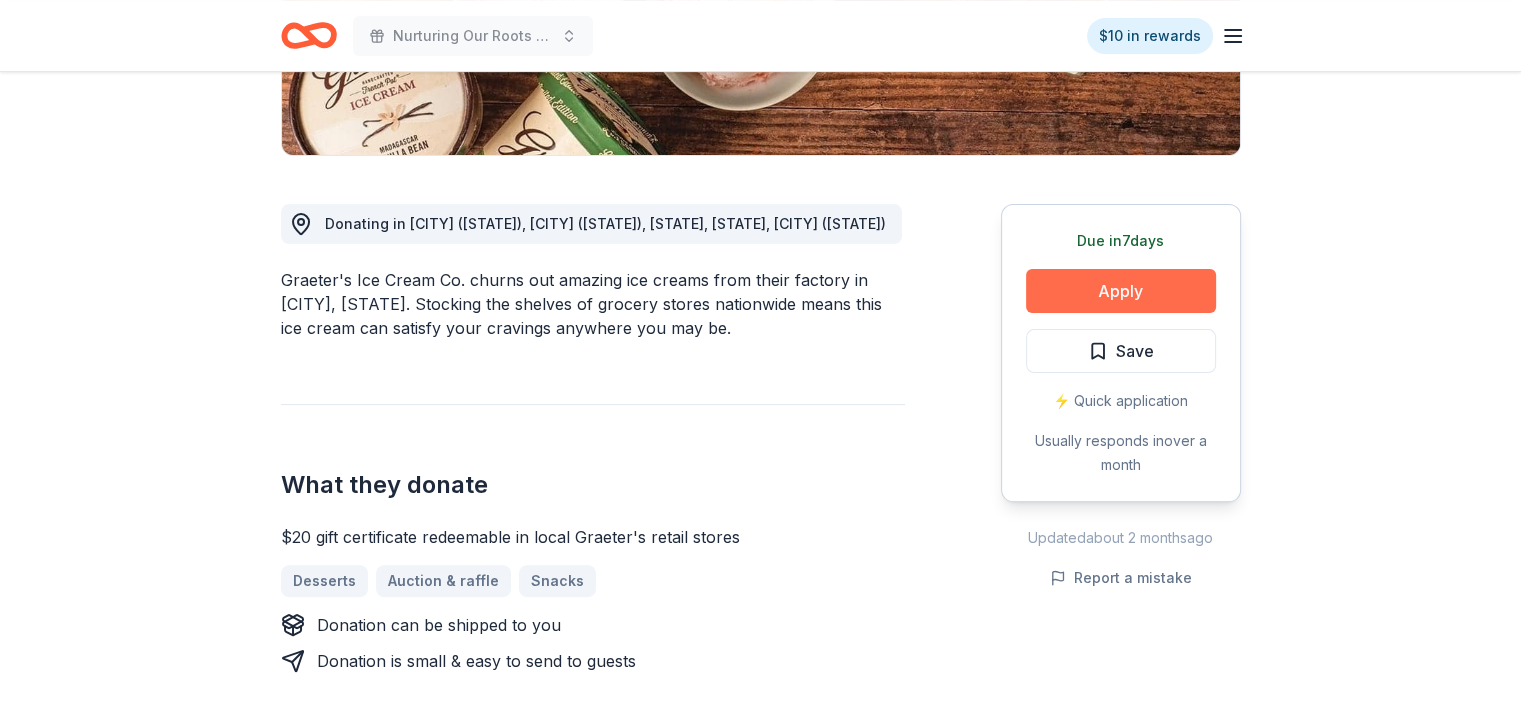 click on "Apply" at bounding box center [1121, 291] 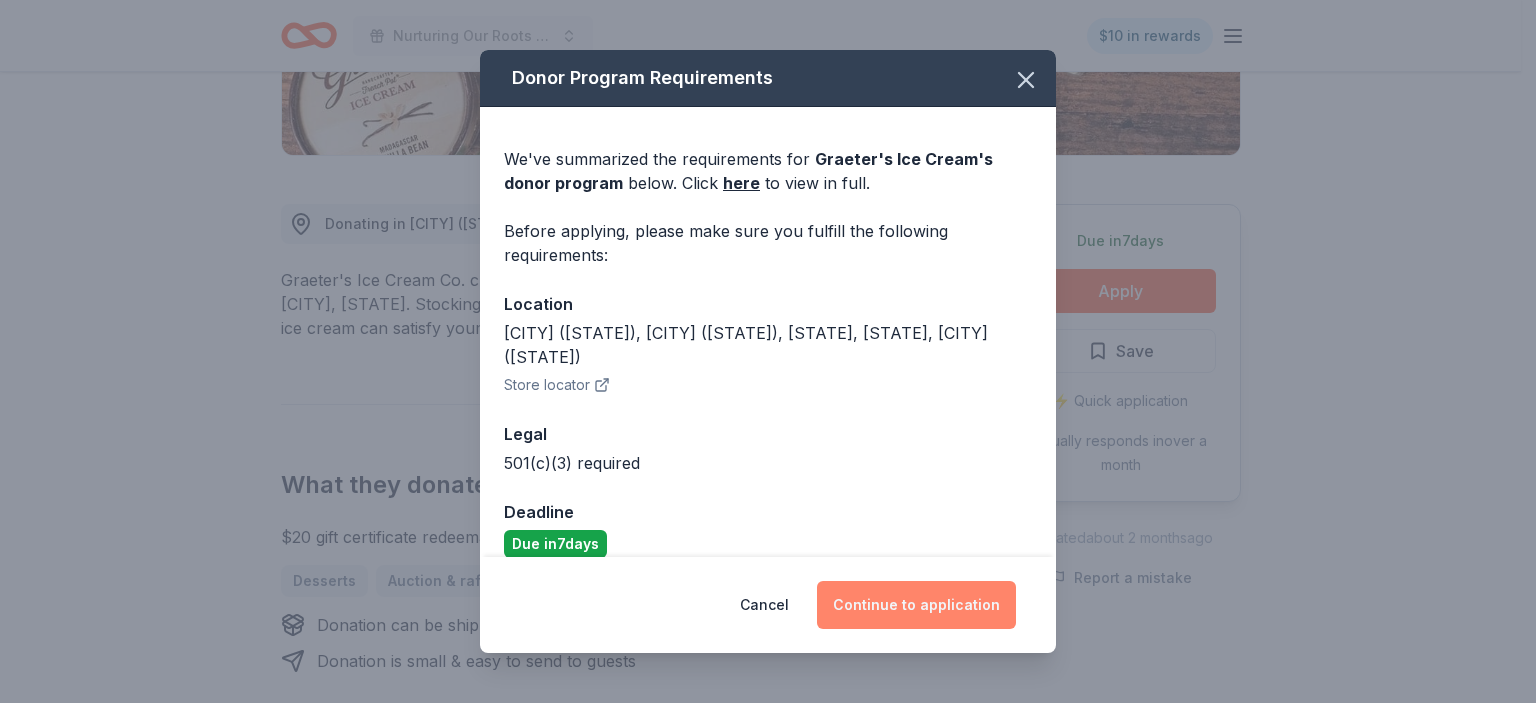 click on "Continue to application" at bounding box center (916, 605) 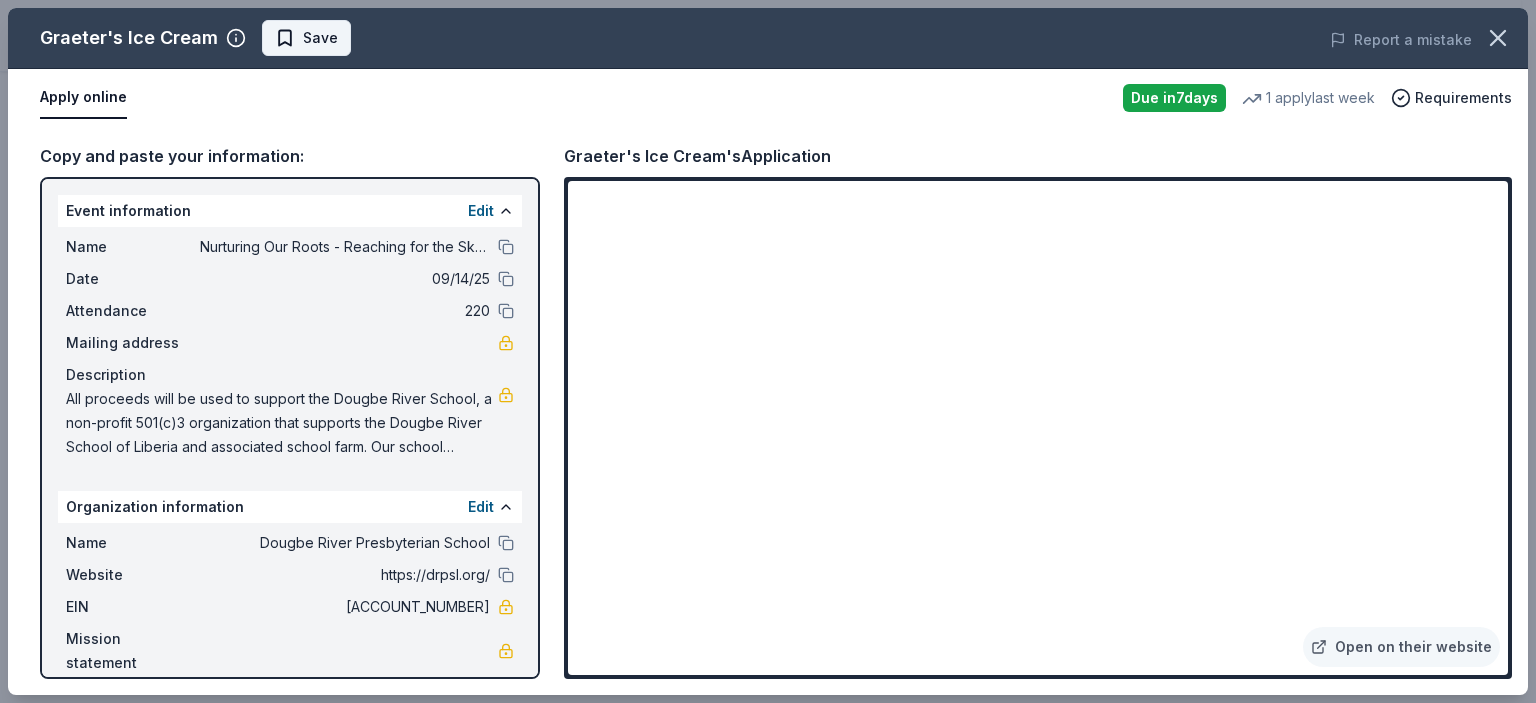 click on "Save" at bounding box center (320, 38) 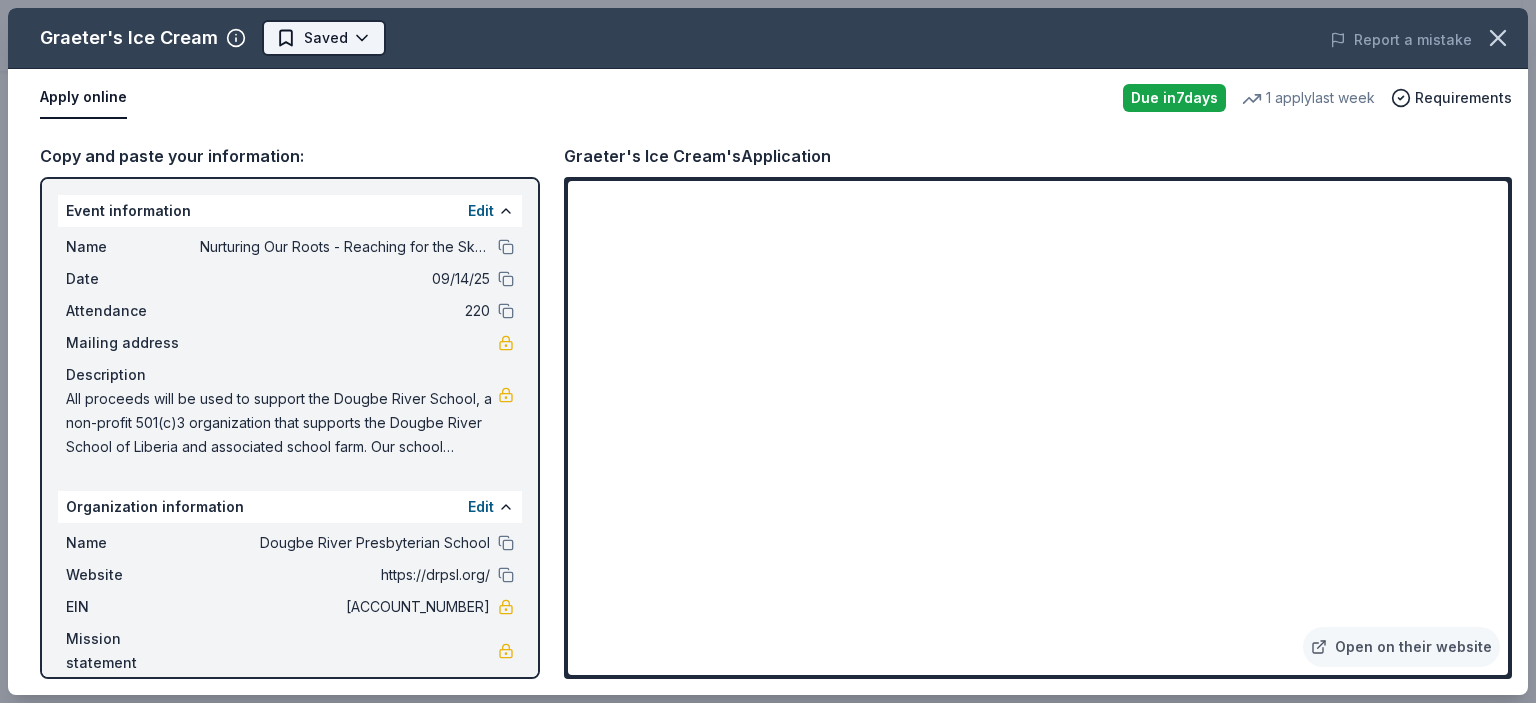 click on "Nurturing Our Roots - Reaching for the Sky Dougbe River School Gala 2025 $10 in rewards Due in  7  days Share Graeter's Ice Cream New • 2  reviews 1   apply  last week approval rate donation value Share Donating in Chicago (IL), Indianapolis (IN), KY, OH, Pittsburgh (PA) Graeter's Ice Cream Co. churns out amazing ice creams from their factory in Cincinnati, Ohio. Stocking the shelves of grocery stores nationwide means this ice cream can satisfy your cravings anywhere you may be. What they donate $20 gift certificate redeemable in local Graeter's retail stores Desserts Auction & raffle Snacks Donation can be shipped to you Donation is small & easy to send to guests Who they donate to  Preferred 501(c)(3) required Due in  7  days Apply Saved ⚡️ Quick application Usually responds in  over a month Updated  about 2 months  ago Report a mistake approval rate 20 % approved 30 % declined 50 % no response donation value (average) 20% 70% 0% 10% $xx - $xx $xx - $xx $xx - $xx $xx - $xx Upgrade to Pro New • 2 •" at bounding box center (768, -101) 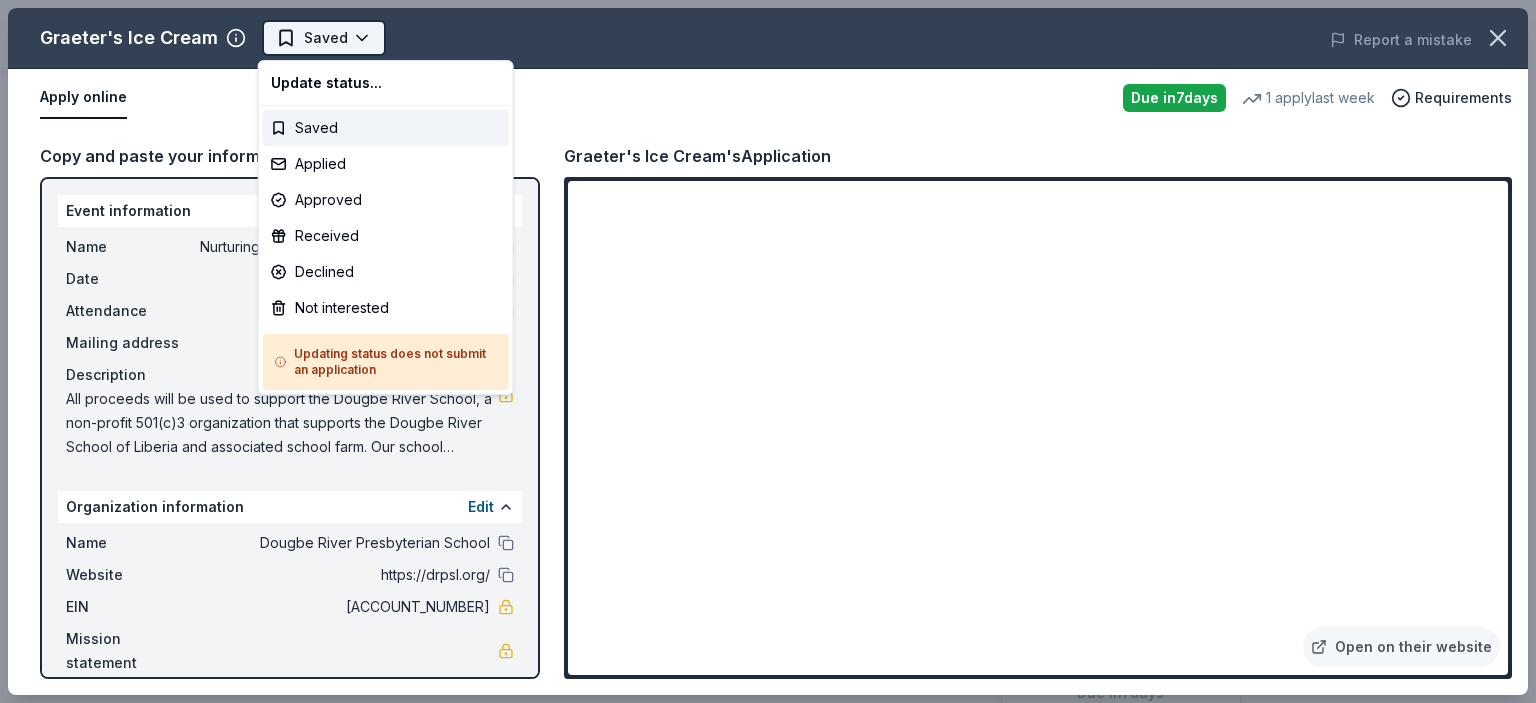 scroll, scrollTop: 0, scrollLeft: 0, axis: both 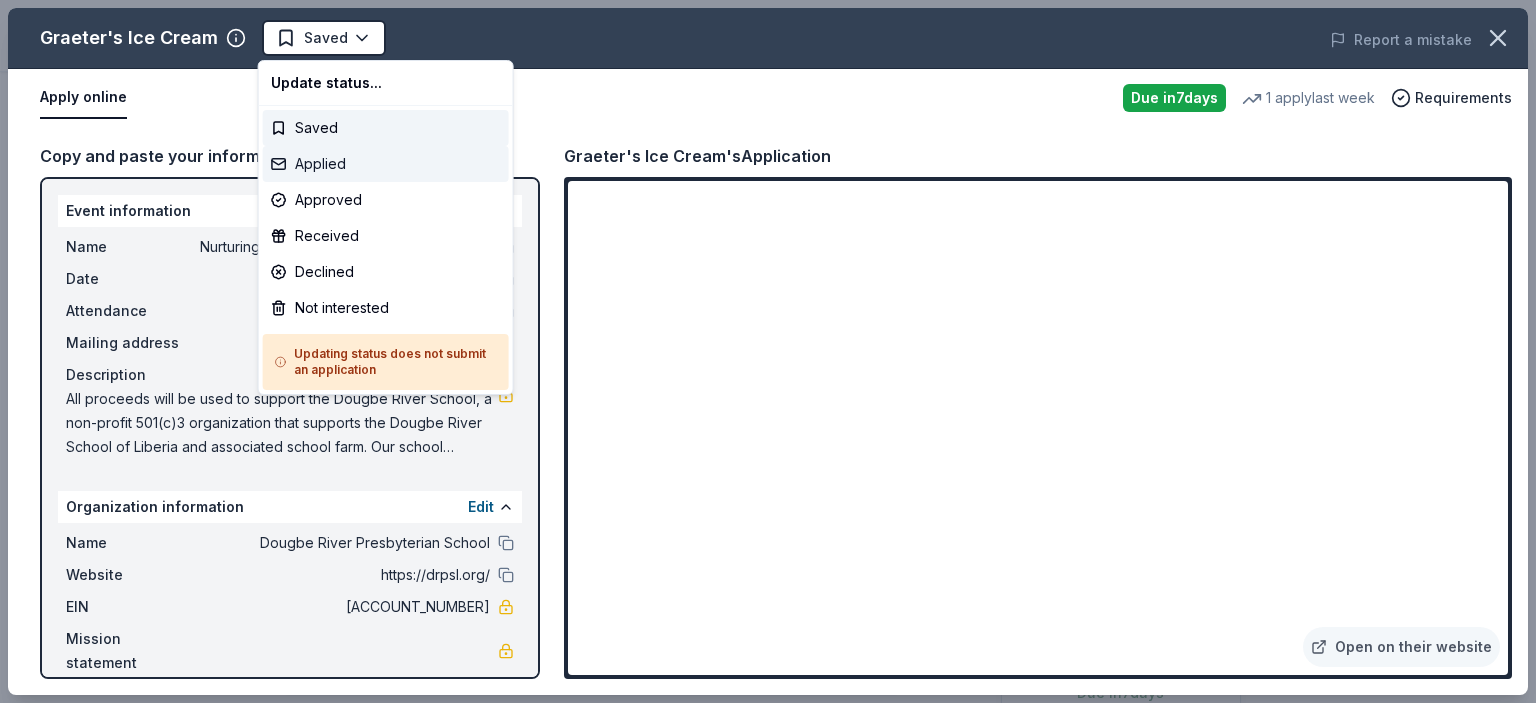 click on "Applied" at bounding box center (386, 164) 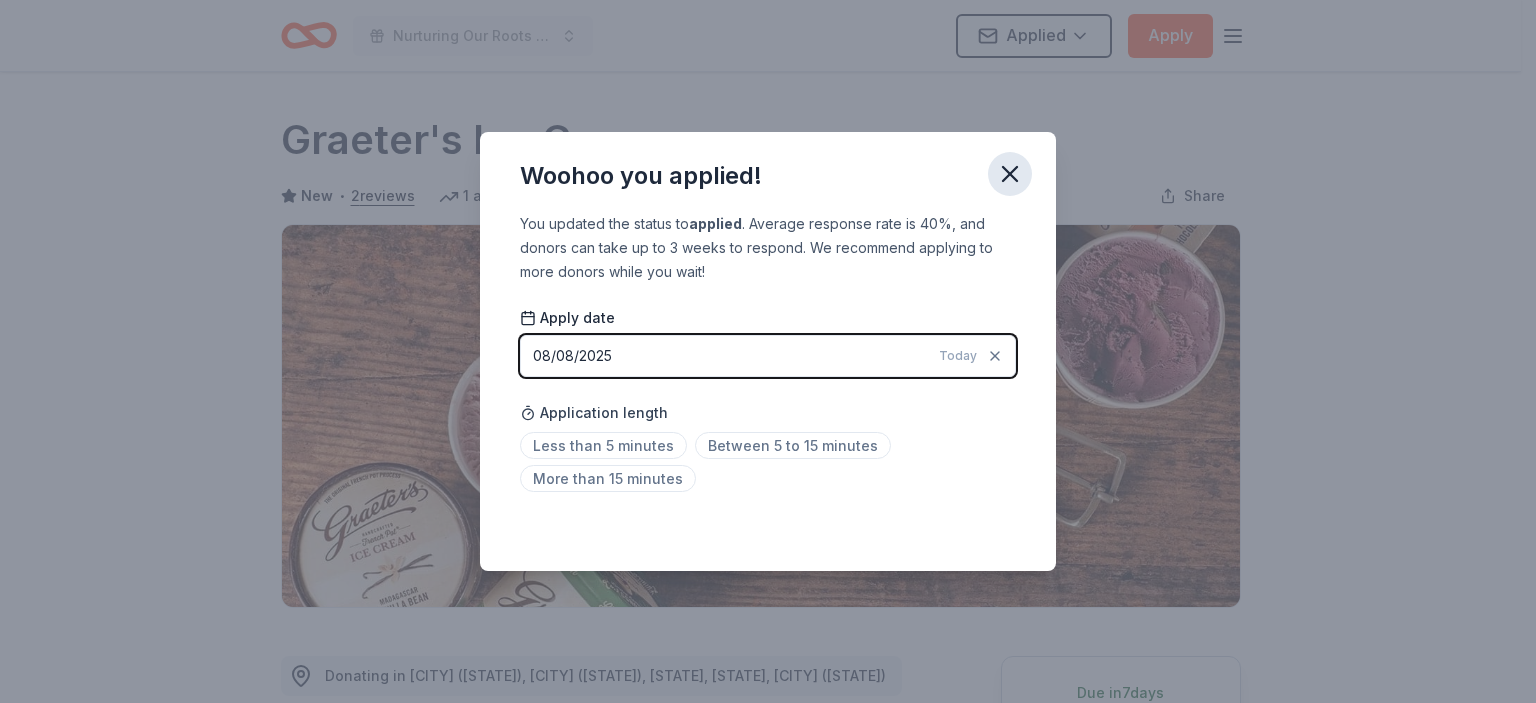 click 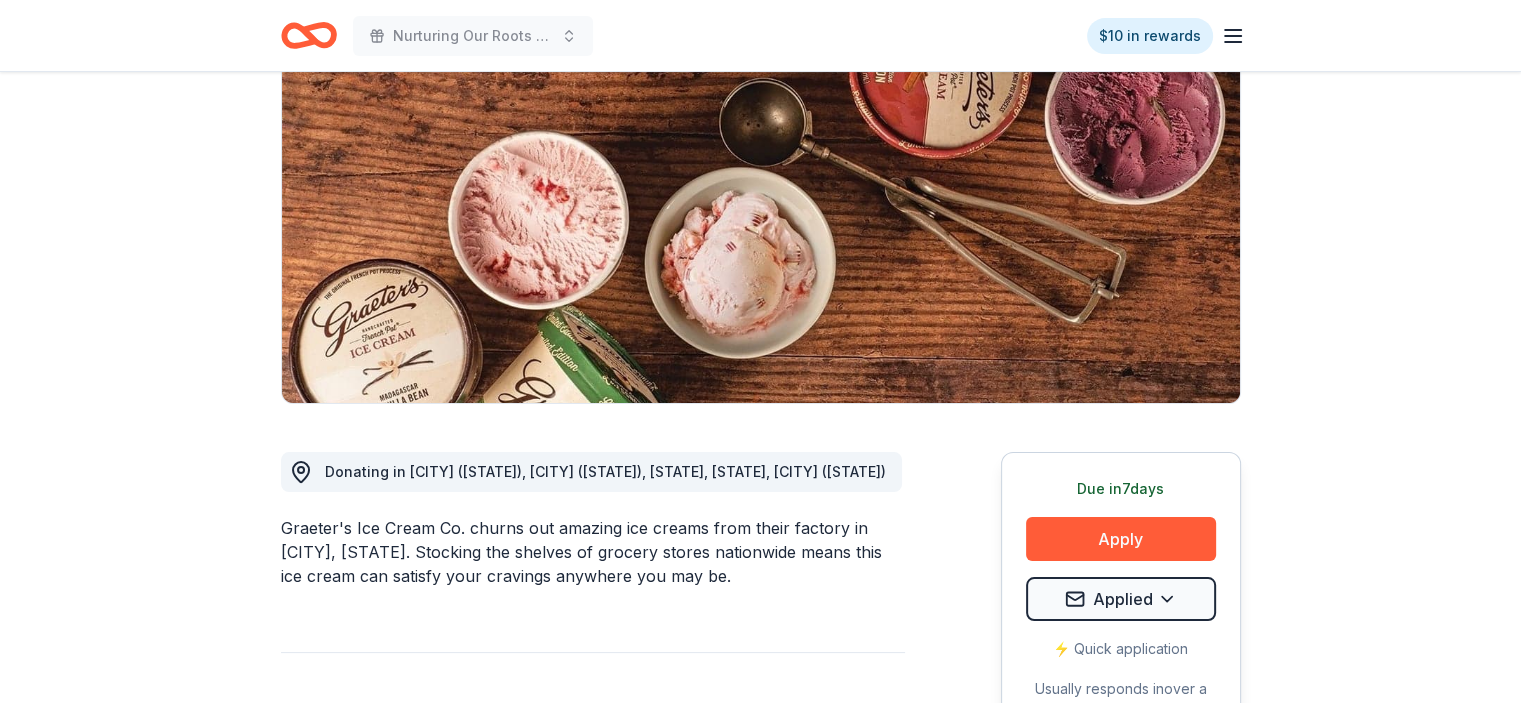 scroll, scrollTop: 214, scrollLeft: 0, axis: vertical 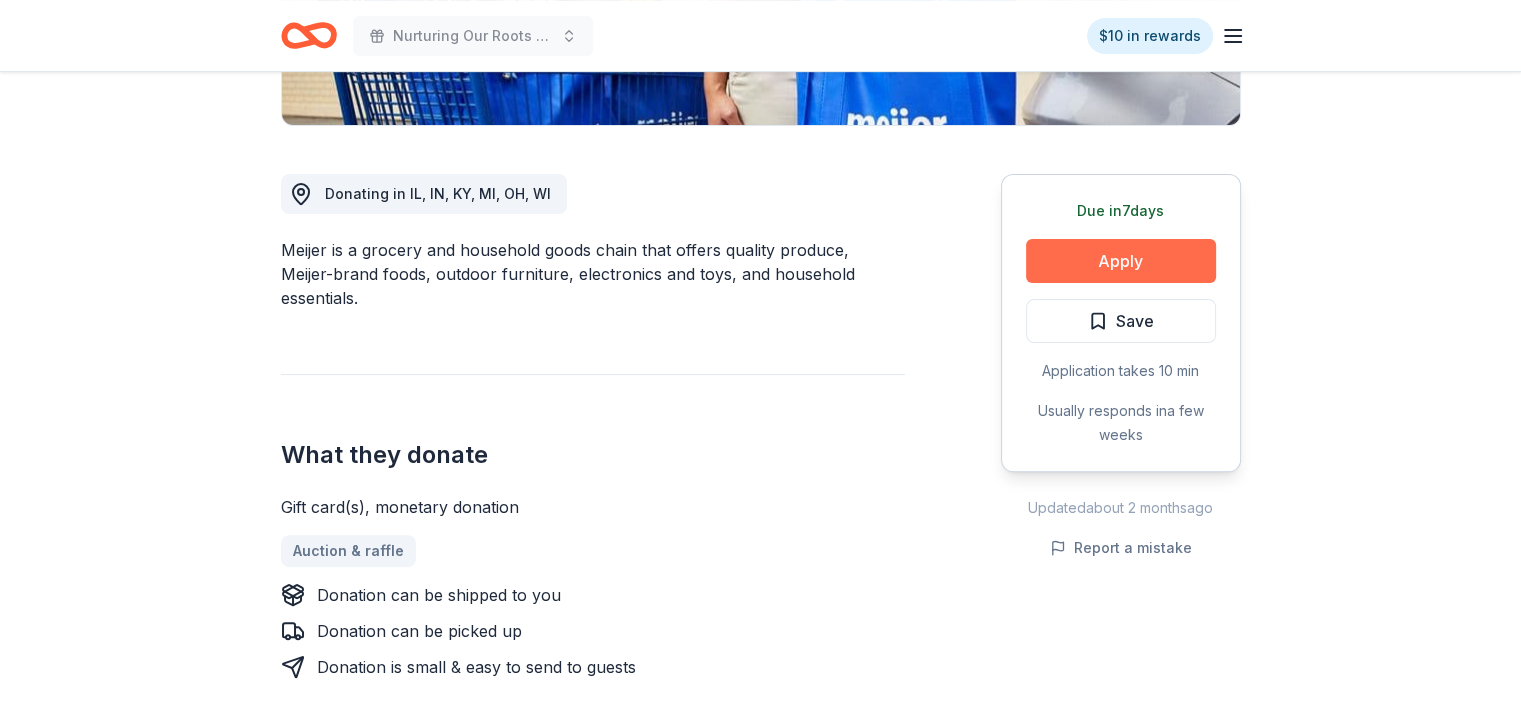 click on "Apply" at bounding box center [1121, 261] 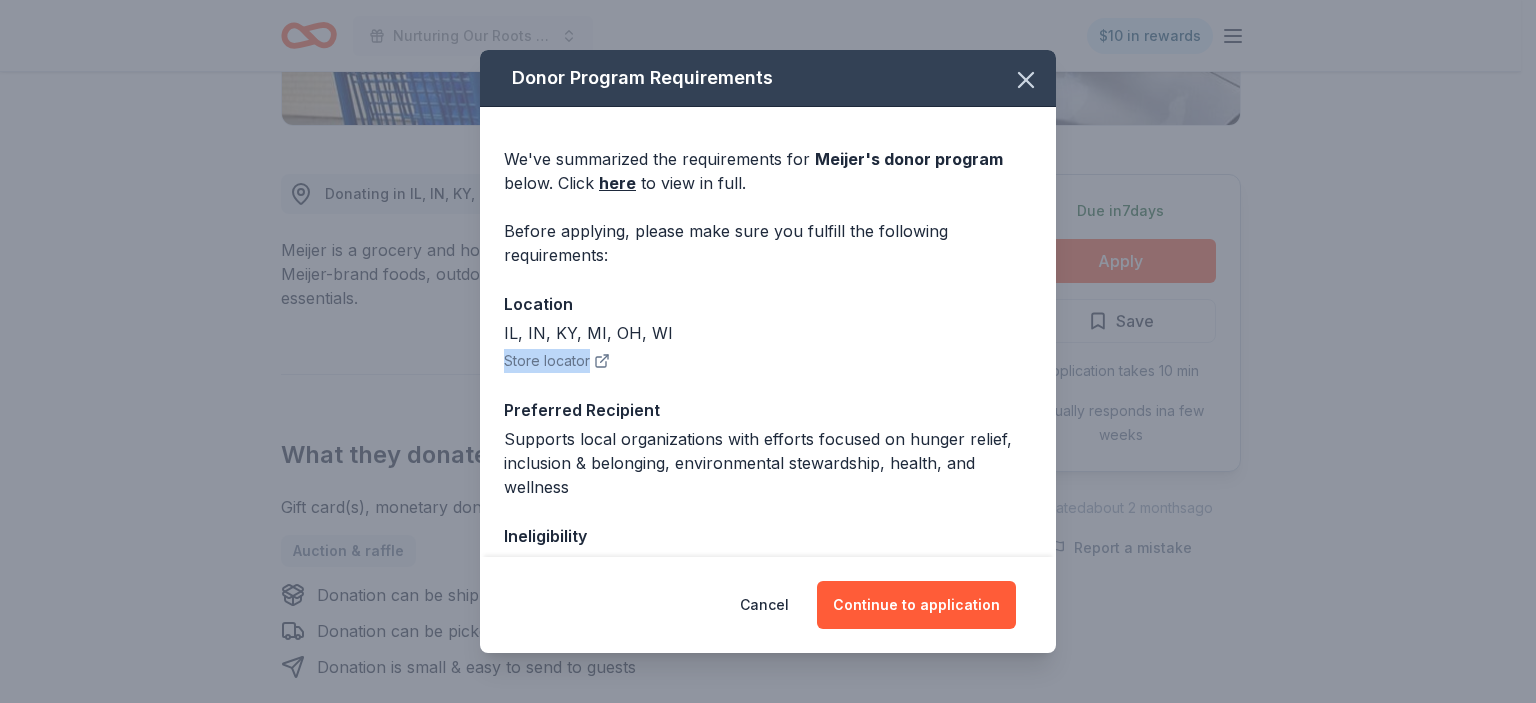 drag, startPoint x: 1056, startPoint y: 331, endPoint x: 1052, endPoint y: 361, distance: 30.265491 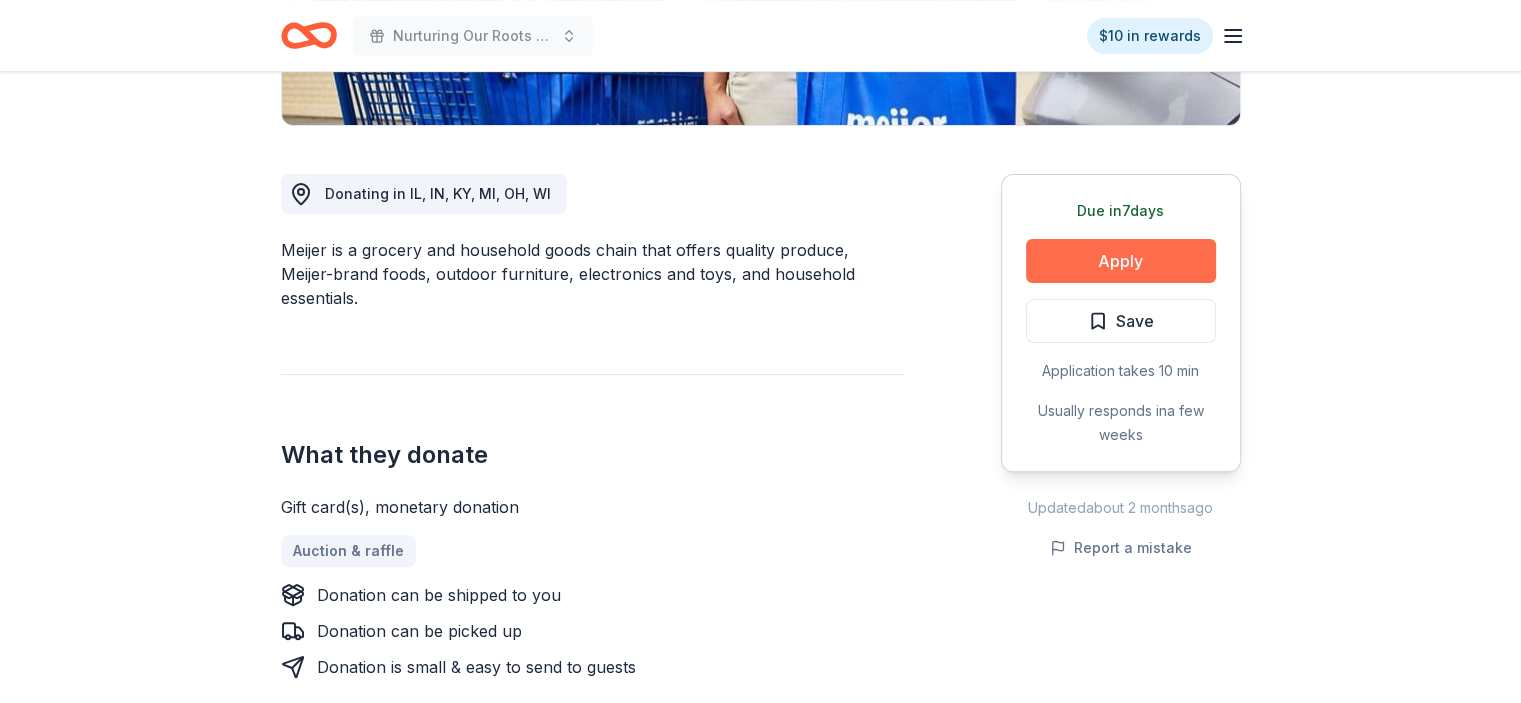 click on "Apply" at bounding box center [1121, 261] 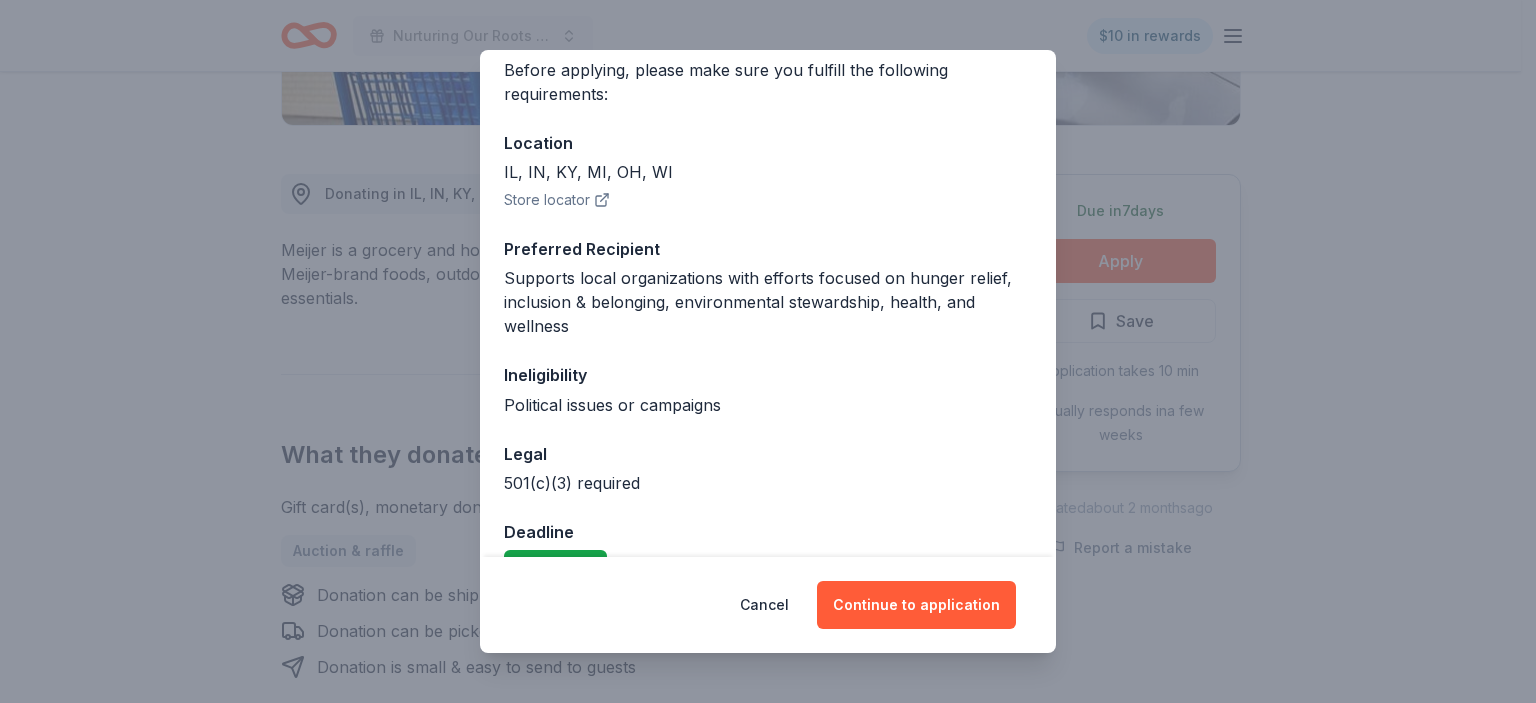 scroll, scrollTop: 204, scrollLeft: 0, axis: vertical 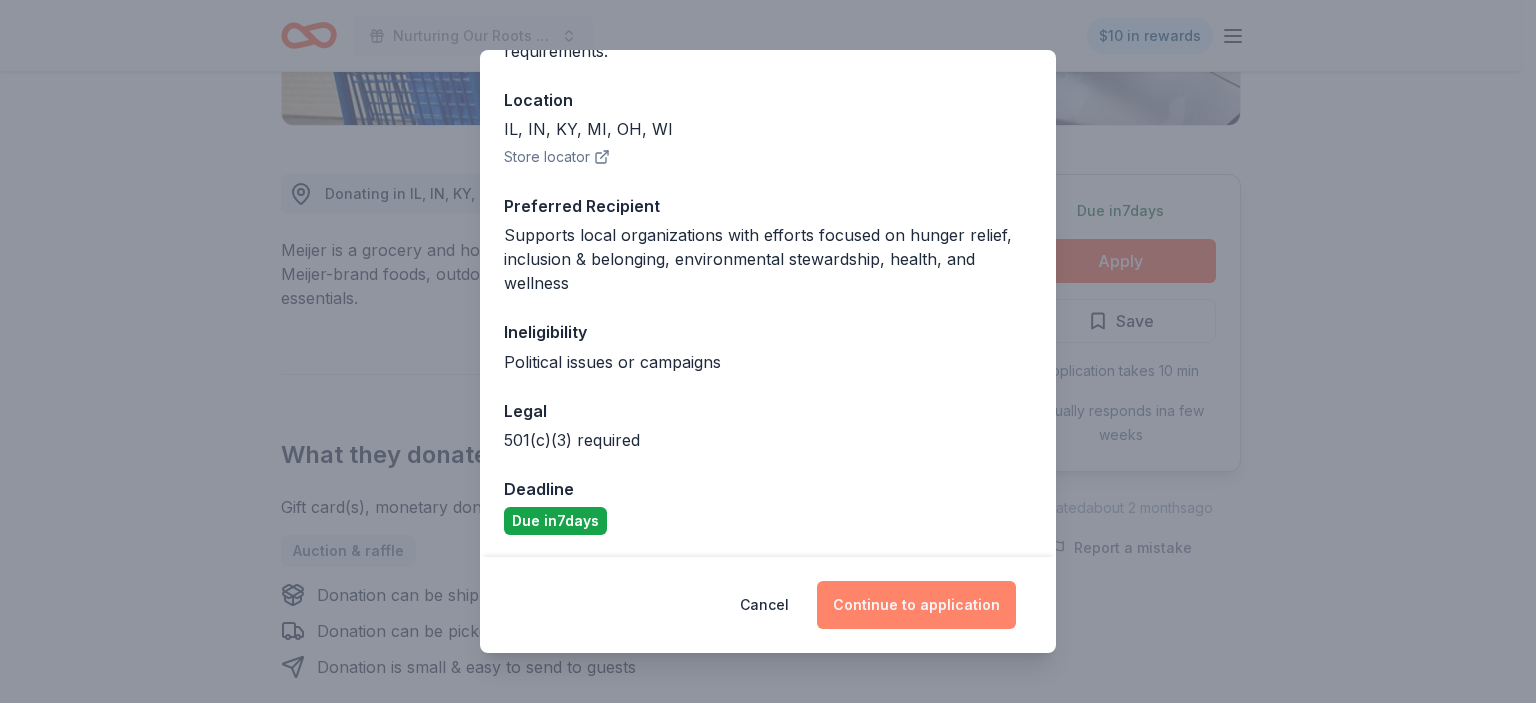 click on "Continue to application" at bounding box center (916, 605) 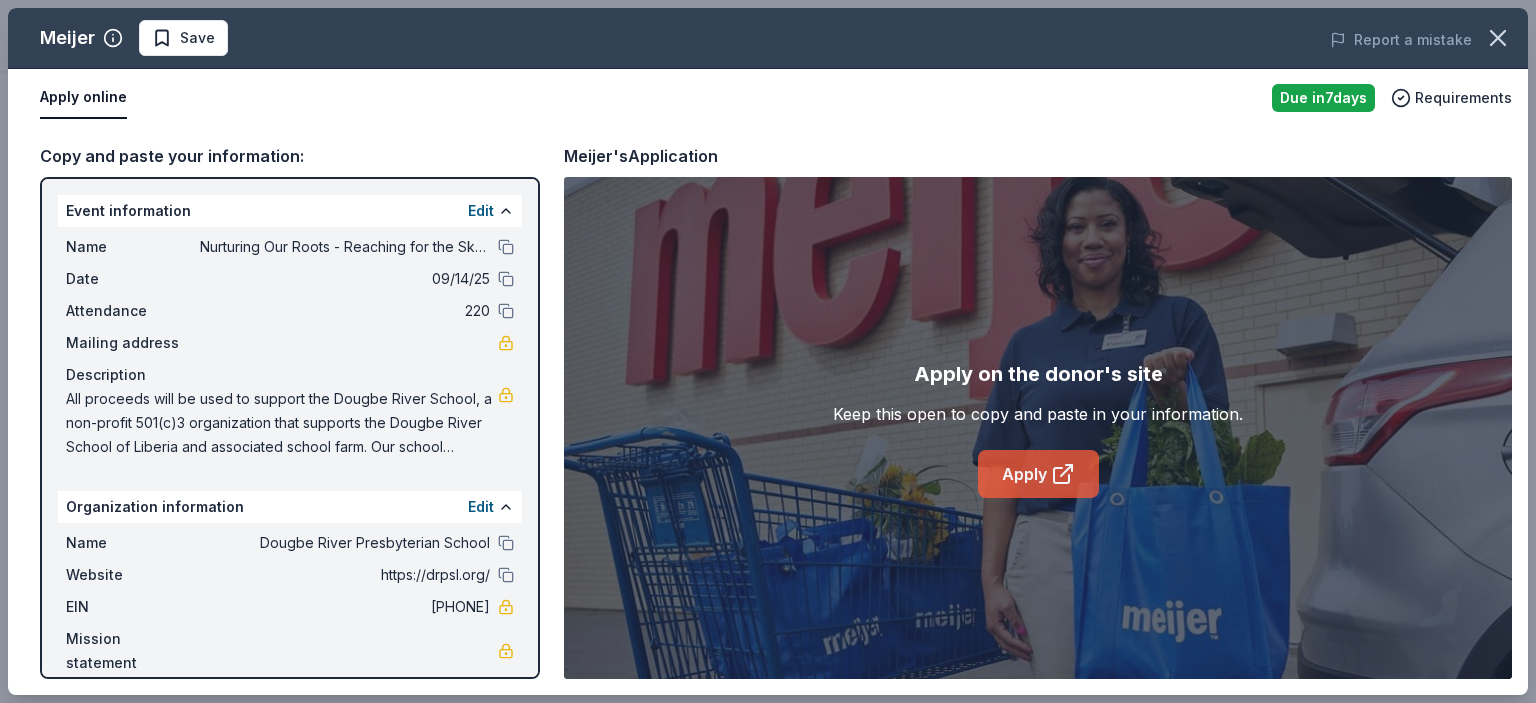 click on "Apply" at bounding box center [1038, 474] 